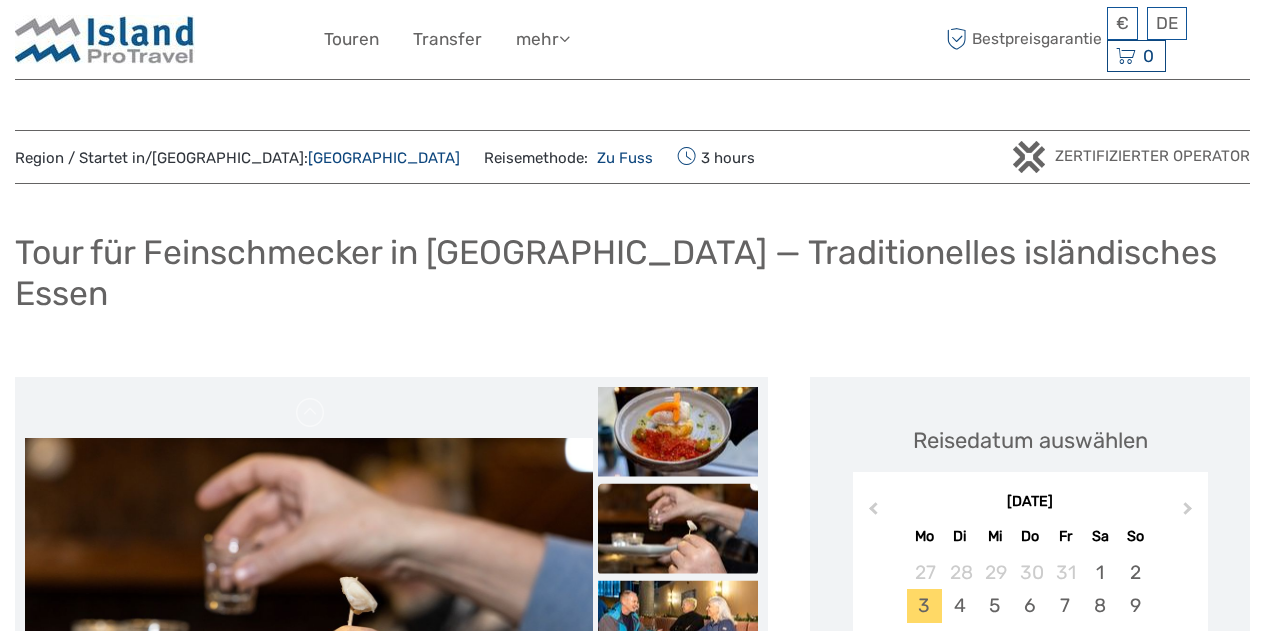 scroll, scrollTop: 0, scrollLeft: 0, axis: both 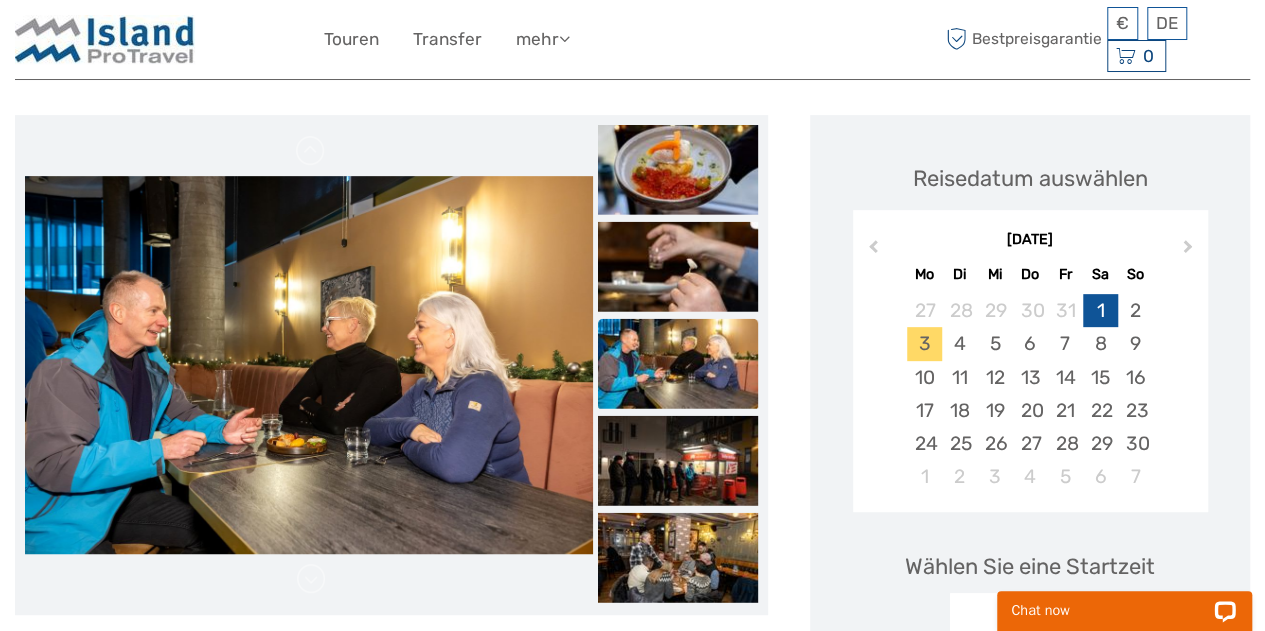 click on "1" at bounding box center [1100, 310] 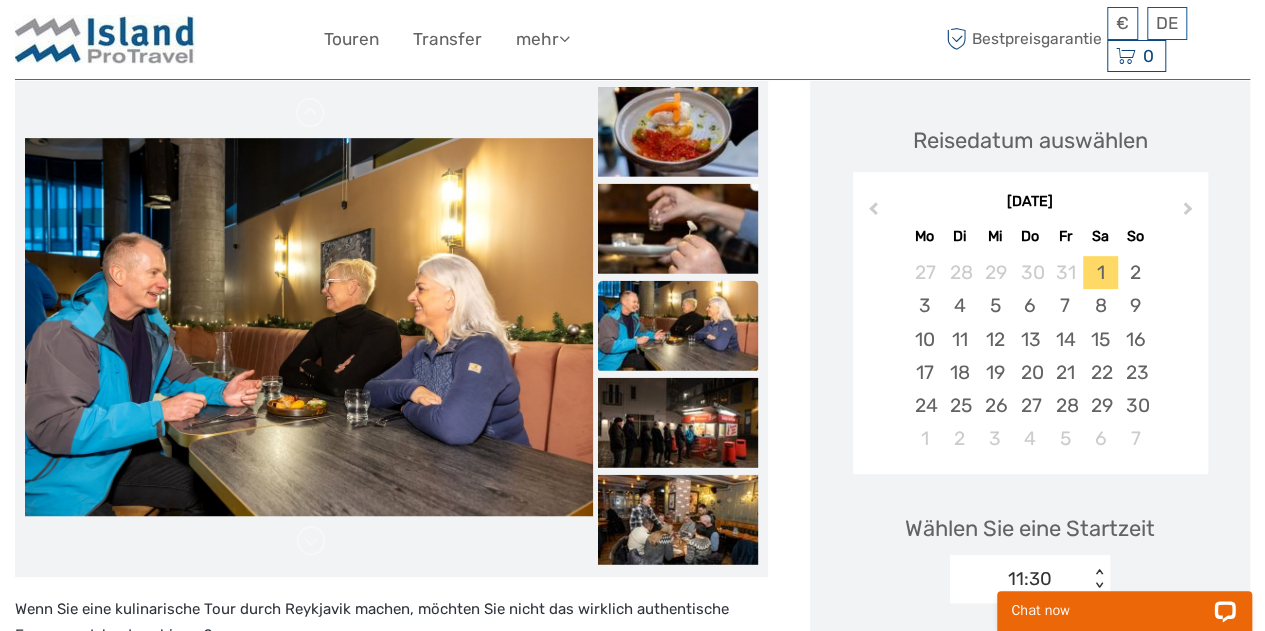 scroll, scrollTop: 406, scrollLeft: 0, axis: vertical 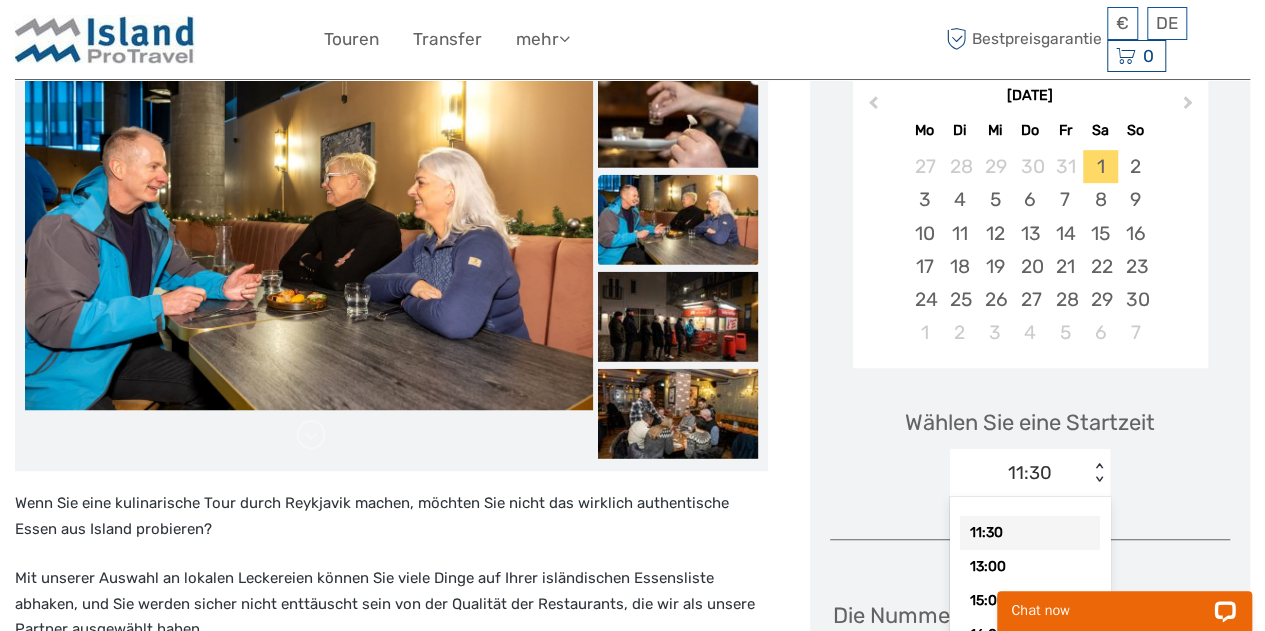 click on "11:30" at bounding box center (1019, 473) 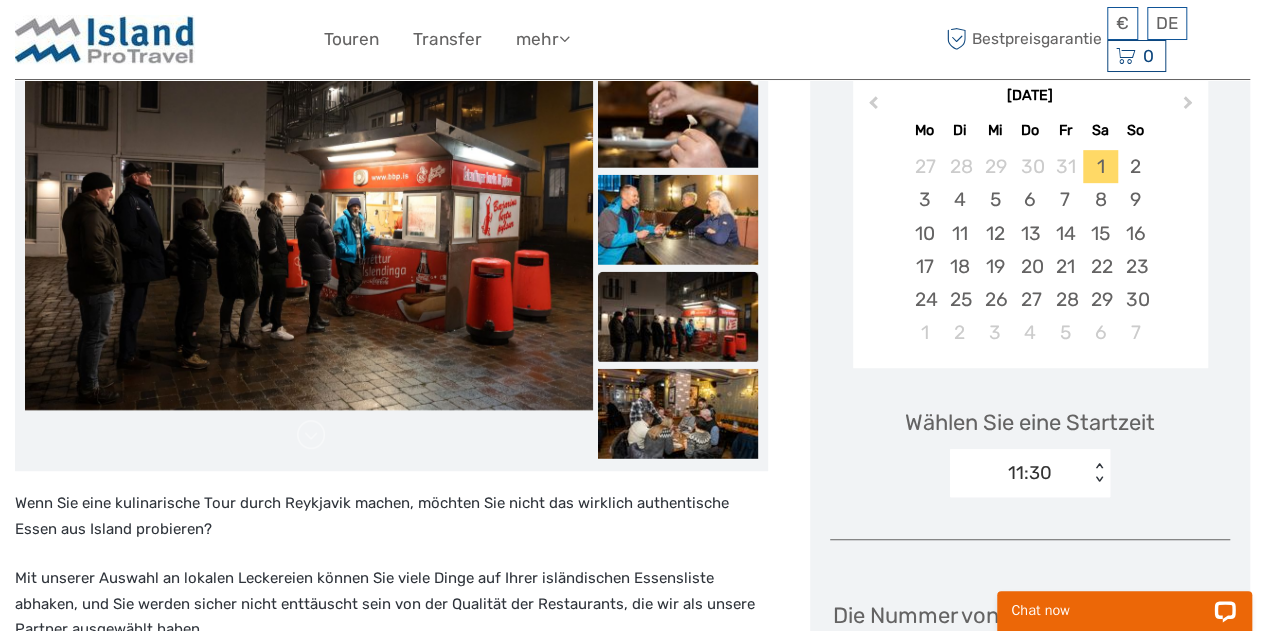 click on "Reisedatum auswählen November 2025 Previous Month Next Month November 2025 Mo Di Mi Do Fr Sa So 27 28 29 30 31 1 2 3 4 5 6 7 8 9 10 11 12 13 14 15 16 17 18 19 20 21 22 23 24 25 26 27 28 29 30 1 2 3 4 5 6 7 Wählen Sie eine Startzeit 11:30 < > Die Nummer von Teilnehmer auswählen (min. 1 Teilnehmer) Feinschmecker 13 - 99 years 126,33 € - 1 + Children 0-6 Free 0 - 6 years 0,00 € - 0 + Junger Feinschmecker 7 - 12 years 77,17 € - 0 + Gesamt :  126,33 € Bestpreisgarantie ZUM WARENKORB HINZUFÜGEN EXPRESS-CHECKOUT" at bounding box center [1030, 556] 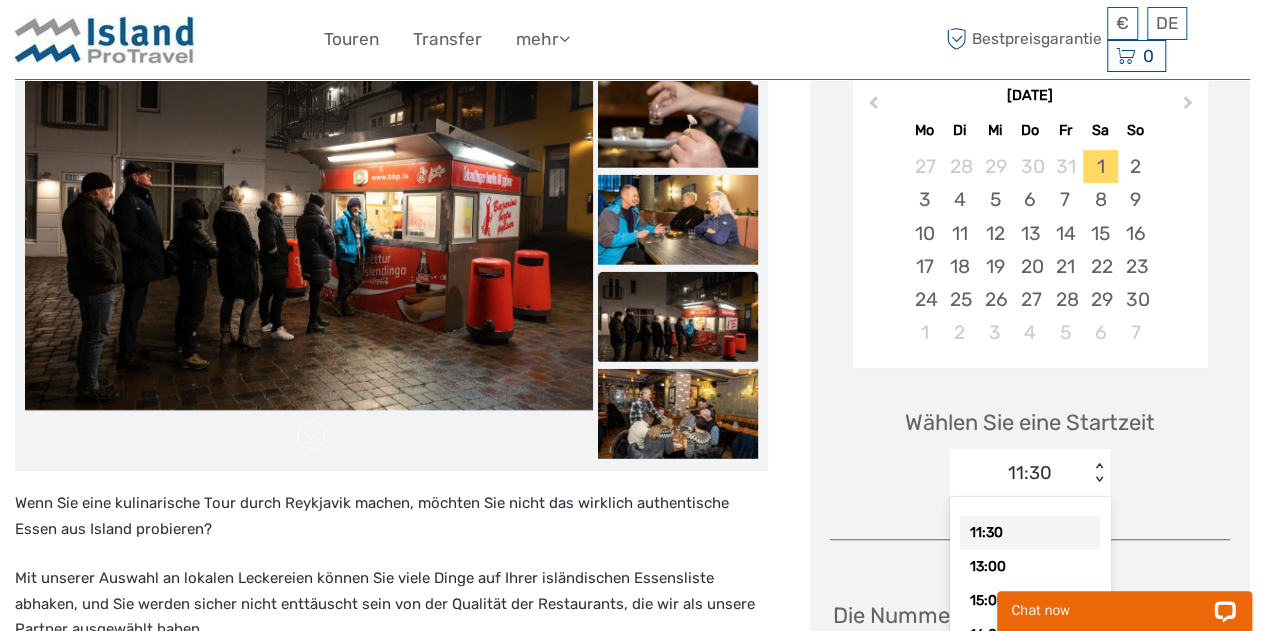 click on "11:30" at bounding box center (1019, 473) 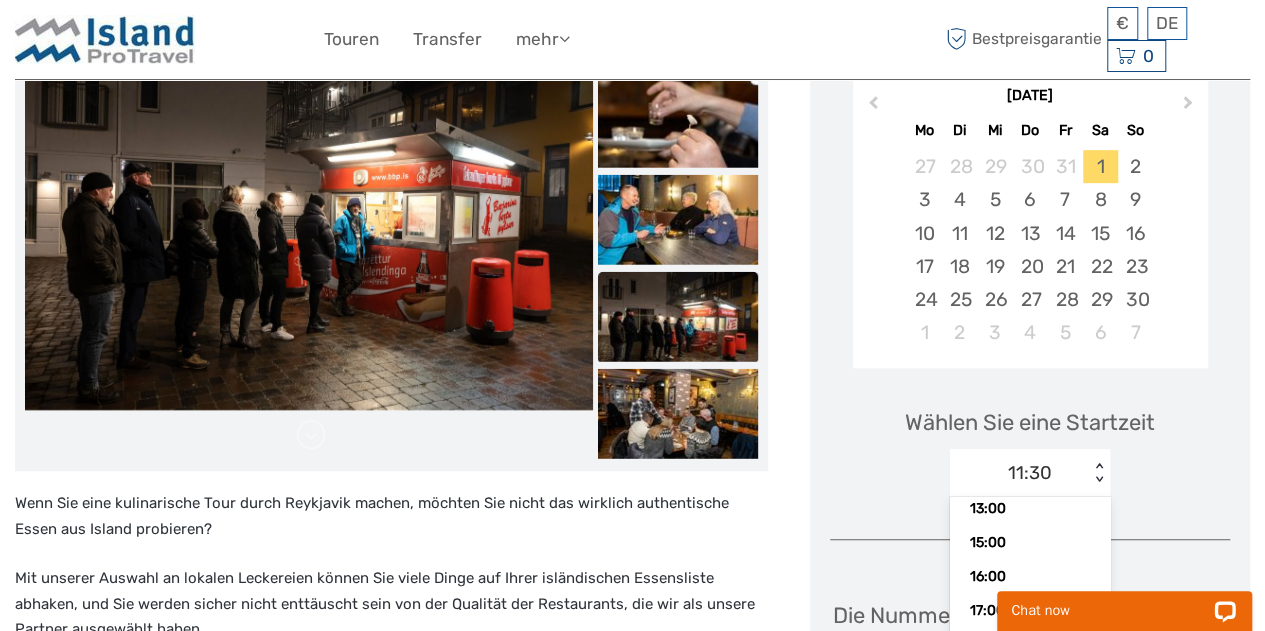 drag, startPoint x: 1102, startPoint y: 505, endPoint x: 117, endPoint y: 31, distance: 1093.1152 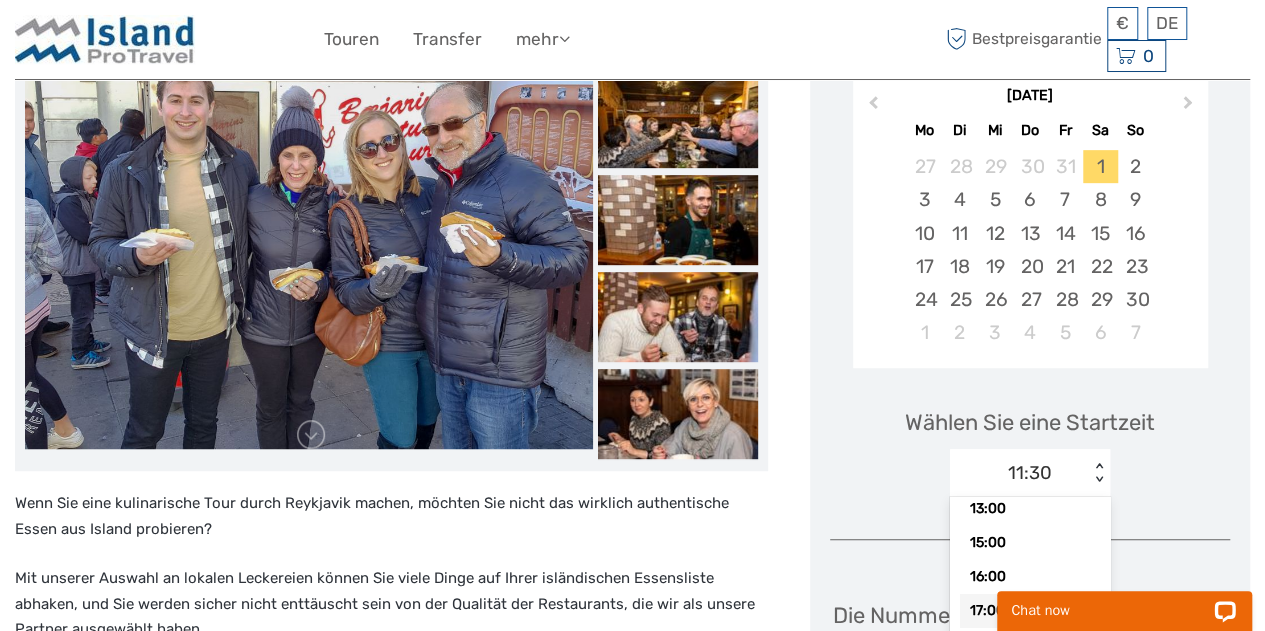 click on "17:00" at bounding box center [1030, 611] 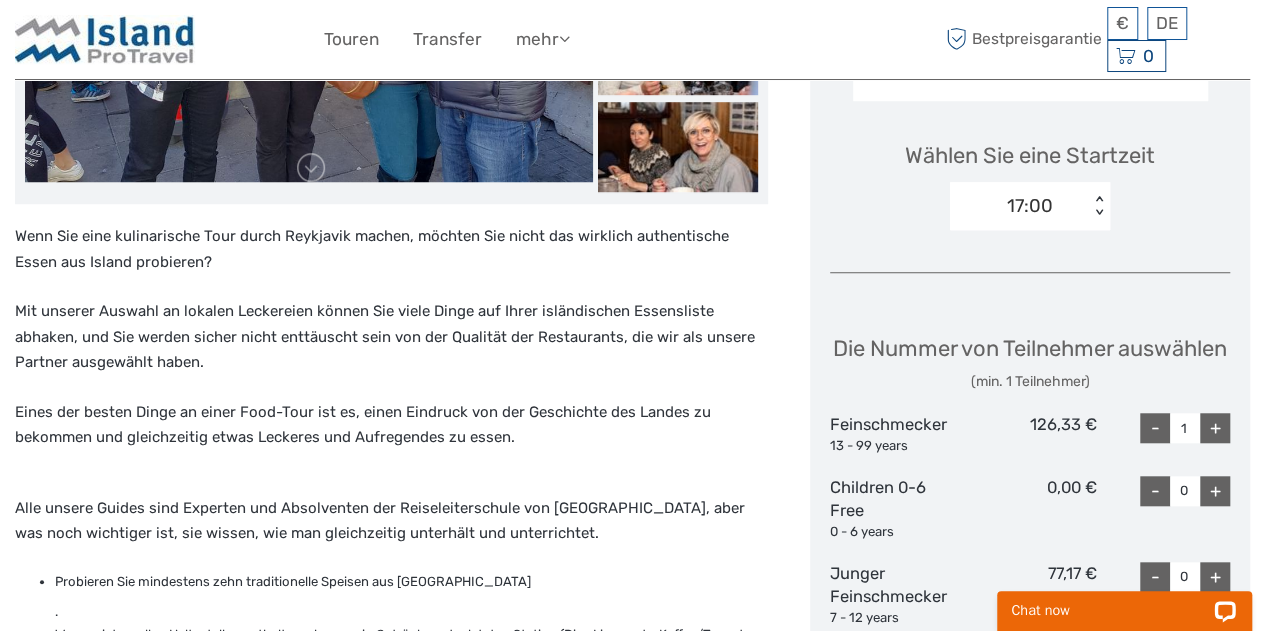 scroll, scrollTop: 674, scrollLeft: 0, axis: vertical 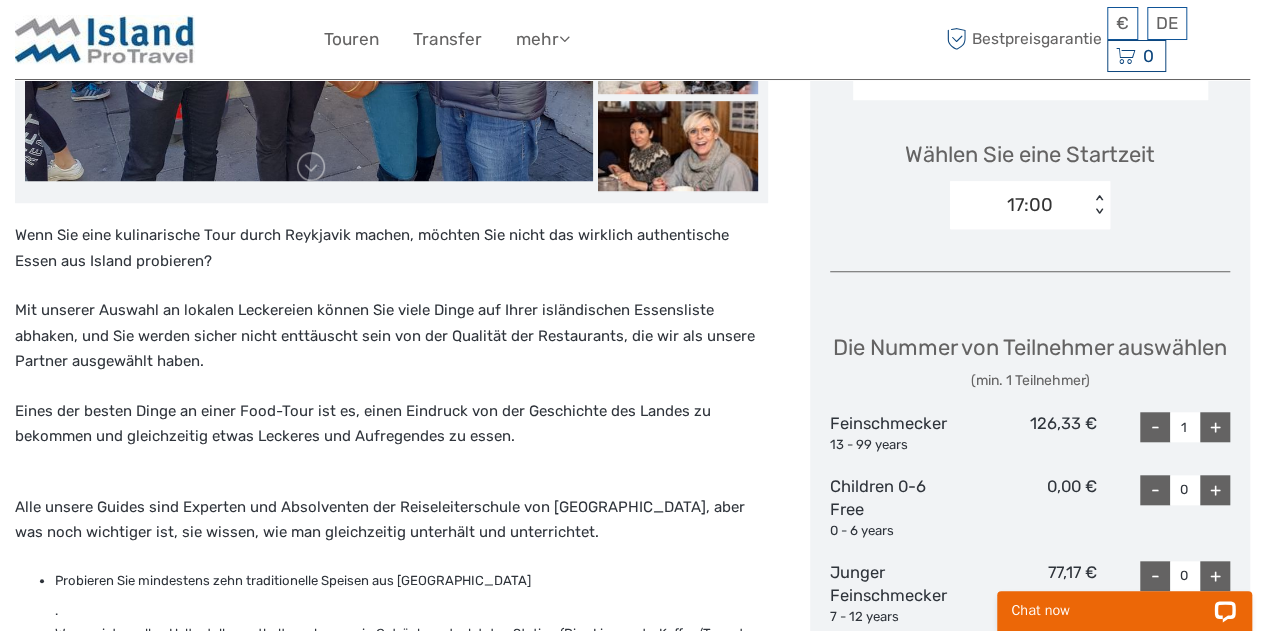 click on "+" at bounding box center [1215, 427] 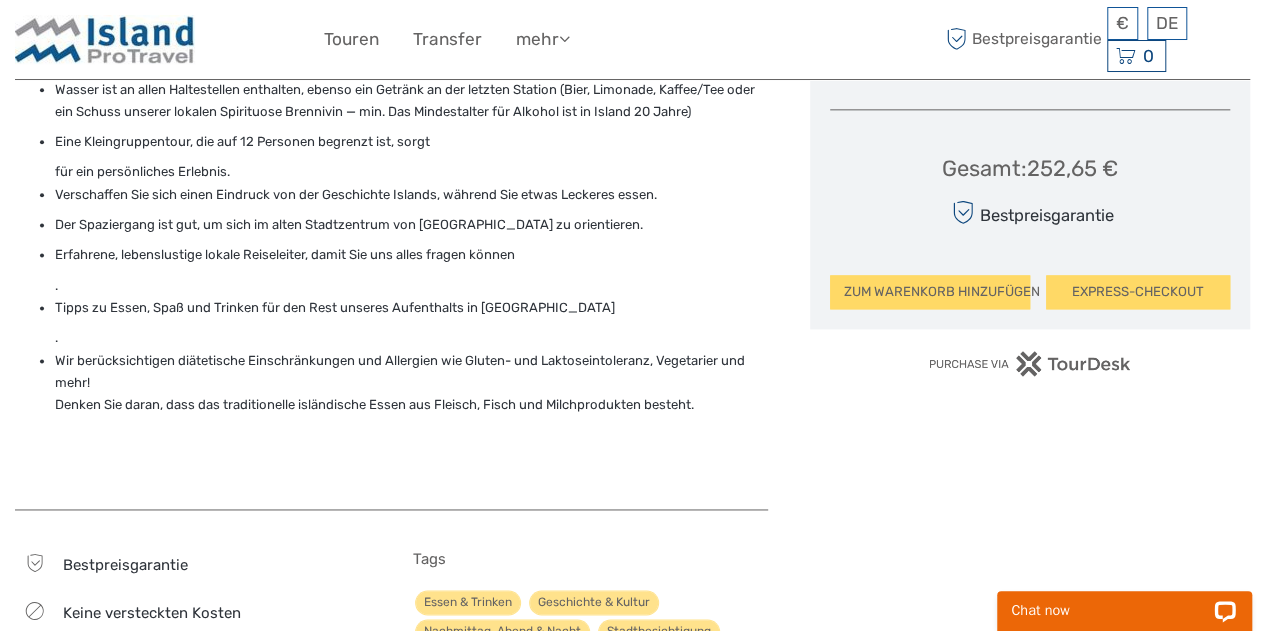 scroll, scrollTop: 1219, scrollLeft: 0, axis: vertical 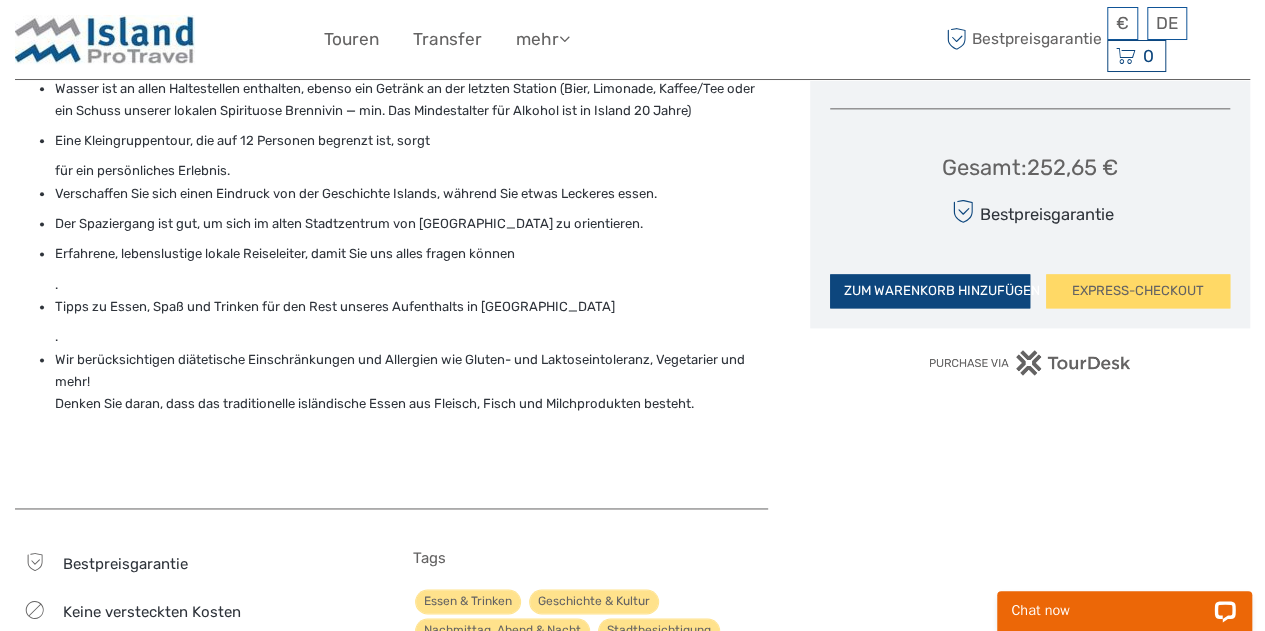 click on "ZUM WARENKORB HINZUFÜGEN" at bounding box center (930, 291) 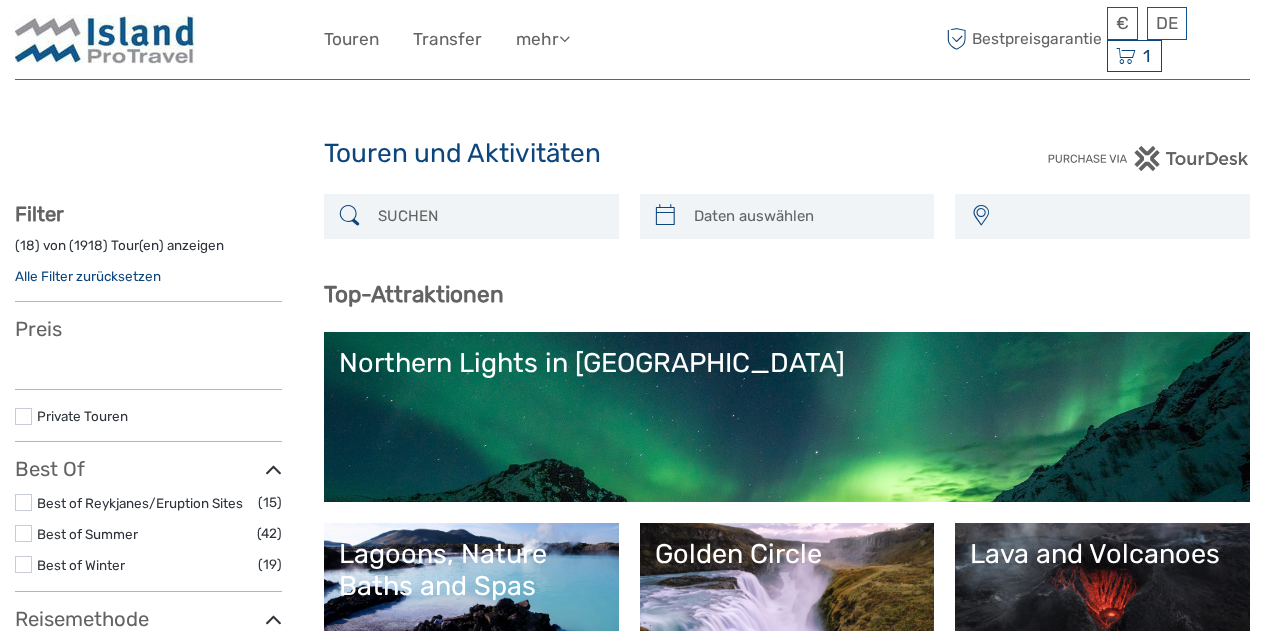 select 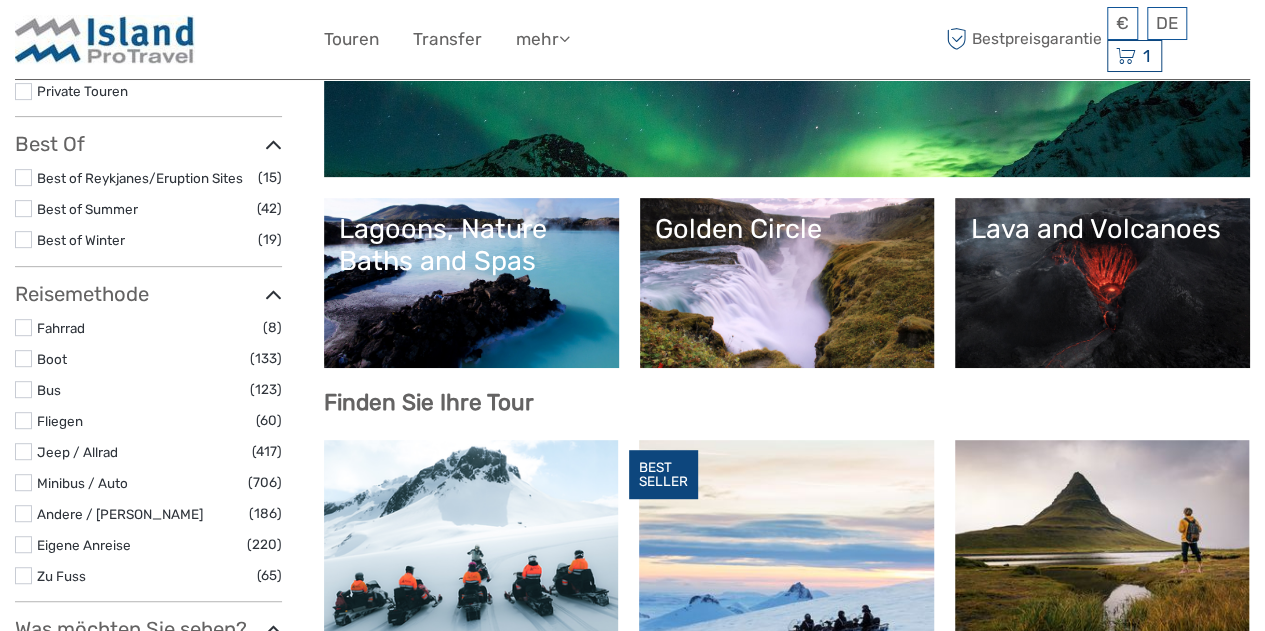 scroll, scrollTop: 386, scrollLeft: 0, axis: vertical 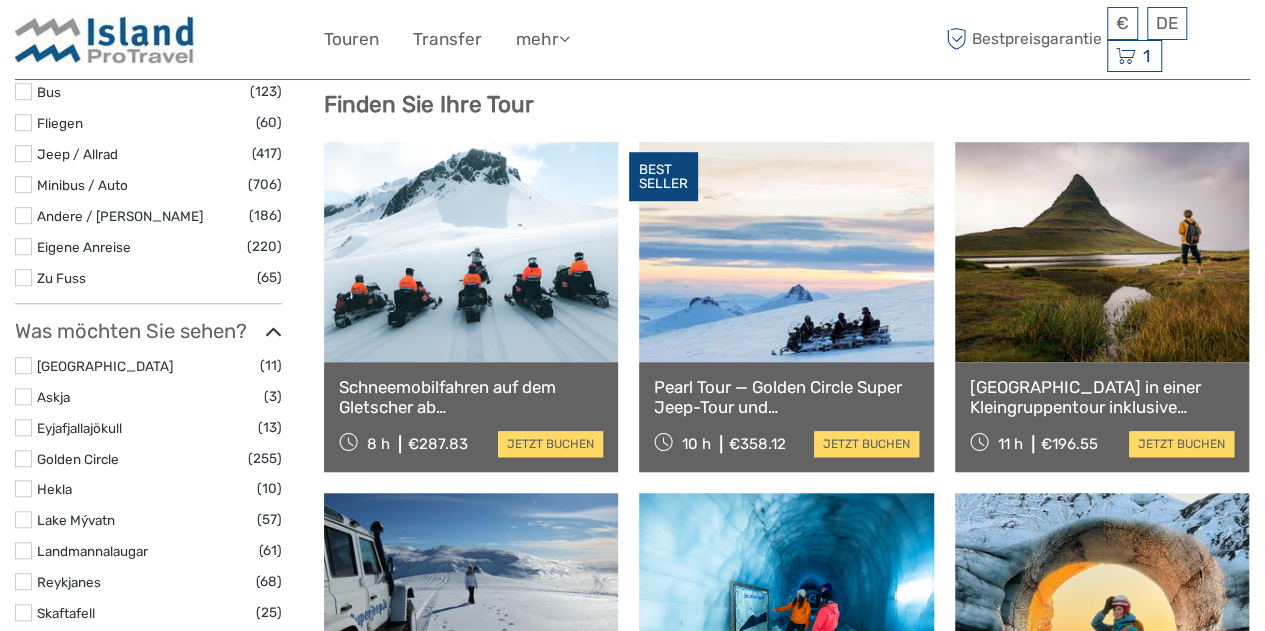 select 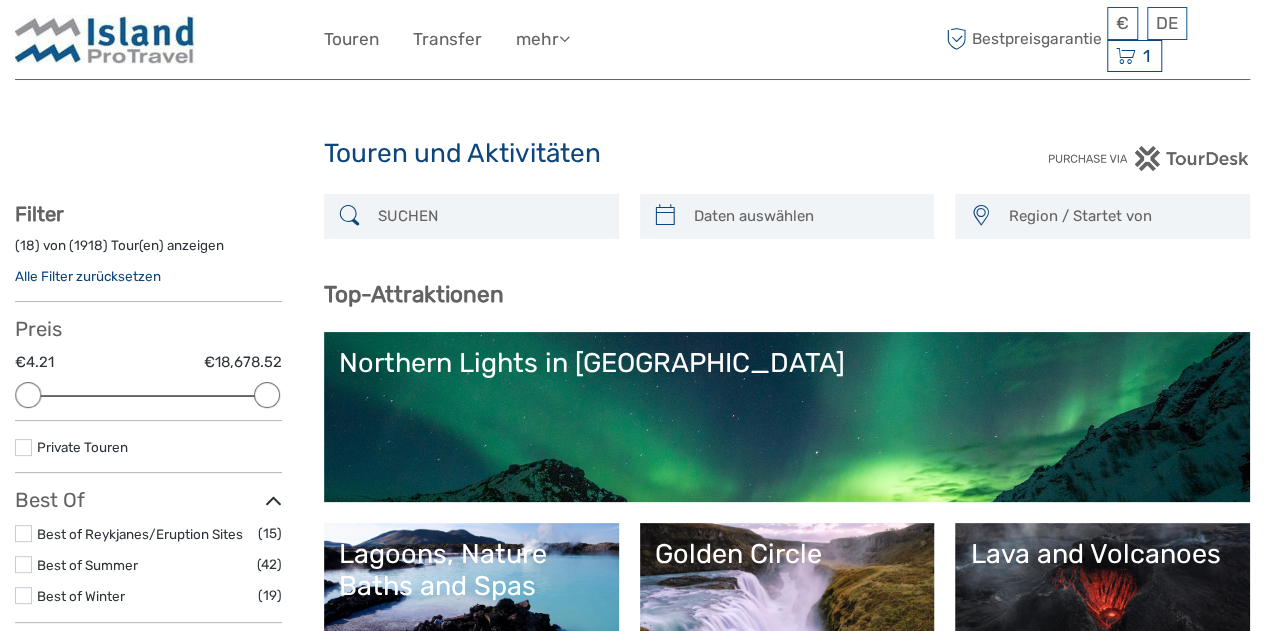 scroll, scrollTop: 890, scrollLeft: 0, axis: vertical 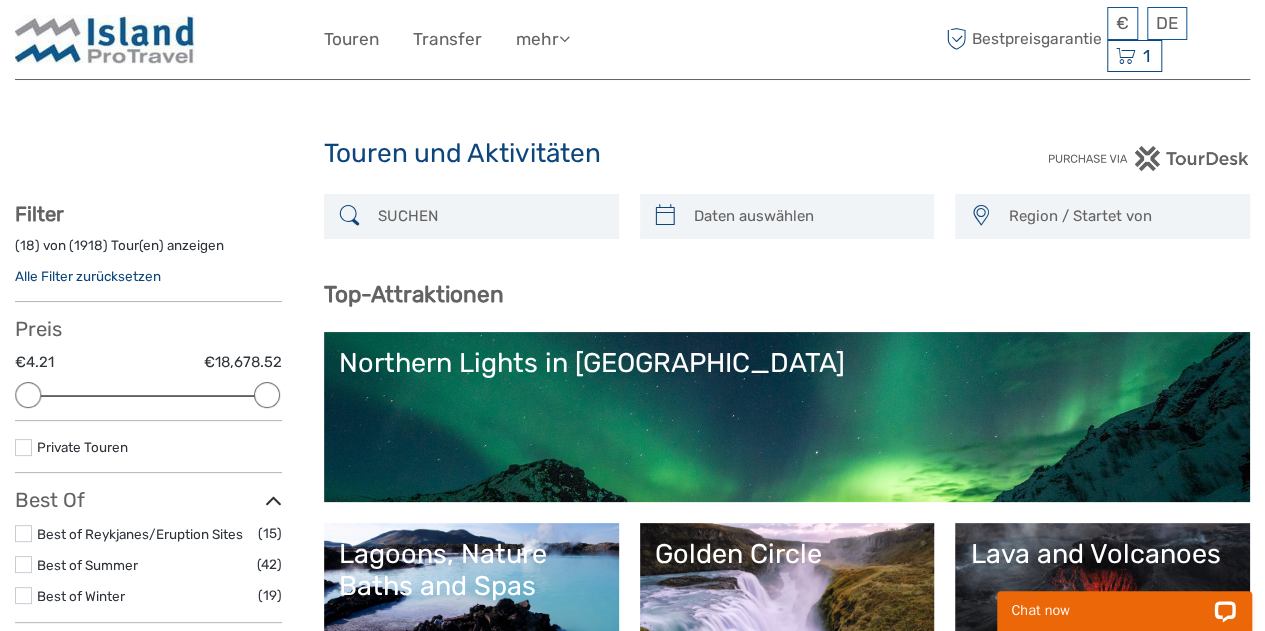 click at bounding box center [489, 216] 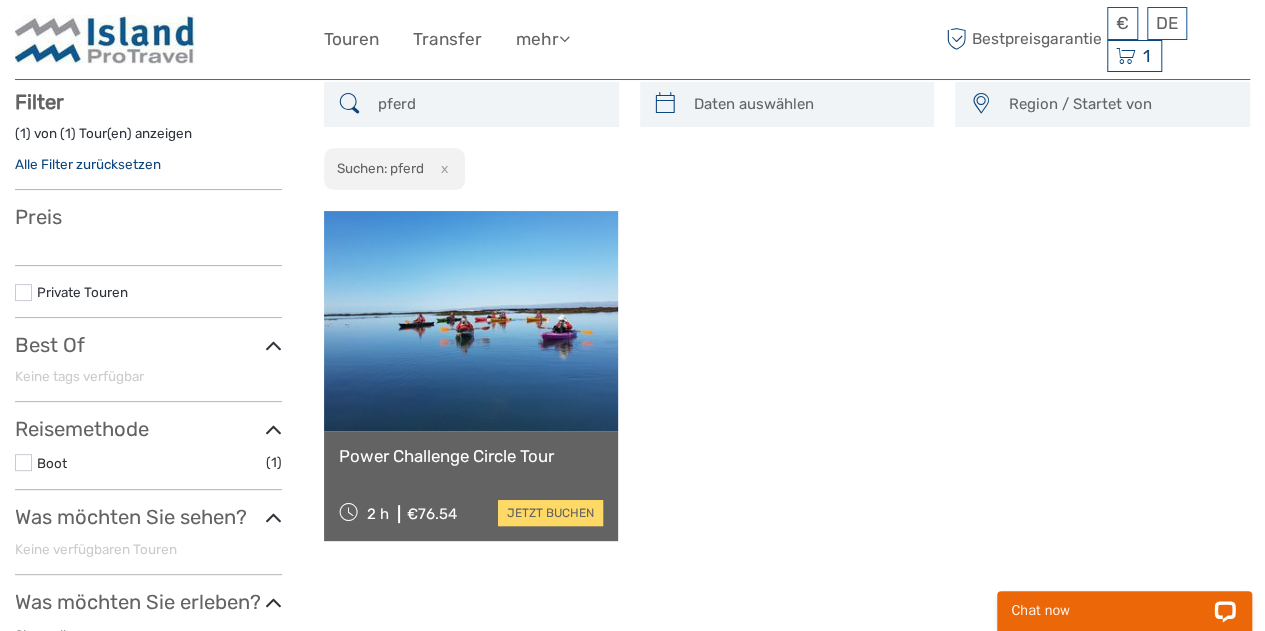 scroll, scrollTop: 113, scrollLeft: 0, axis: vertical 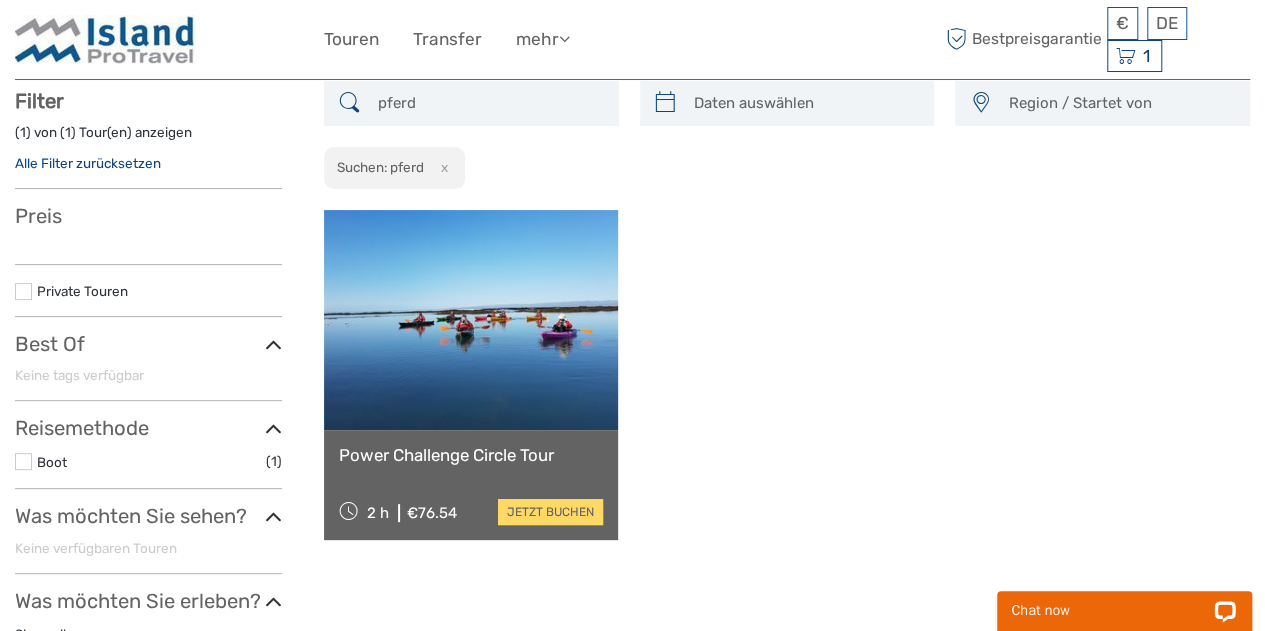 click on "Region / Startet von
[GEOGRAPHIC_DATA]
East
North
Northeast
[GEOGRAPHIC_DATA] / [GEOGRAPHIC_DATA]
South
Southeast
West
[GEOGRAPHIC_DATA]
Capital Region
East
North
Northeast
[GEOGRAPHIC_DATA] / [GEOGRAPHIC_DATA]
South
Southeast
West
[GEOGRAPHIC_DATA]
Filter anzeigen
Filter ausblenden
Filter
( 1 ) von ( 1 ) Tour(en) anzeigen
Alle Filter zurücksetzen
Preis
€4.21   €18,678.52
Löschen
Private Touren
Best Of" at bounding box center [632, 464] 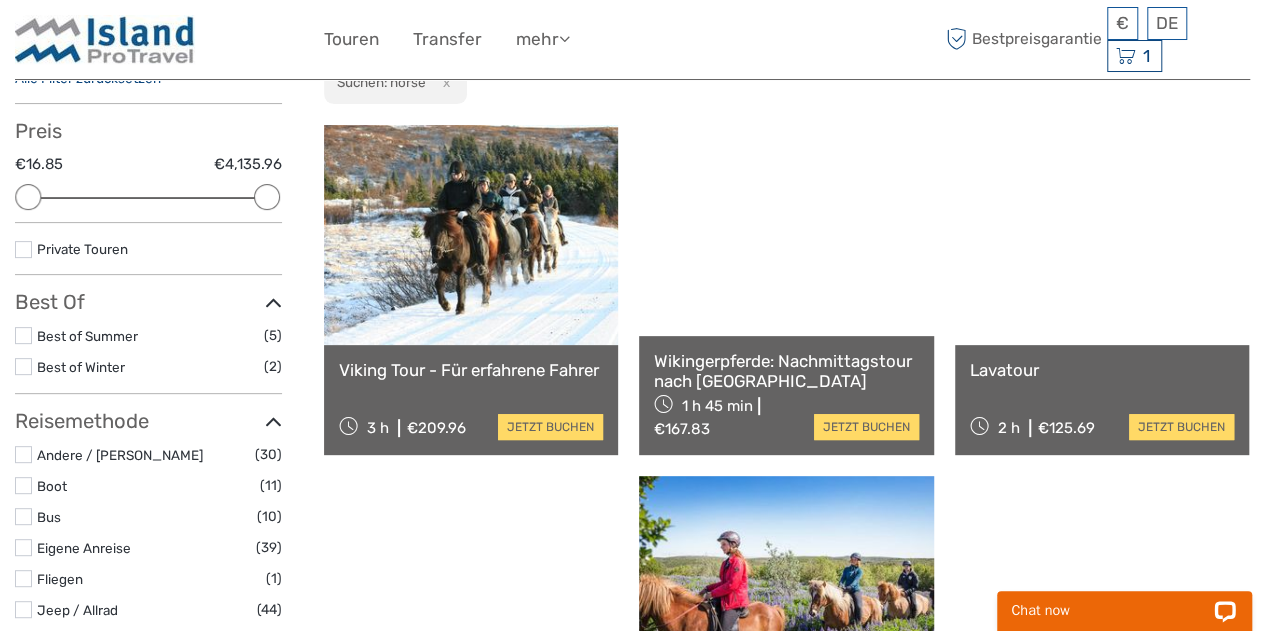 scroll, scrollTop: 204, scrollLeft: 0, axis: vertical 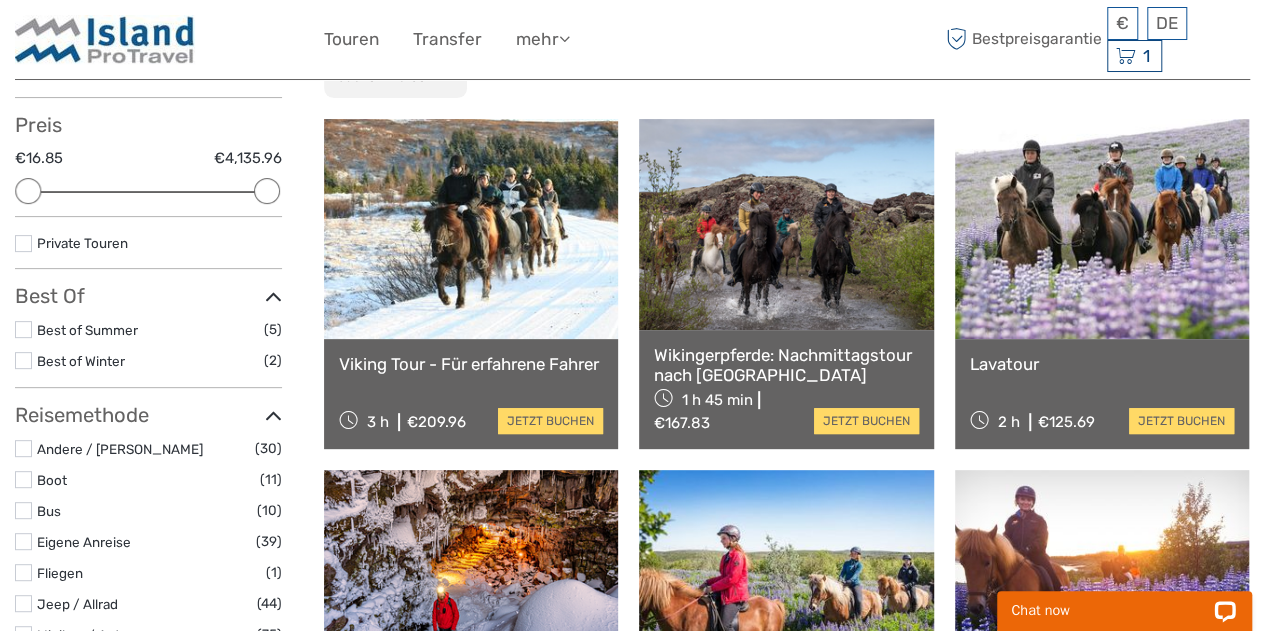 type on "horse" 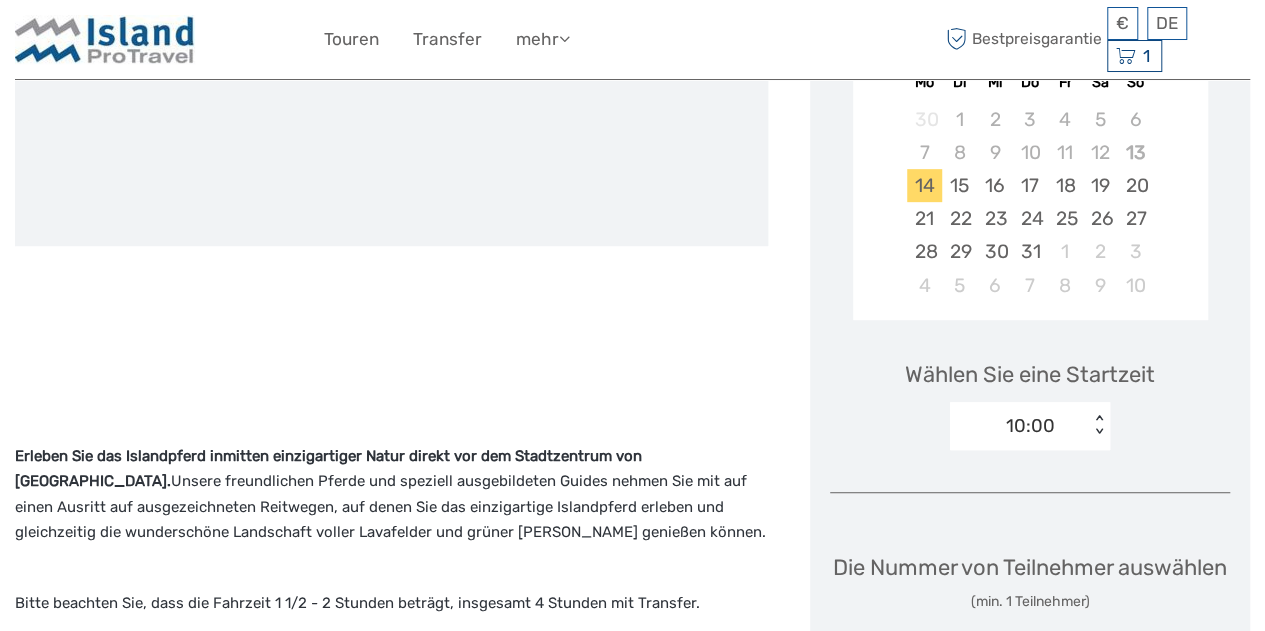 scroll, scrollTop: 427, scrollLeft: 0, axis: vertical 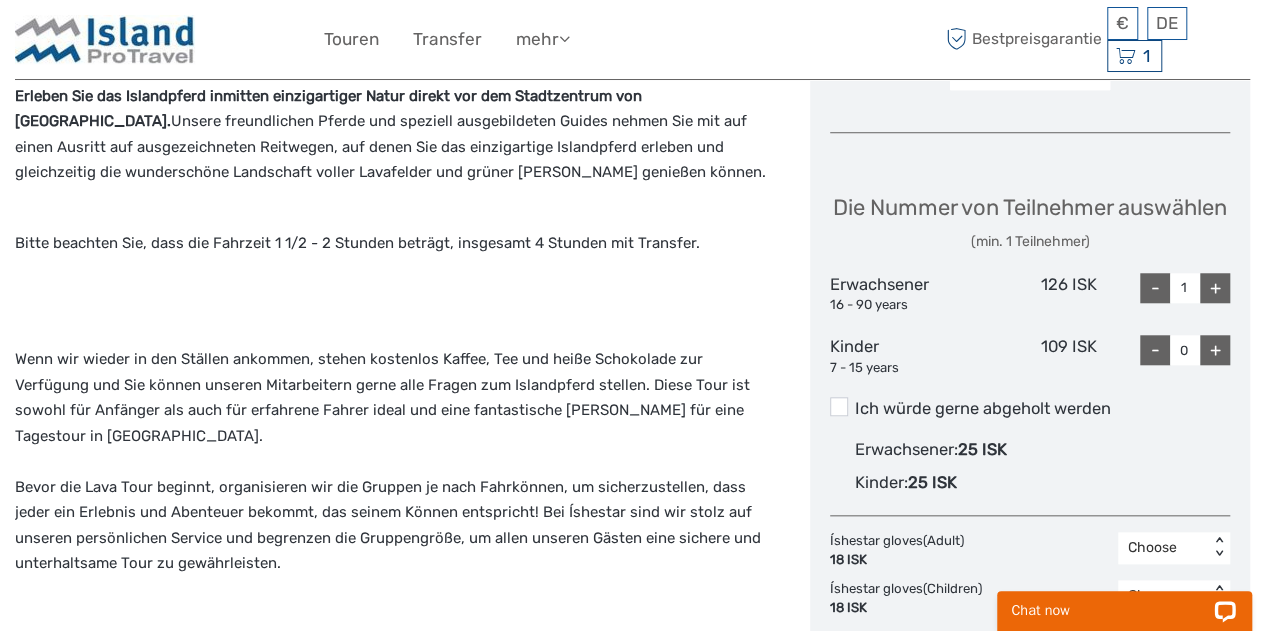 click on "+" at bounding box center [1215, 288] 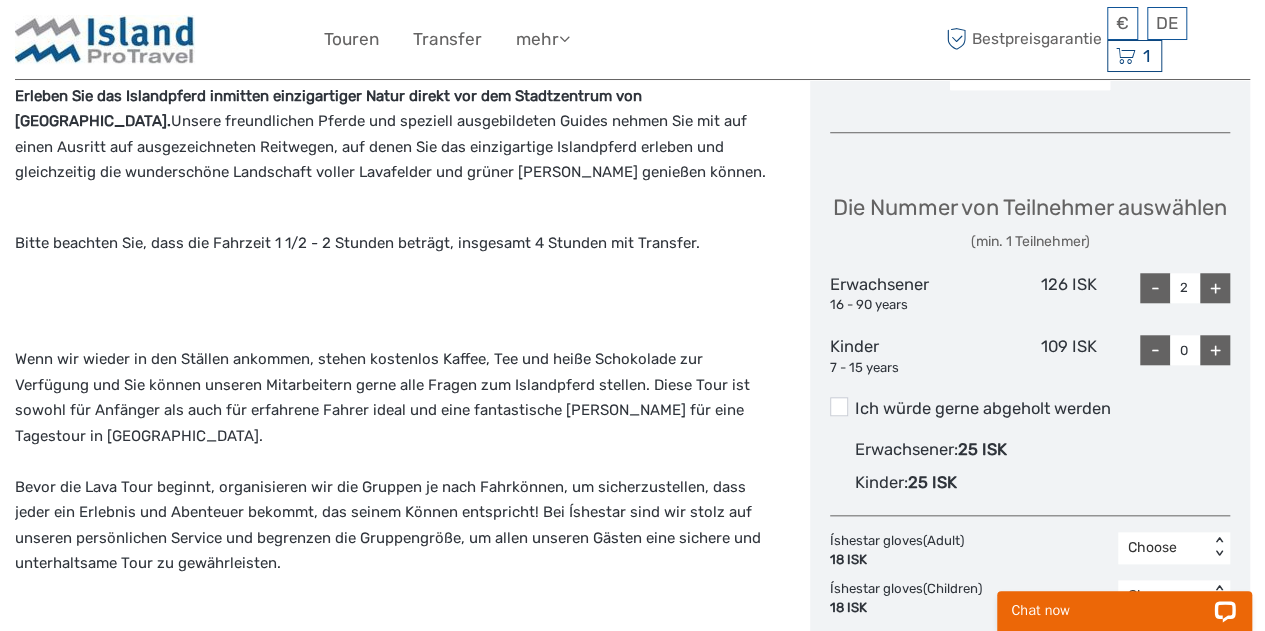 type on "2" 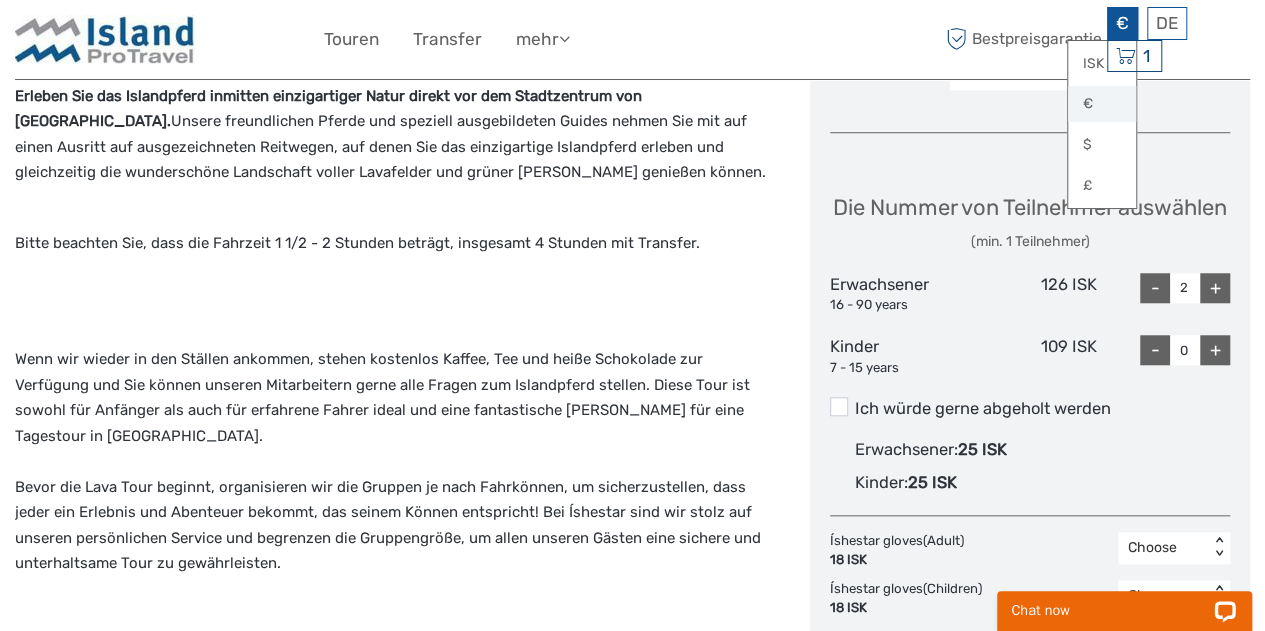 click on "€" at bounding box center (1102, 104) 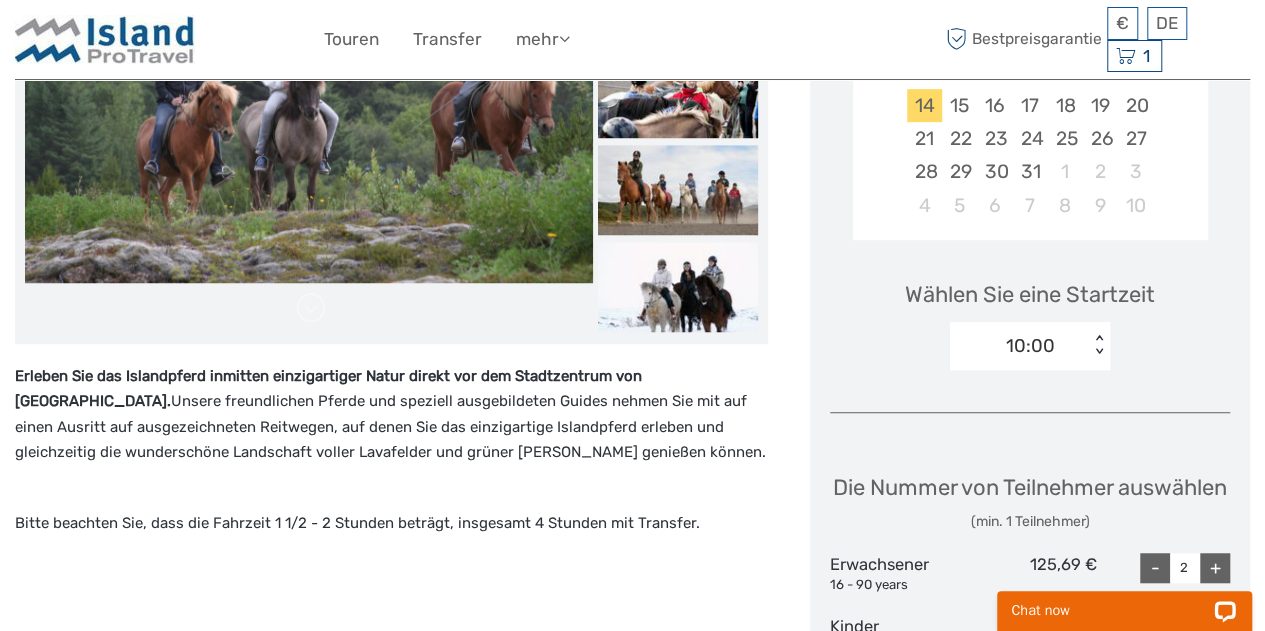 scroll, scrollTop: 484, scrollLeft: 0, axis: vertical 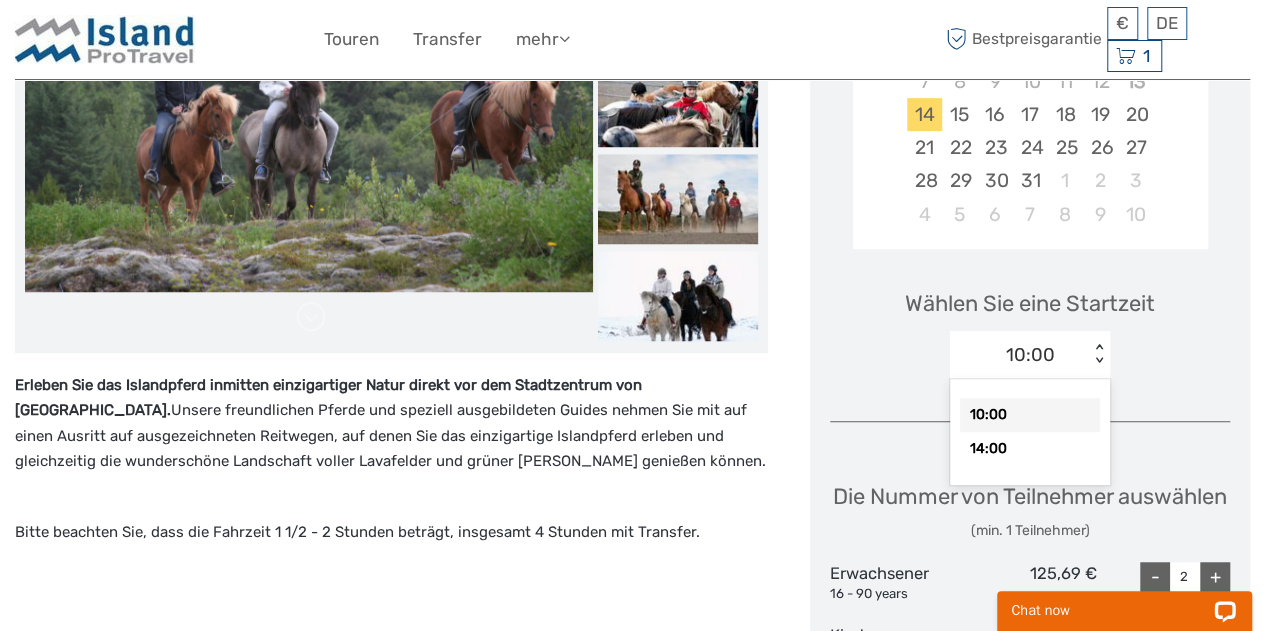 click on "10:00" at bounding box center [1019, 355] 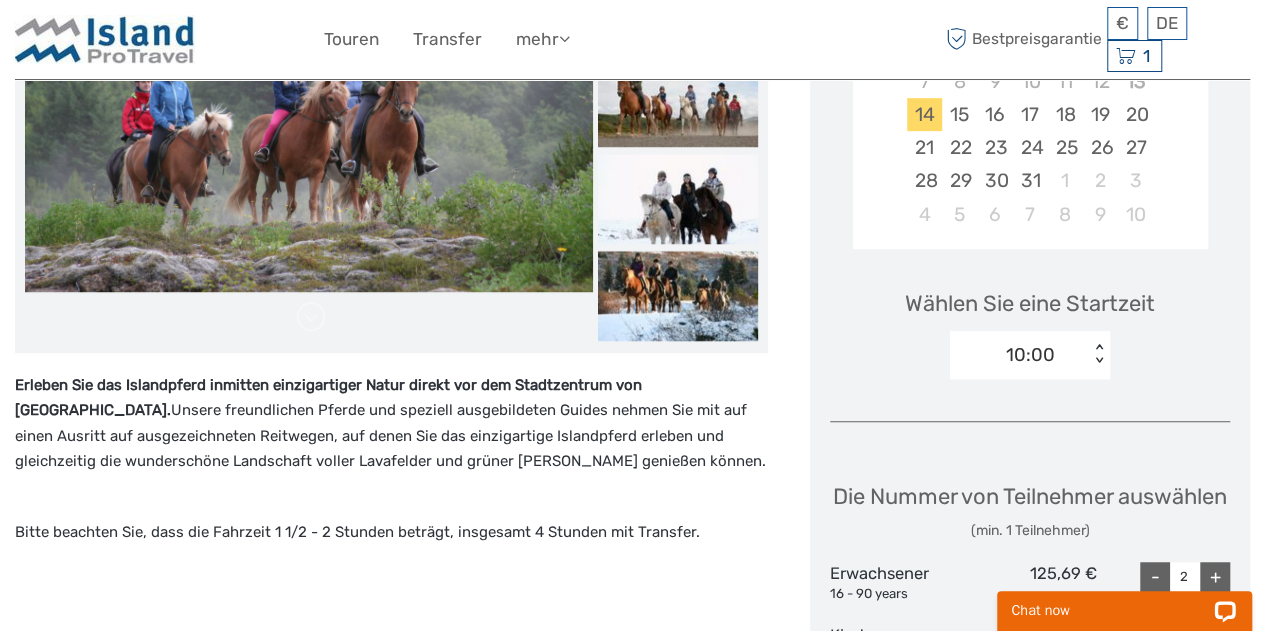 click on "Reisedatum auswählen Next Month Juli 2025 Mo Di Mi Do Fr Sa So 30 1 2 3 4 5 6 7 8 9 10 11 12 13 14 15 16 17 18 19 20 21 22 23 24 25 26 27 28 29 30 31 1 2 3 4 5 6 7 8 9 10 Wählen Sie eine Startzeit 10:00 < > Die Nummer von Teilnehmer auswählen (min. 1 Teilnehmer) Erwachsener 16 - 90 years 125,69 € - 2 + Kinder 7 - 15 years 108,84 € - 0 + Ich würde gerne abgeholt werden Erwachsener :  24,58 € Kinder :  24,58 € Íshestar gloves  (Adult) 18,26 € Choose < > Íshestar gloves  (Children) 18,26 € Choose < > Gesamt :  251,39 € Bestpreisgarantie ZUM WARENKORB HINZUFÜGEN EXPRESS-CHECKOUT" at bounding box center (1030, 498) 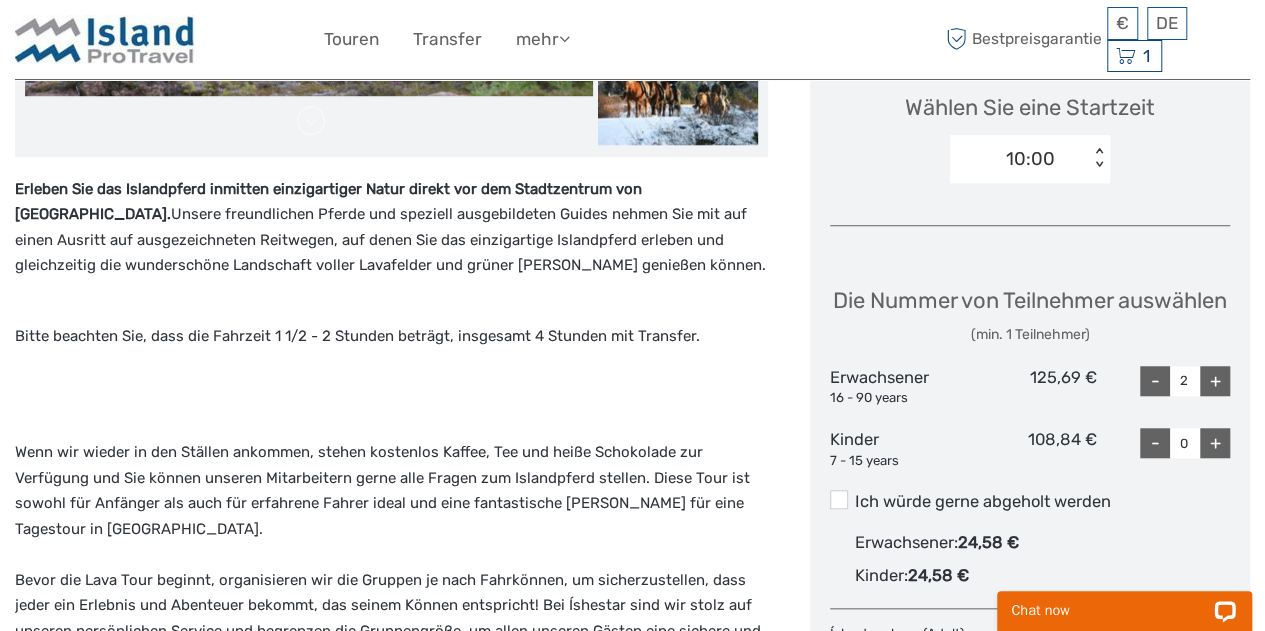scroll, scrollTop: 855, scrollLeft: 0, axis: vertical 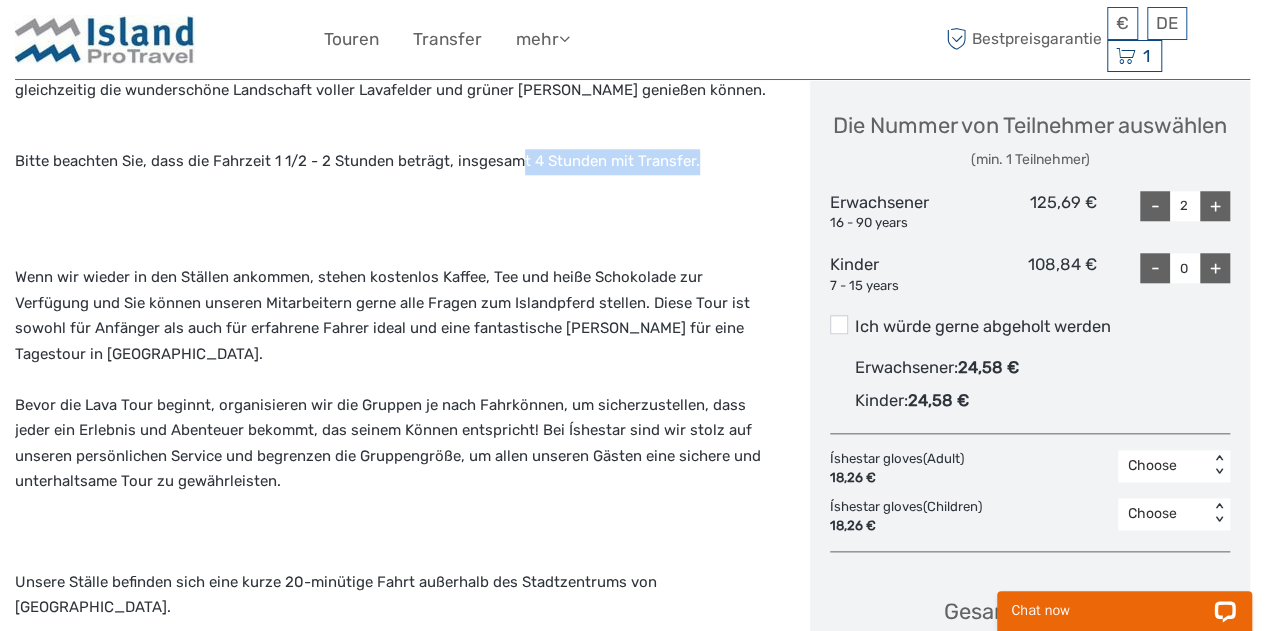 drag, startPoint x: 517, startPoint y: 159, endPoint x: 734, endPoint y: 165, distance: 217.08293 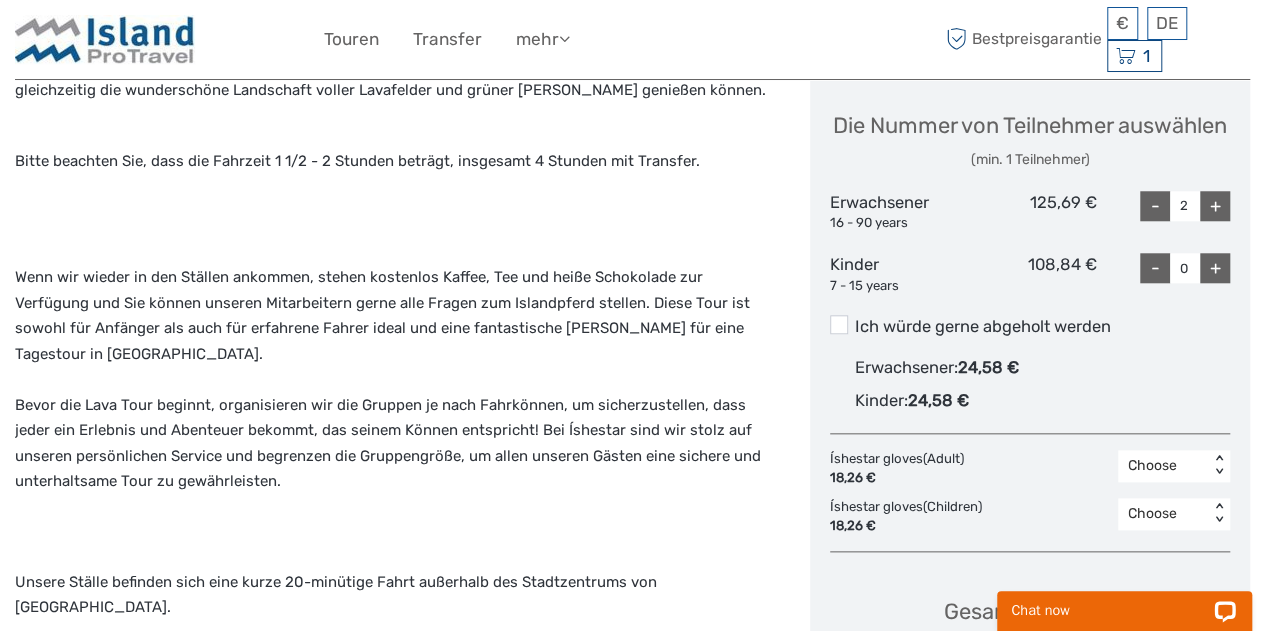 click on "Erleben Sie das Islandpferd inmitten einzigartiger Natur direkt vor dem Stadtzentrum von Reykjavík.  Unsere freundlichen Pferde und speziell ausgebildeten Guides nehmen Sie mit auf einen Ausritt auf ausgezeichneten Reitwegen, auf denen Sie das einzigartige Islandpferd erleben und gleichzeitig die wunderschöne Landschaft voller Lavafelder und grüner Hügel genießen können.  Bitte beachten Sie, dass die Fahrzeit 1 1/2 - 2 Stunden beträgt, insgesamt 4 Stunden mit Transfer.  Wenn wir wieder in den Ställen ankommen, stehen kostenlos Kaffee, Tee und heiße Schokolade zur Verfügung und Sie können unseren Mitarbeitern gerne alle Fragen zum Islandpferd stellen. Diese Tour ist sowohl für Anfänger als auch für erfahrene Fahrer ideal und eine fantastische Wahl für eine Tagestour in Reykjavík.  Unsere Ställe befinden sich eine kurze 20-minütige Fahrt außerhalb des Stadtzentrums von Reykjavik." at bounding box center (391, 356) 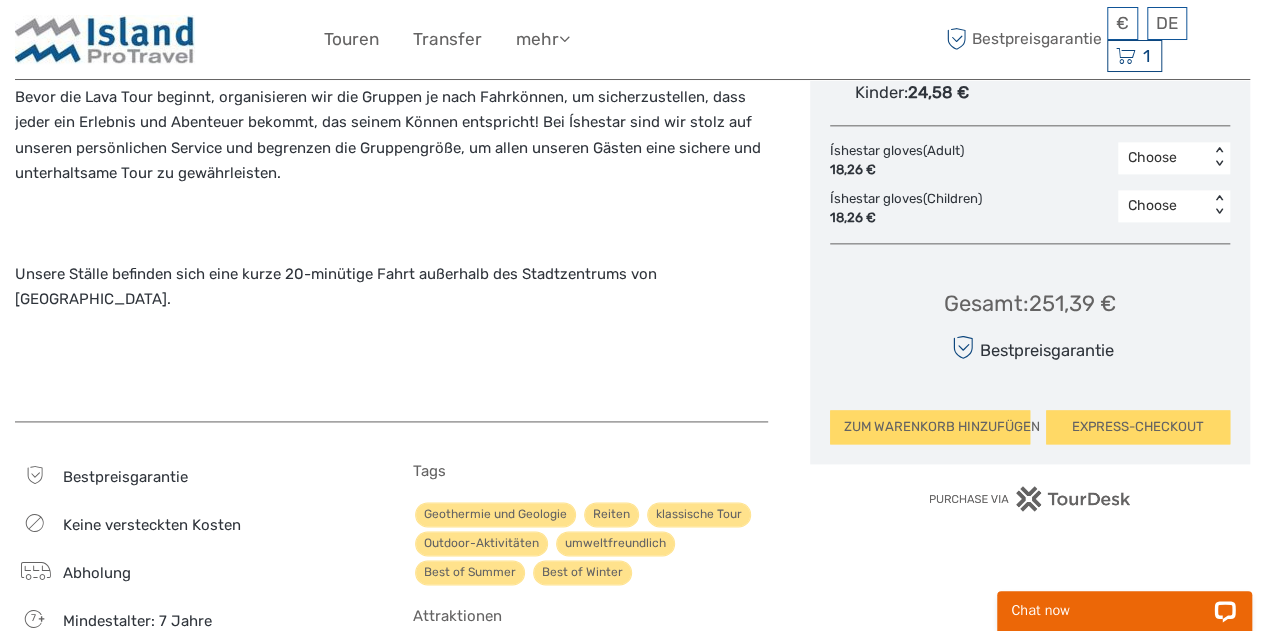 scroll, scrollTop: 1261, scrollLeft: 0, axis: vertical 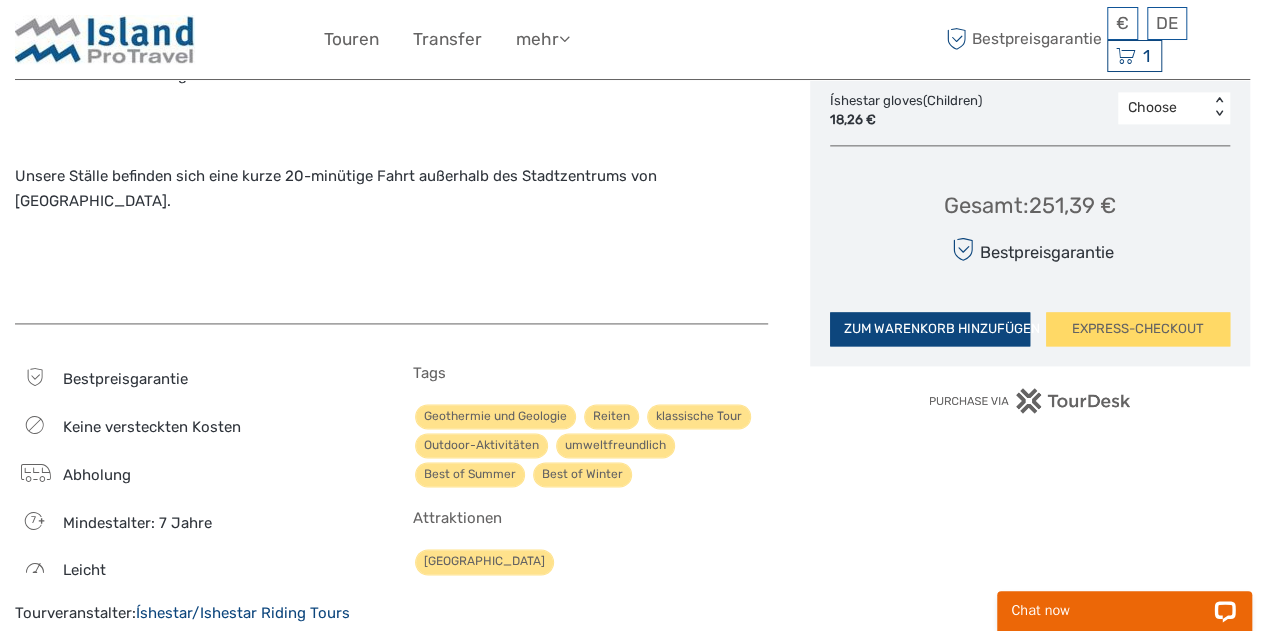 click on "ZUM WARENKORB HINZUFÜGEN" at bounding box center [930, 329] 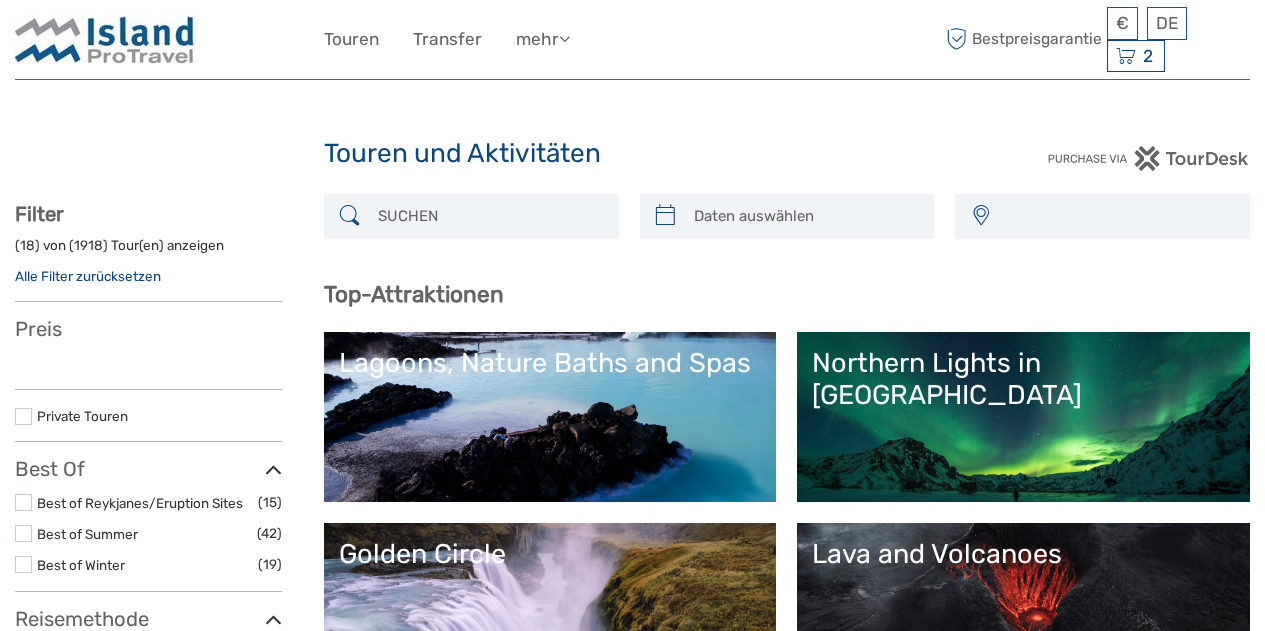 select 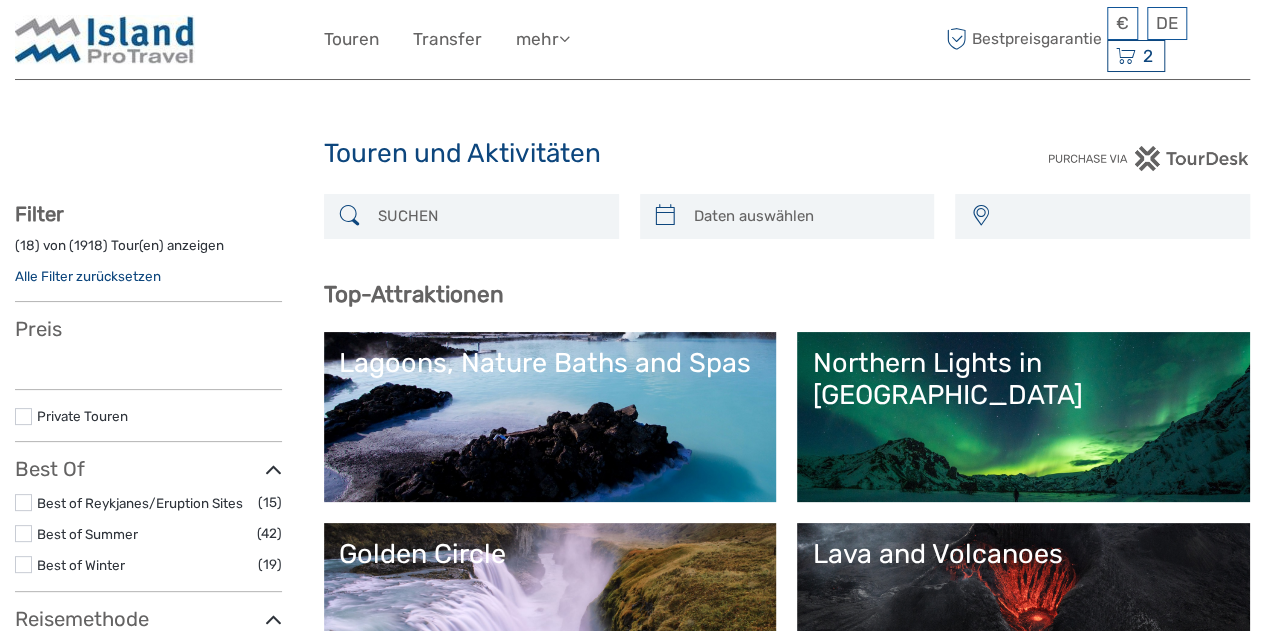 scroll, scrollTop: 0, scrollLeft: 0, axis: both 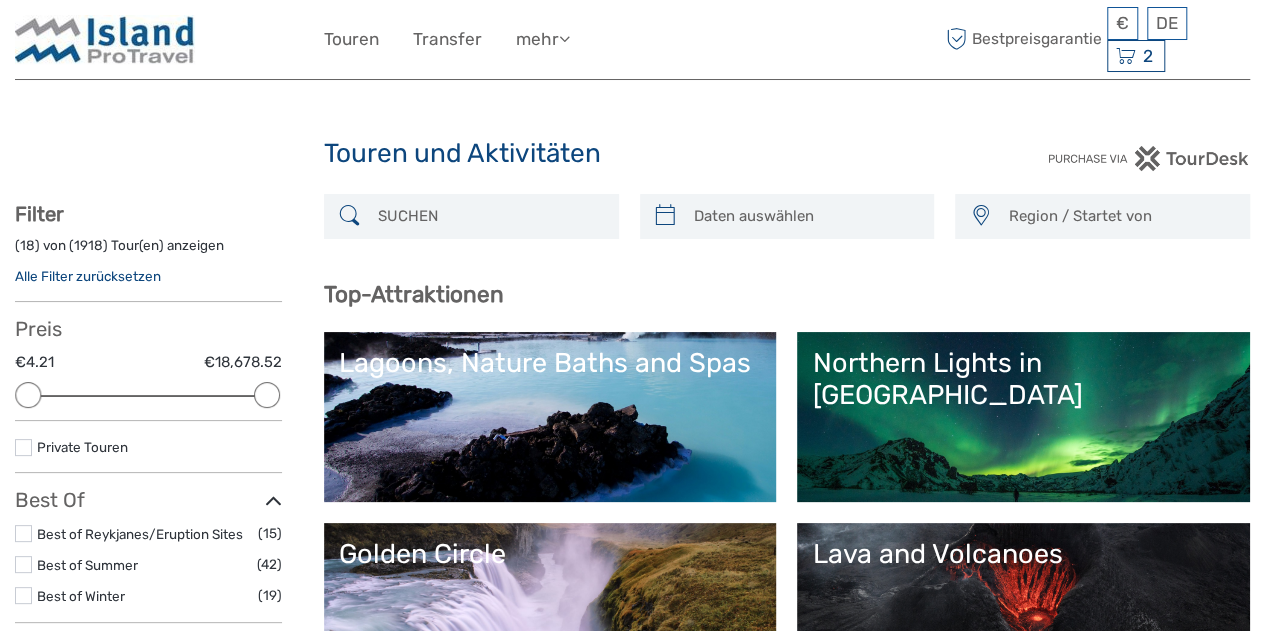 click at bounding box center (471, 216) 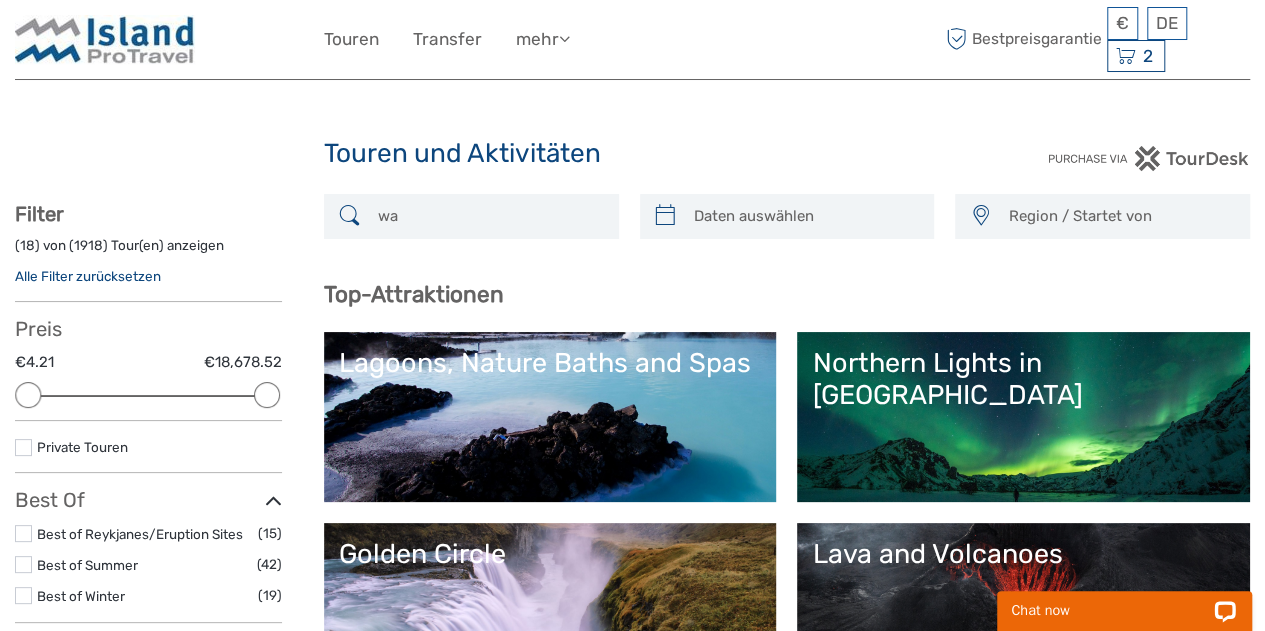 scroll, scrollTop: 0, scrollLeft: 0, axis: both 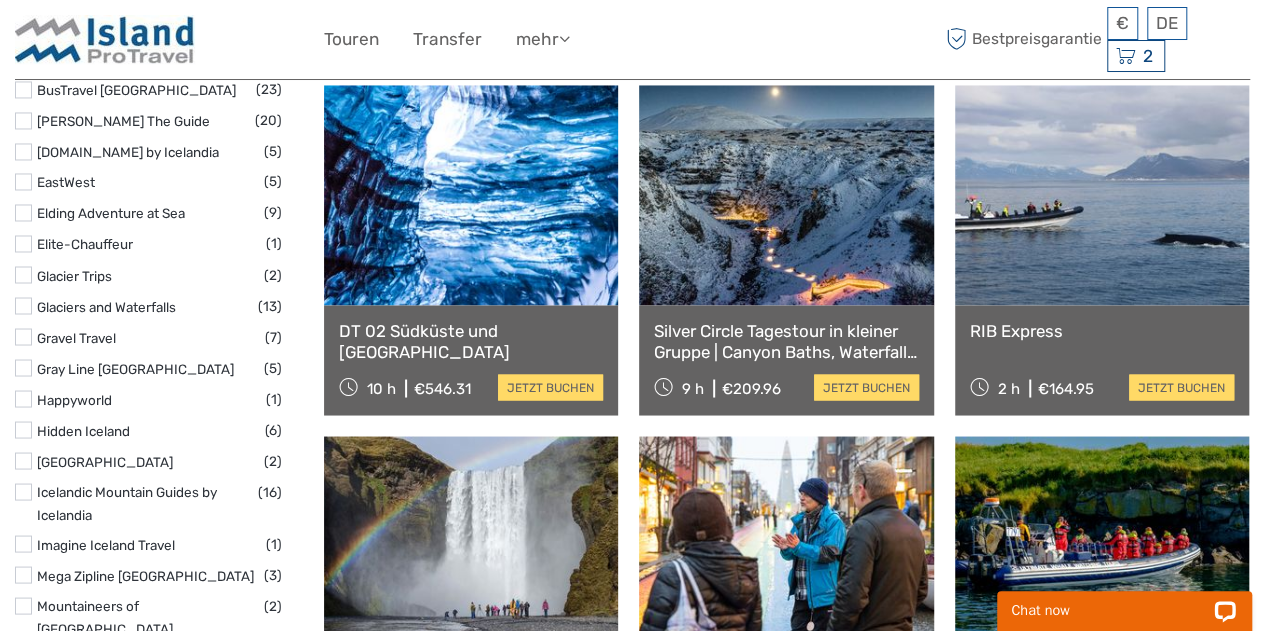 type on "wal" 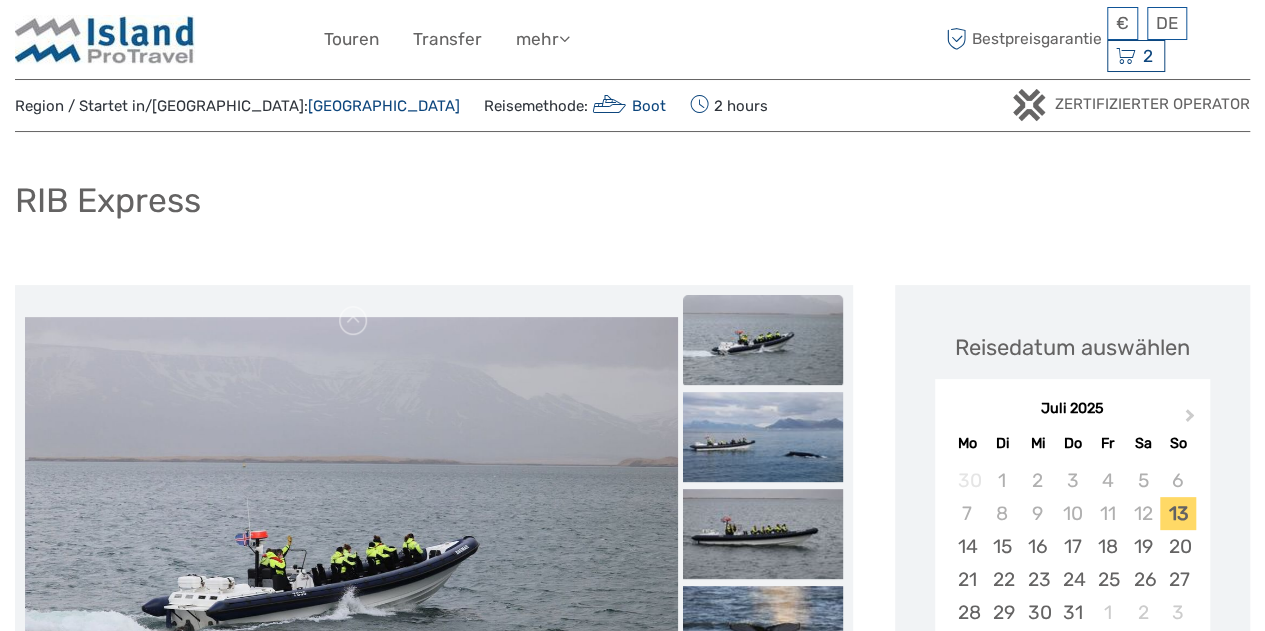 scroll, scrollTop: 54, scrollLeft: 0, axis: vertical 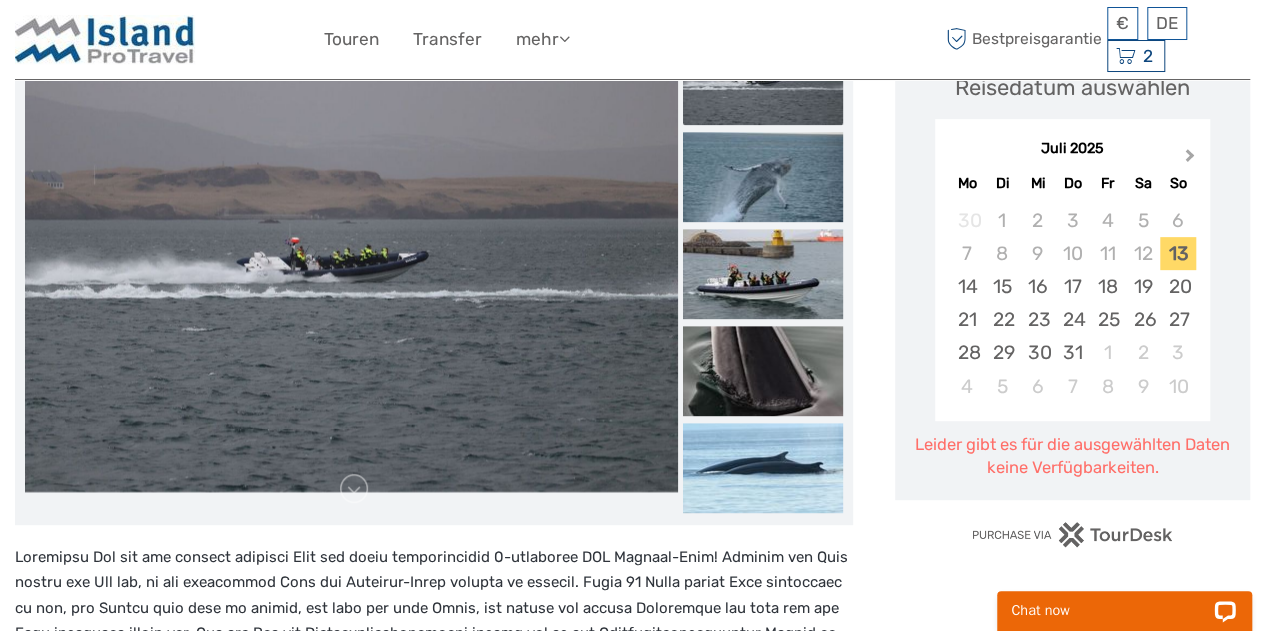 click on "Next Month" at bounding box center (1192, 160) 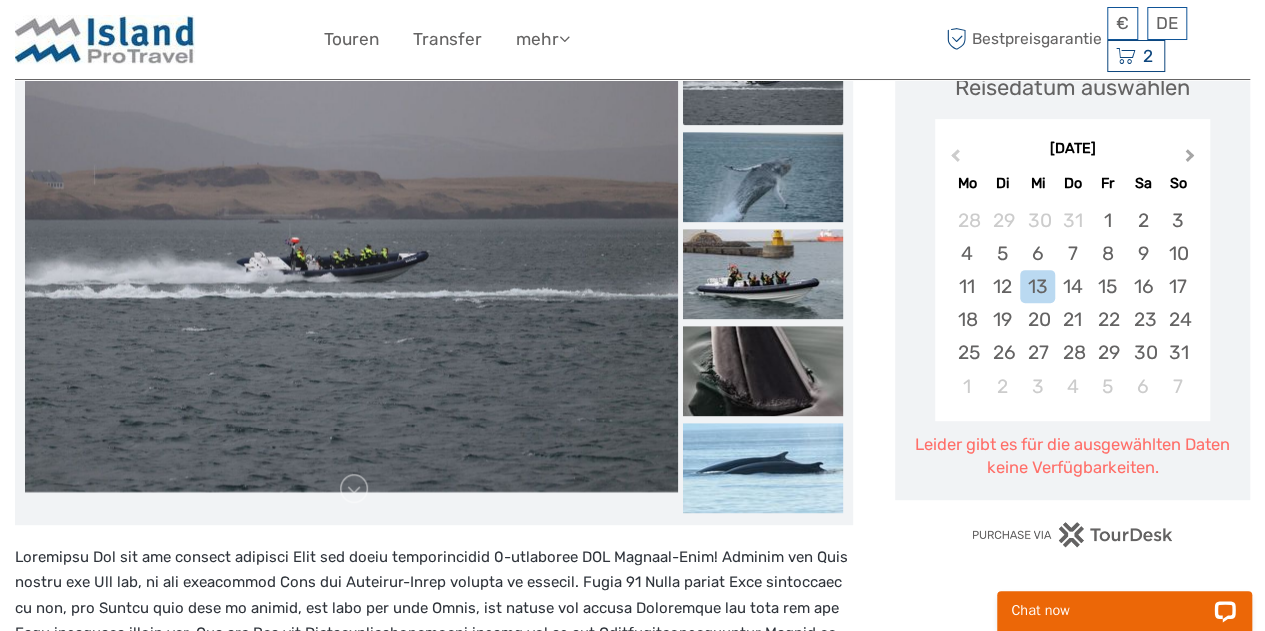 click on "Next Month" at bounding box center (1192, 160) 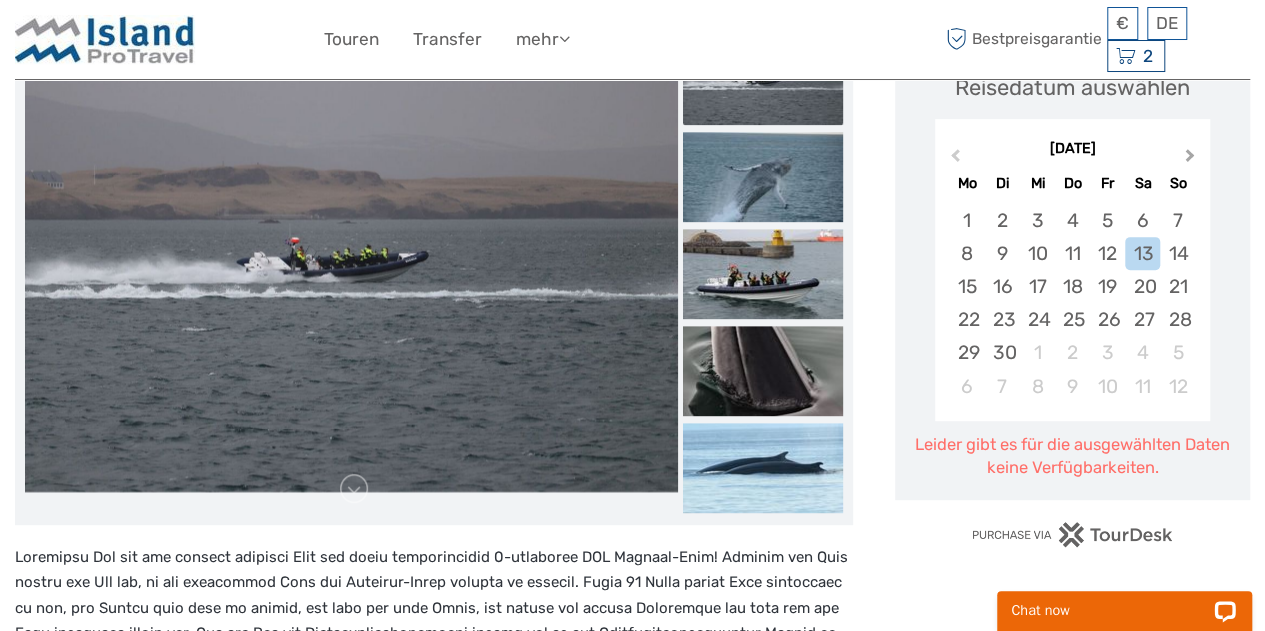click on "Next Month" at bounding box center (1192, 160) 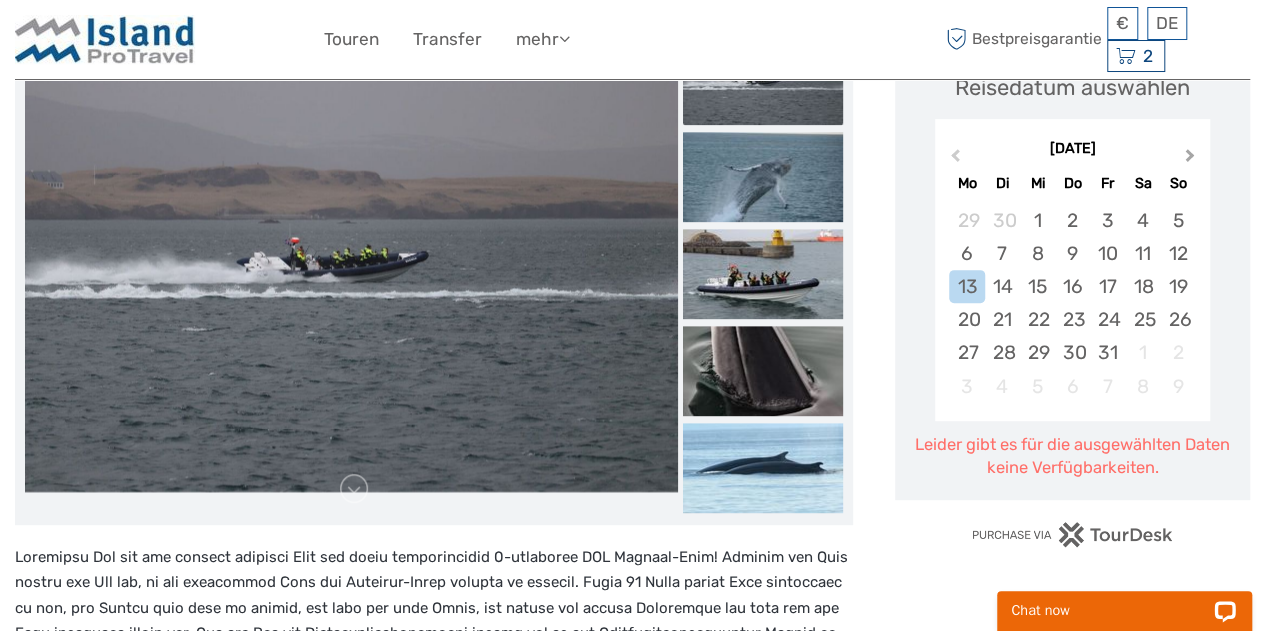click on "Next Month" at bounding box center [1192, 160] 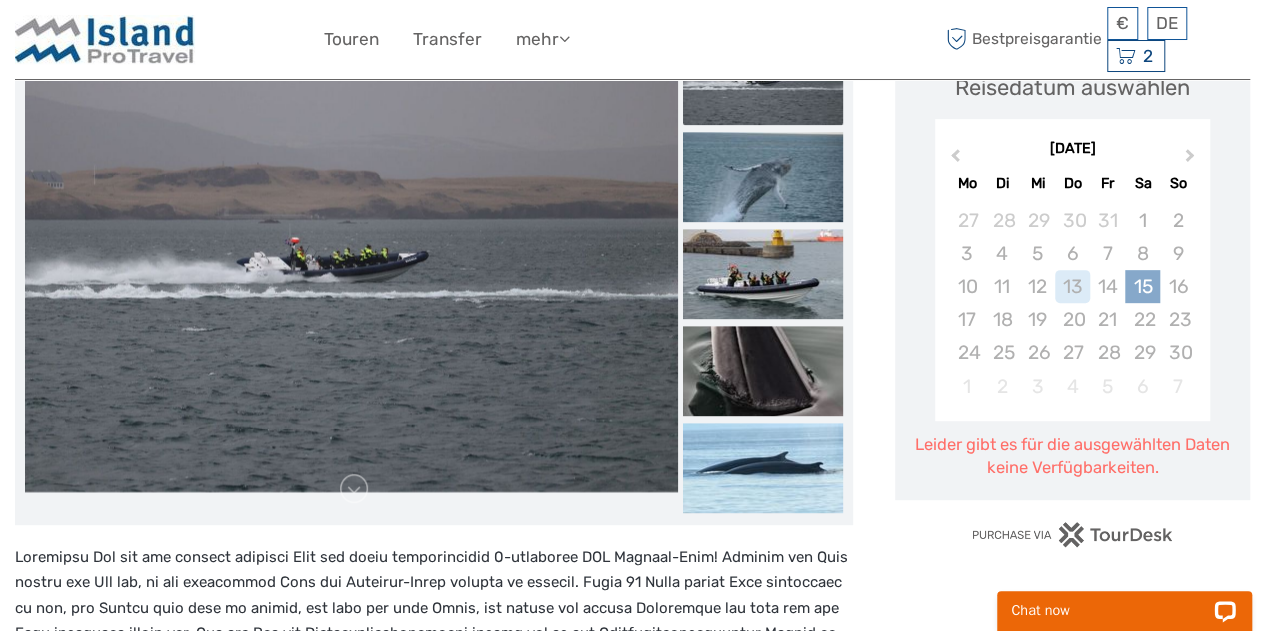 click on "15" at bounding box center [1142, 286] 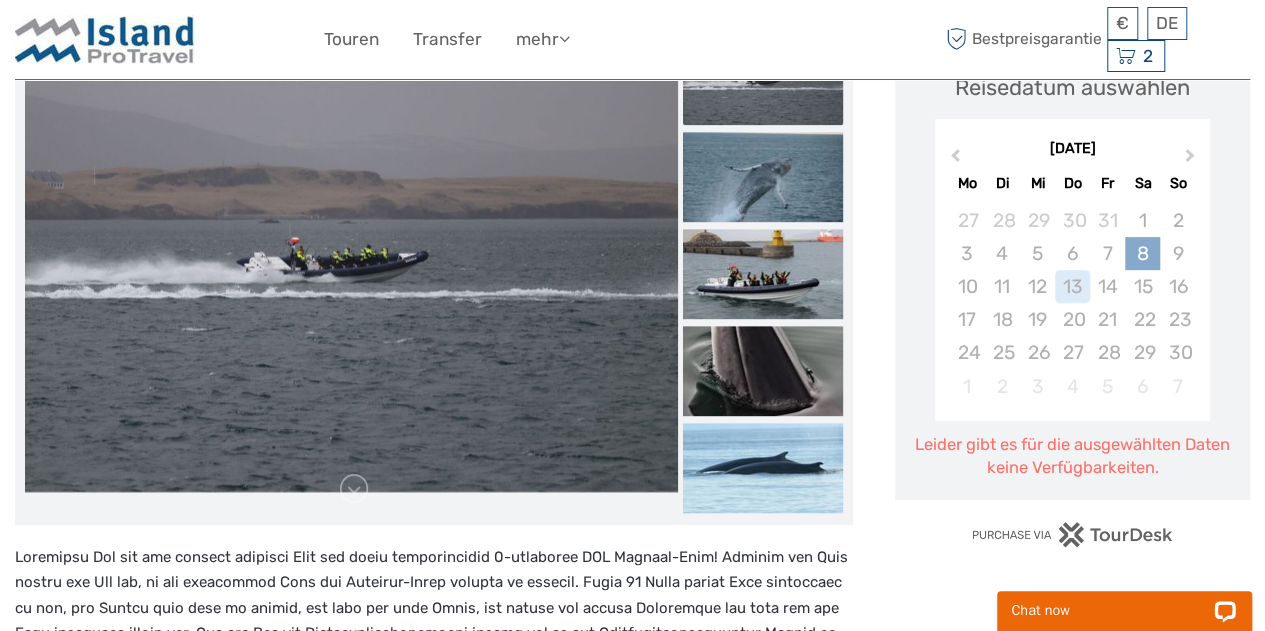 click on "8" at bounding box center (1142, 253) 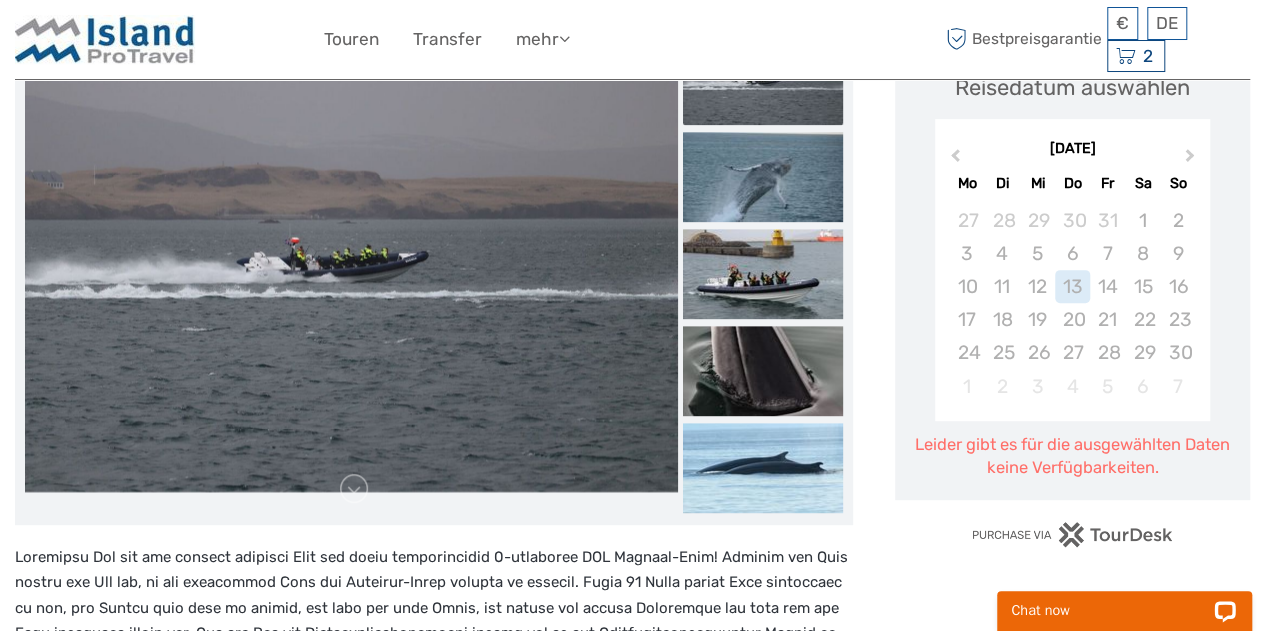 scroll, scrollTop: 0, scrollLeft: 0, axis: both 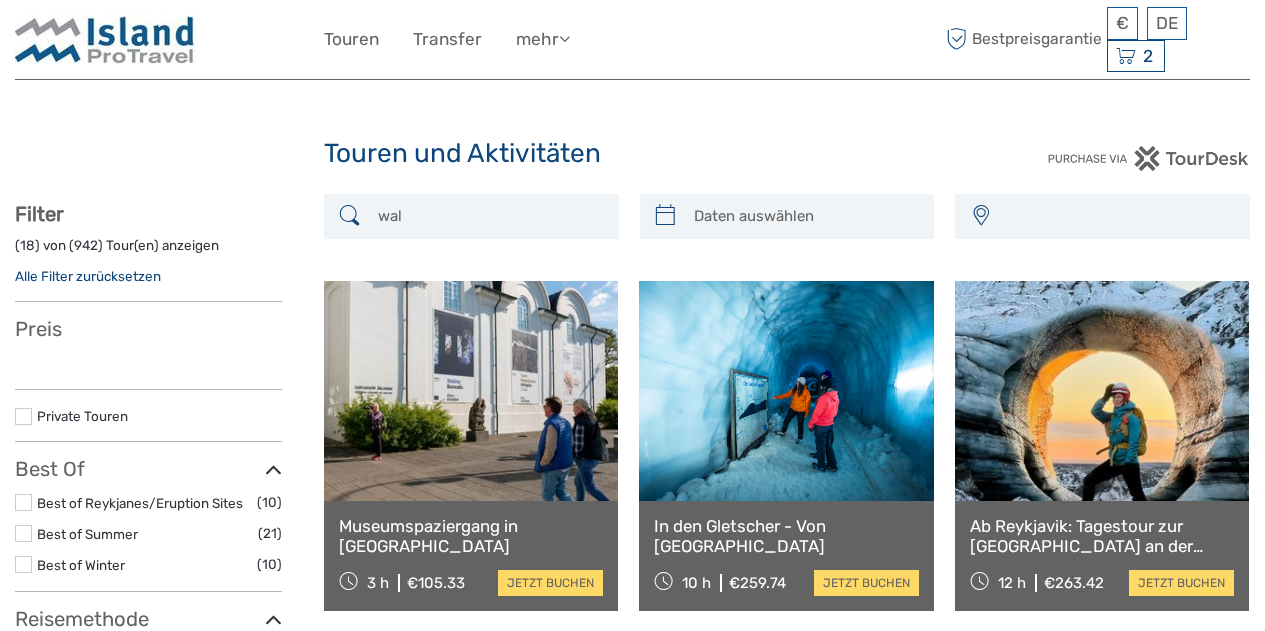select 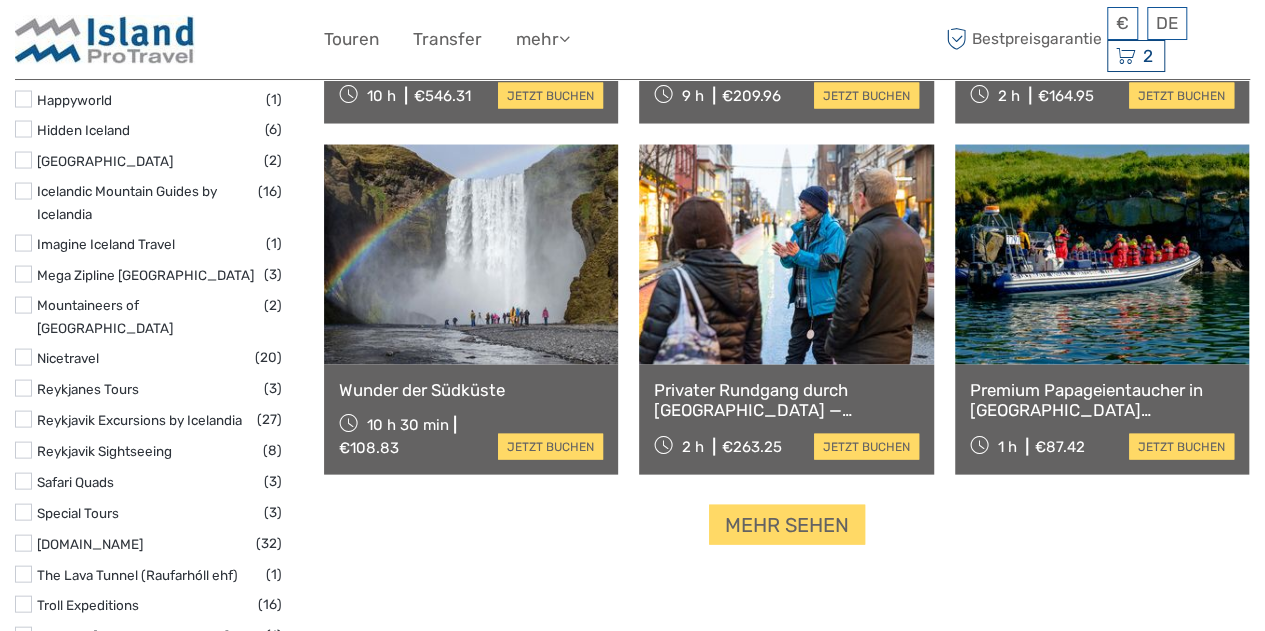 scroll, scrollTop: 2024, scrollLeft: 0, axis: vertical 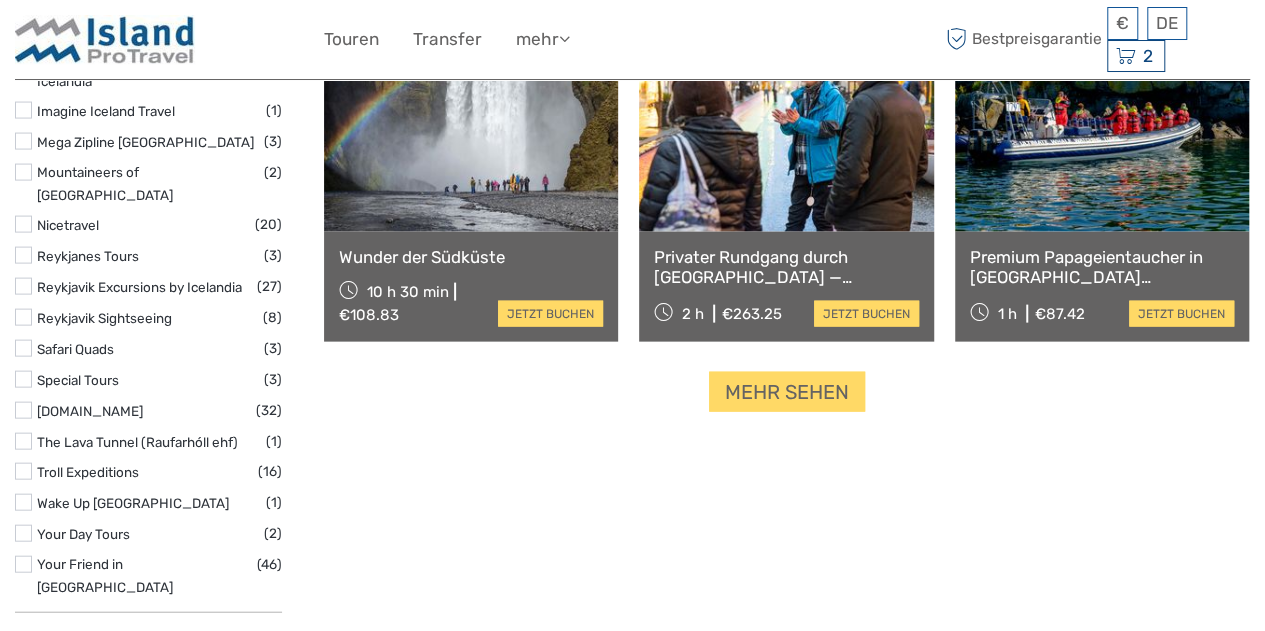 select 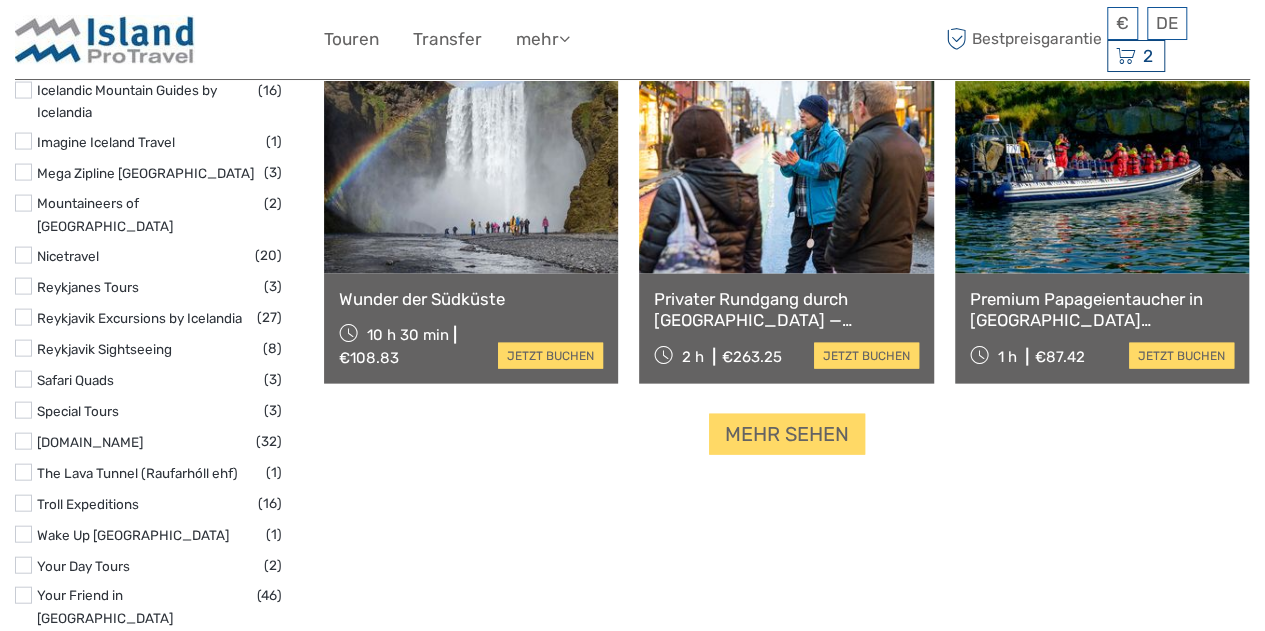 scroll, scrollTop: 0, scrollLeft: 0, axis: both 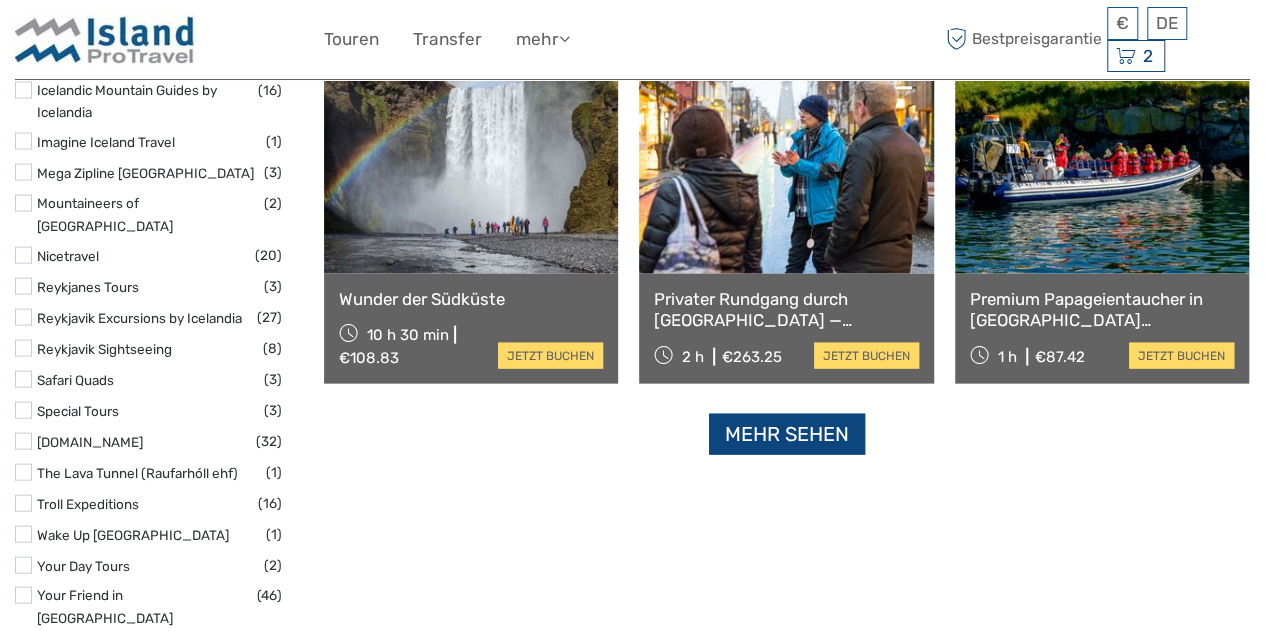 click on "Mehr sehen" at bounding box center [787, 434] 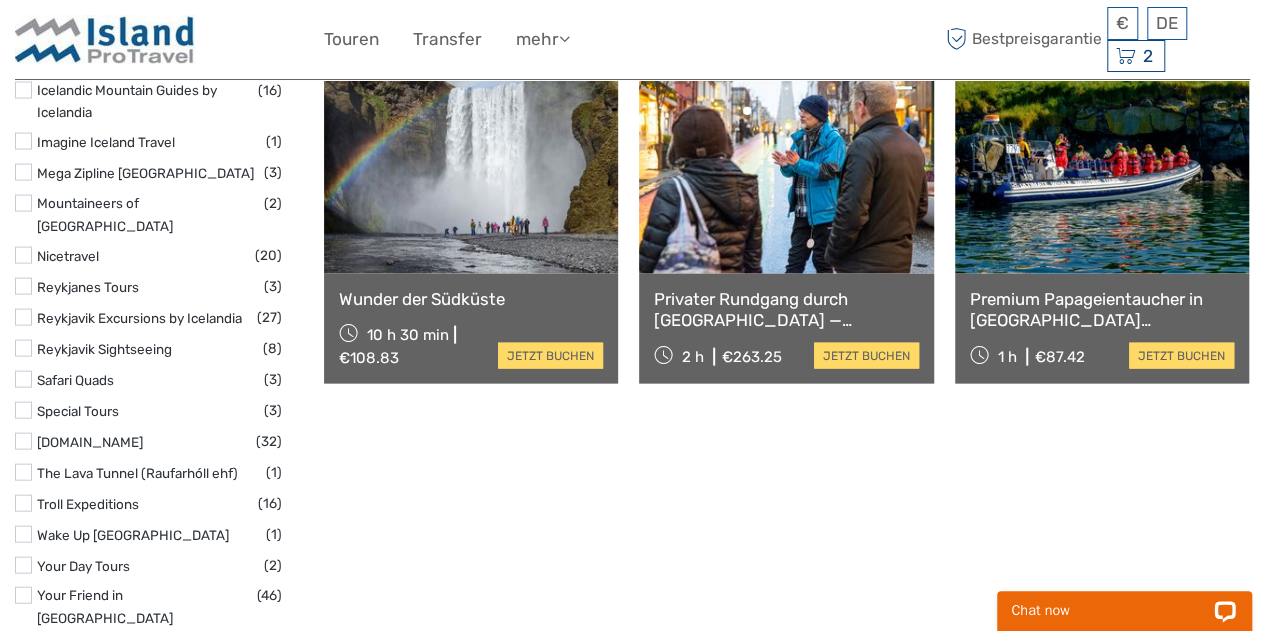 scroll, scrollTop: 0, scrollLeft: 0, axis: both 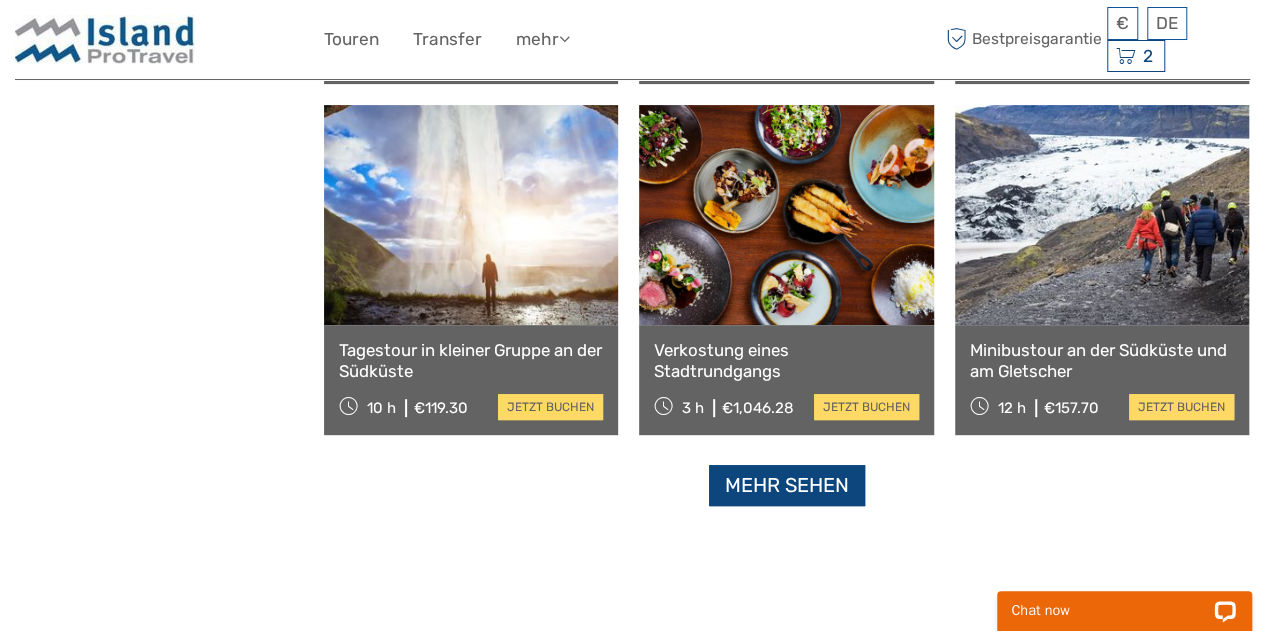 click on "Mehr sehen" at bounding box center [787, 485] 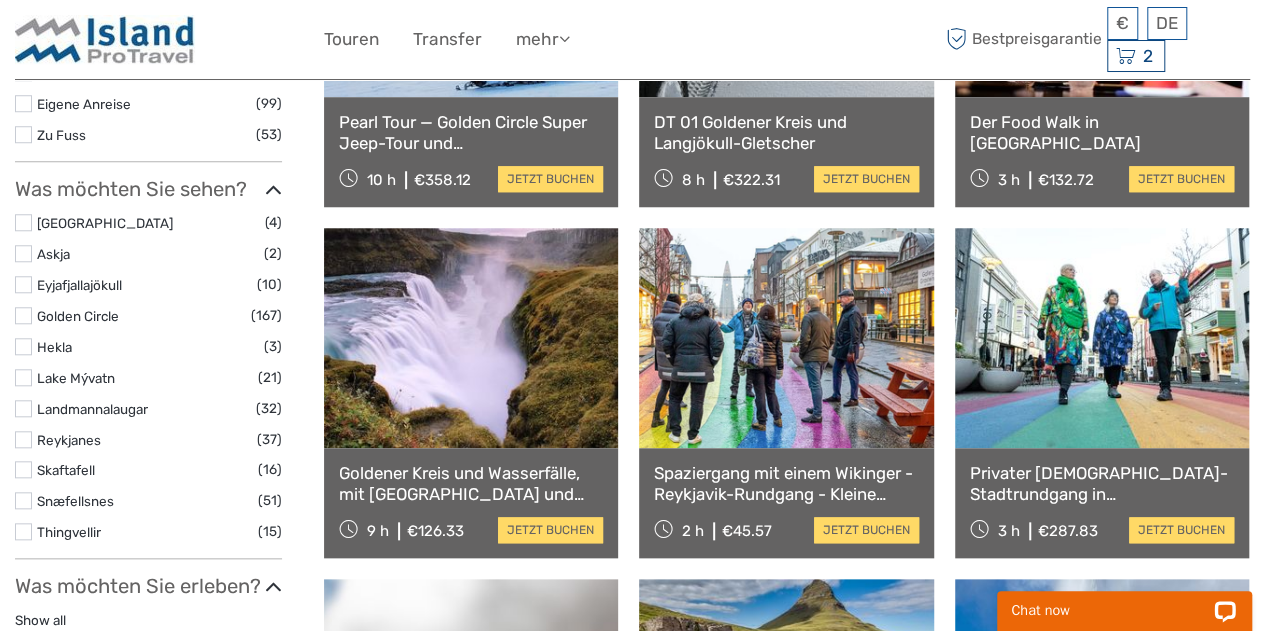 scroll, scrollTop: 0, scrollLeft: 0, axis: both 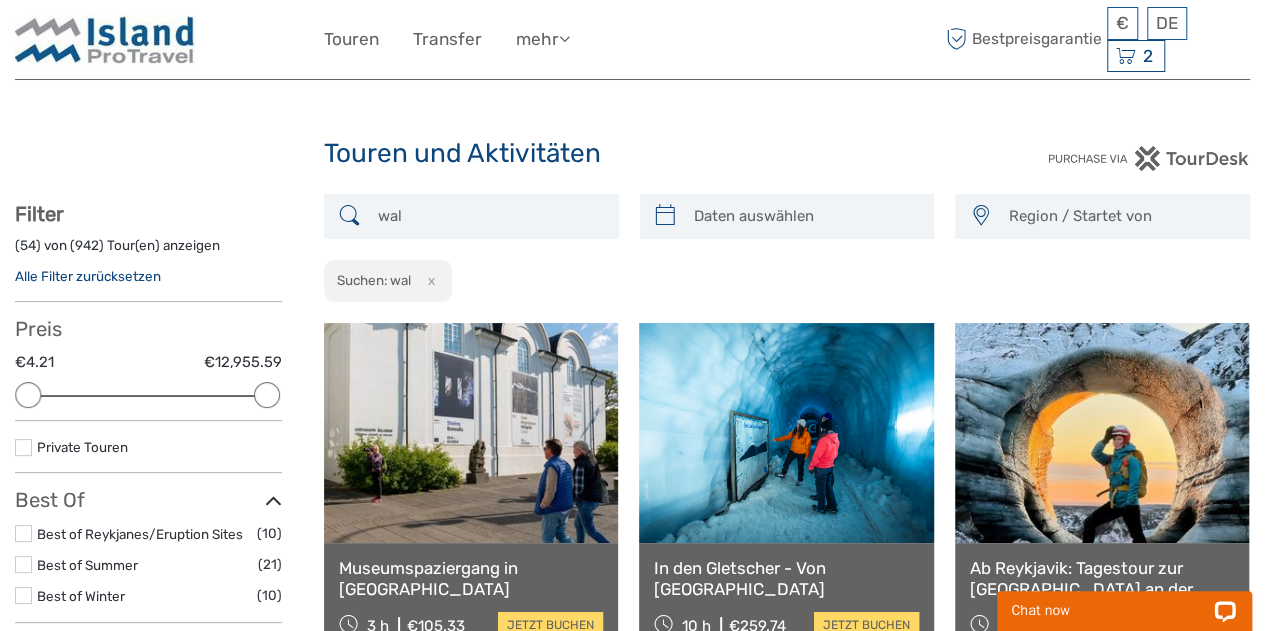 click on "wal" at bounding box center [489, 216] 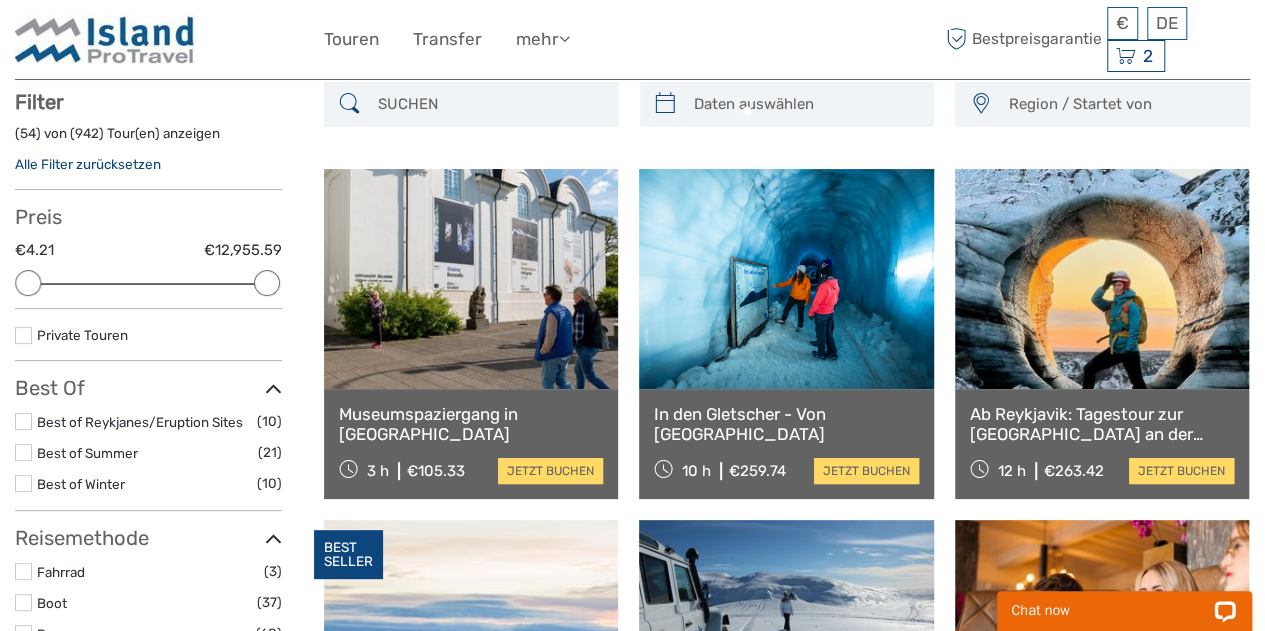 scroll, scrollTop: 113, scrollLeft: 0, axis: vertical 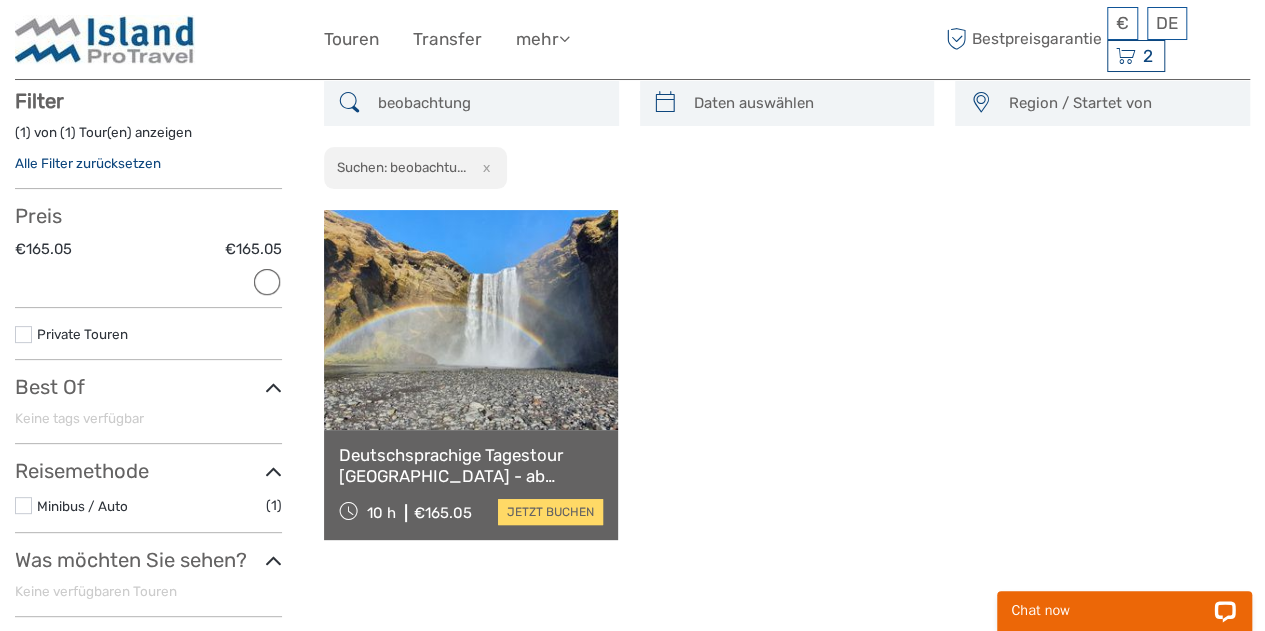 drag, startPoint x: 318, startPoint y: 81, endPoint x: 308, endPoint y: 76, distance: 11.18034 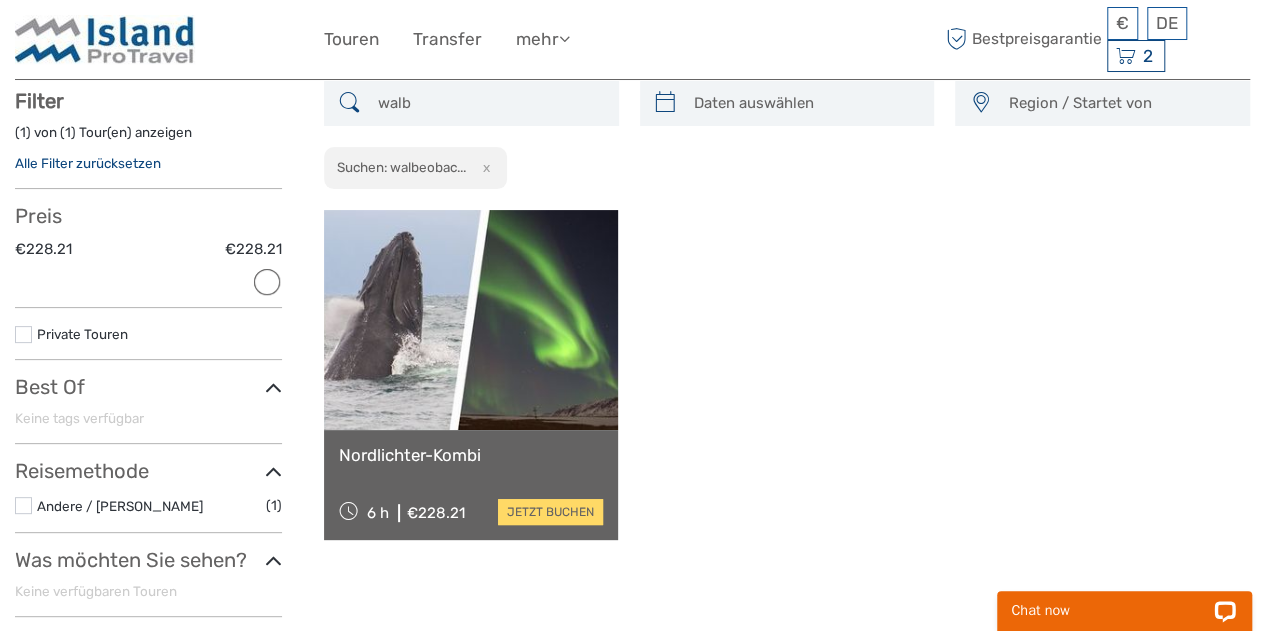 type on "wal" 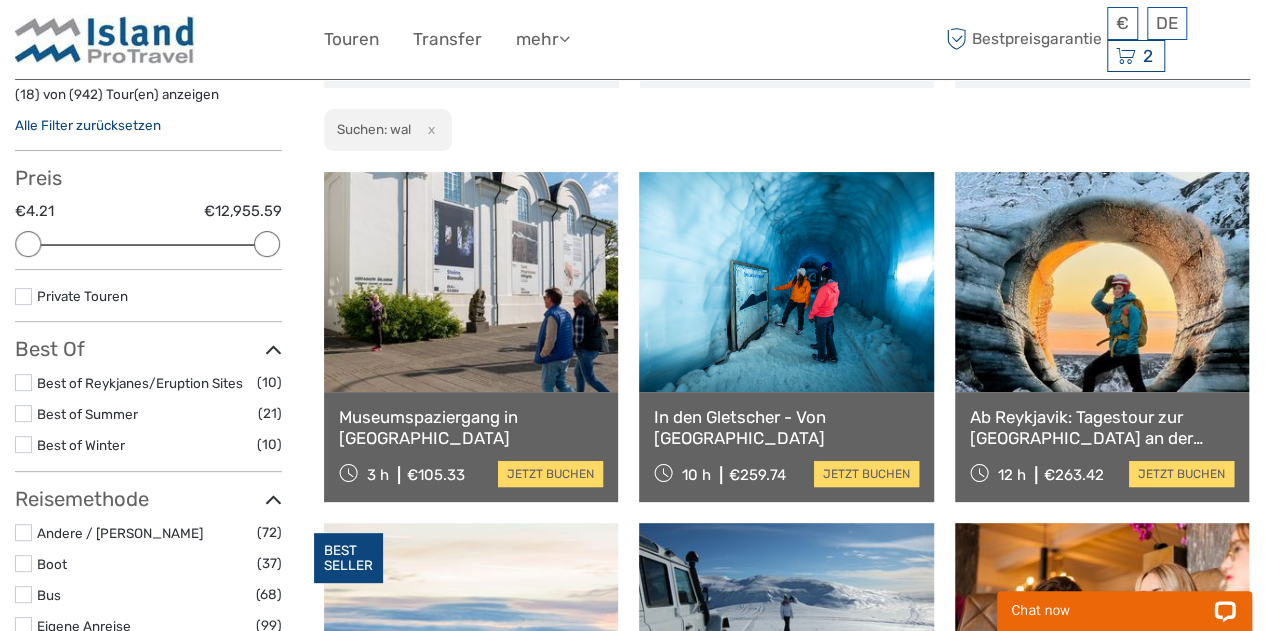 scroll, scrollTop: 153, scrollLeft: 0, axis: vertical 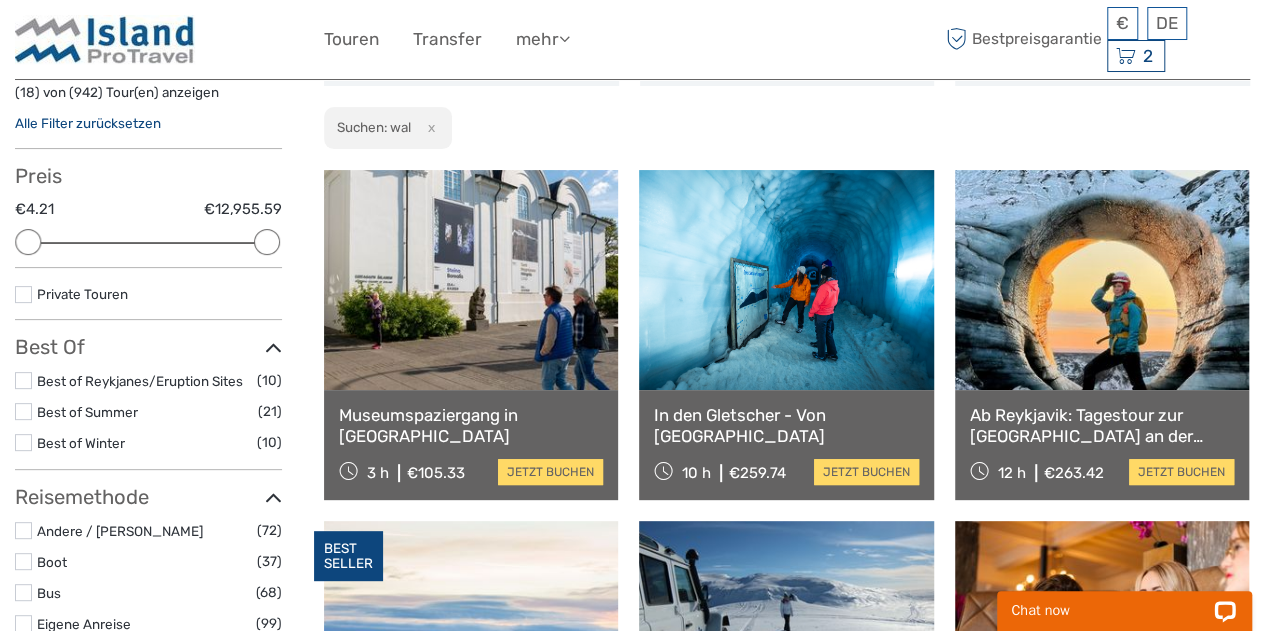 click at bounding box center (23, 442) 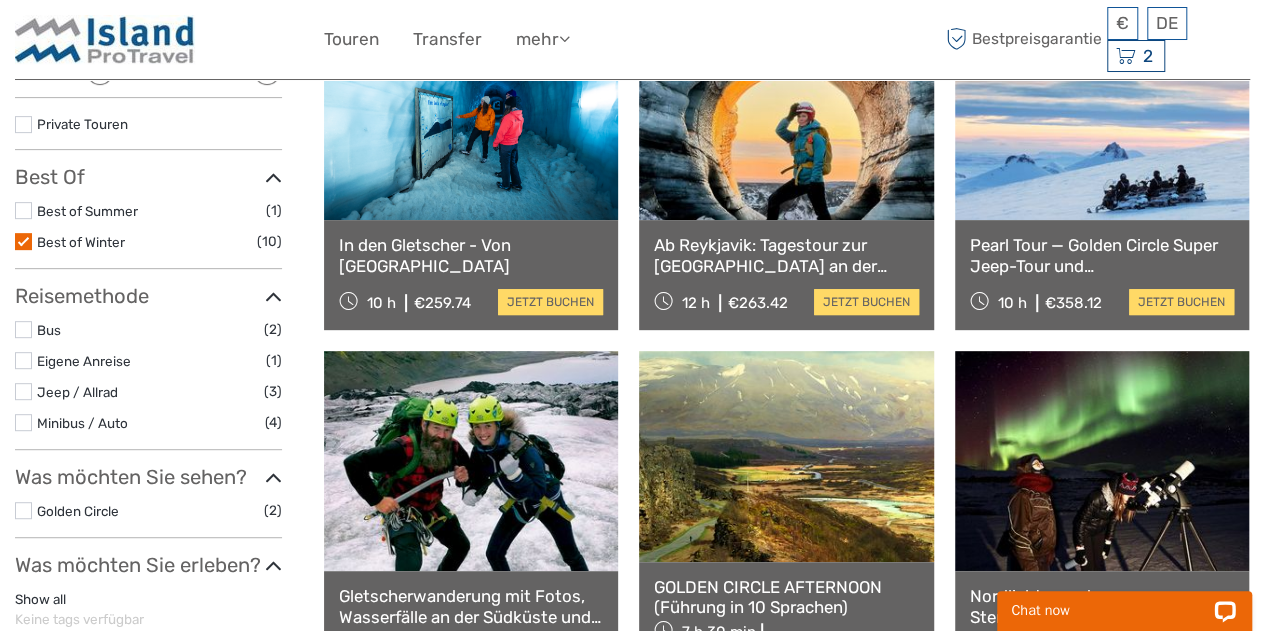 scroll, scrollTop: 0, scrollLeft: 0, axis: both 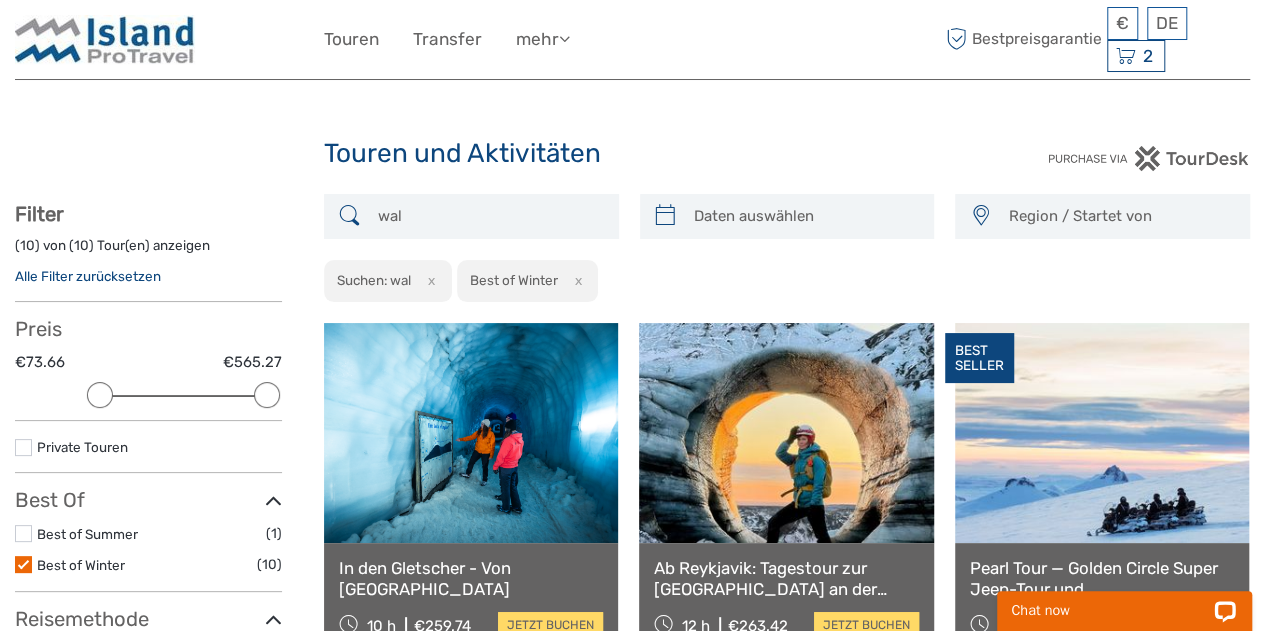 drag, startPoint x: 482, startPoint y: 211, endPoint x: 268, endPoint y: 226, distance: 214.52505 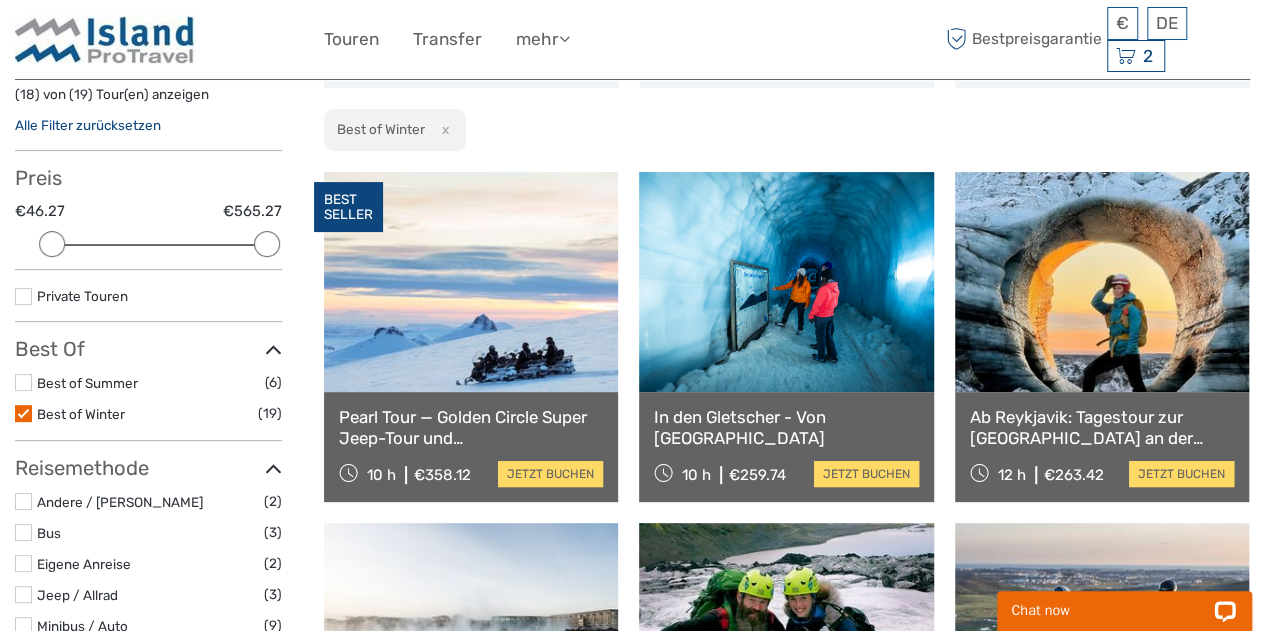 scroll, scrollTop: 0, scrollLeft: 0, axis: both 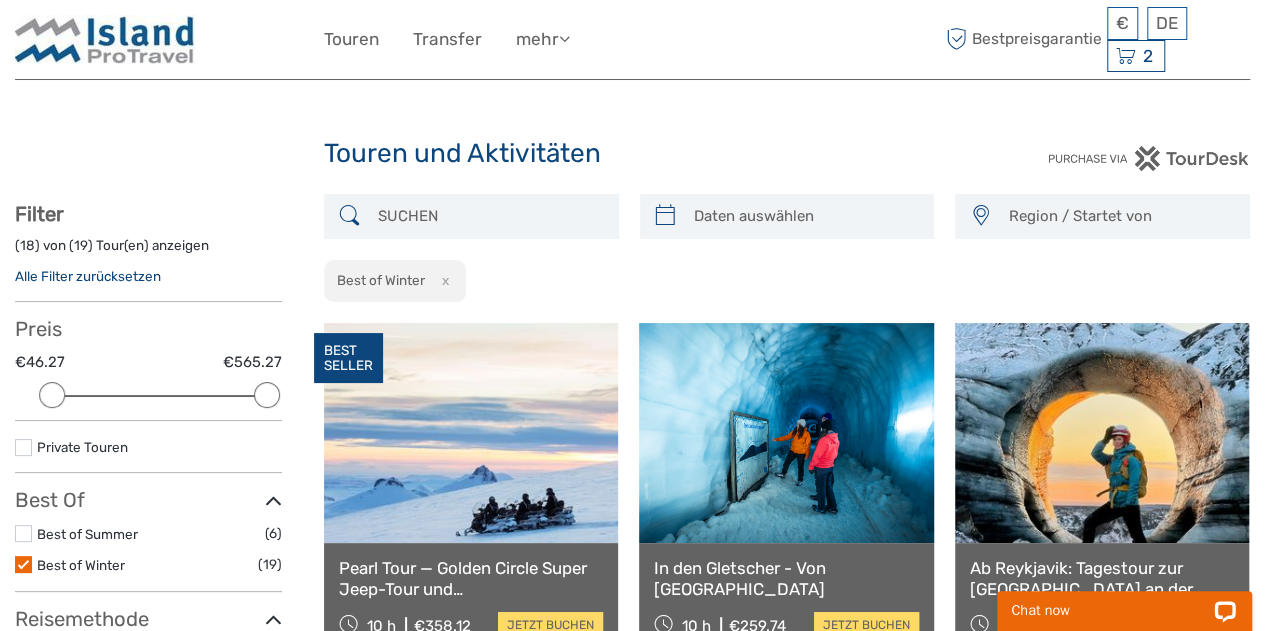 type 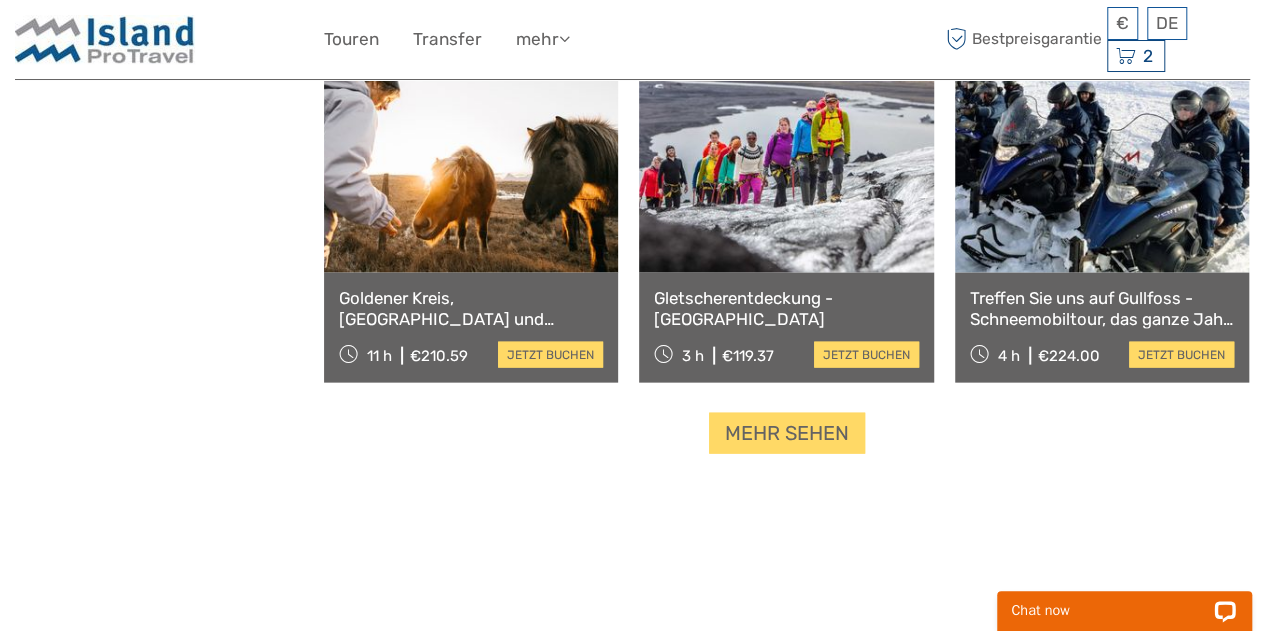 scroll, scrollTop: 2196, scrollLeft: 0, axis: vertical 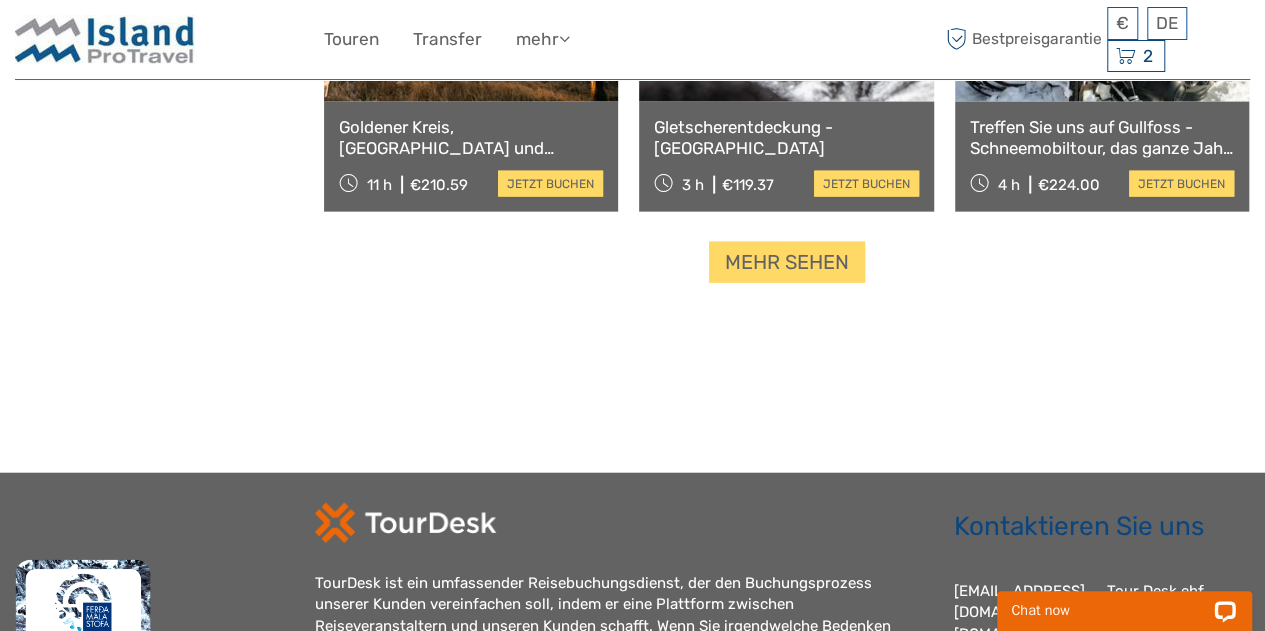click on "Region / Startet von
Capital Region
East
North
Northeast
Reykjanes / Keflavík
South
Southeast
West
Westfjords
Capital Region
East
North
Northeast
Reykjanes / Keflavík
South
Southeast
West
Westfjords
Best of Winter
x" at bounding box center [787, -1948] 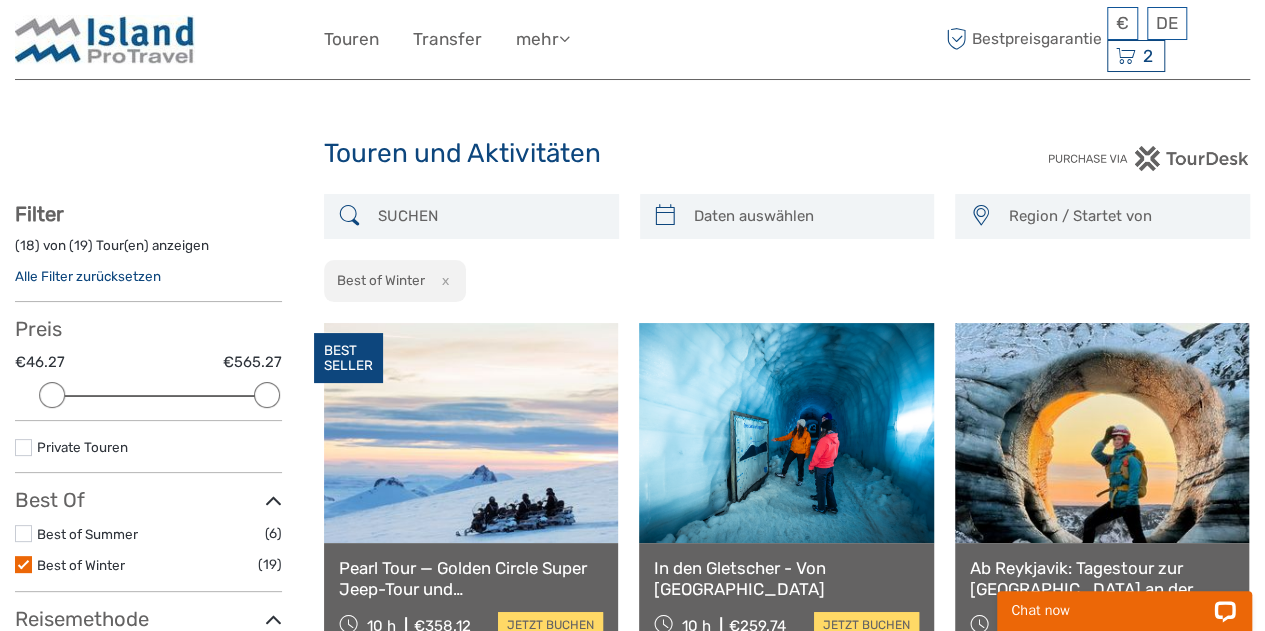 scroll, scrollTop: 30, scrollLeft: 0, axis: vertical 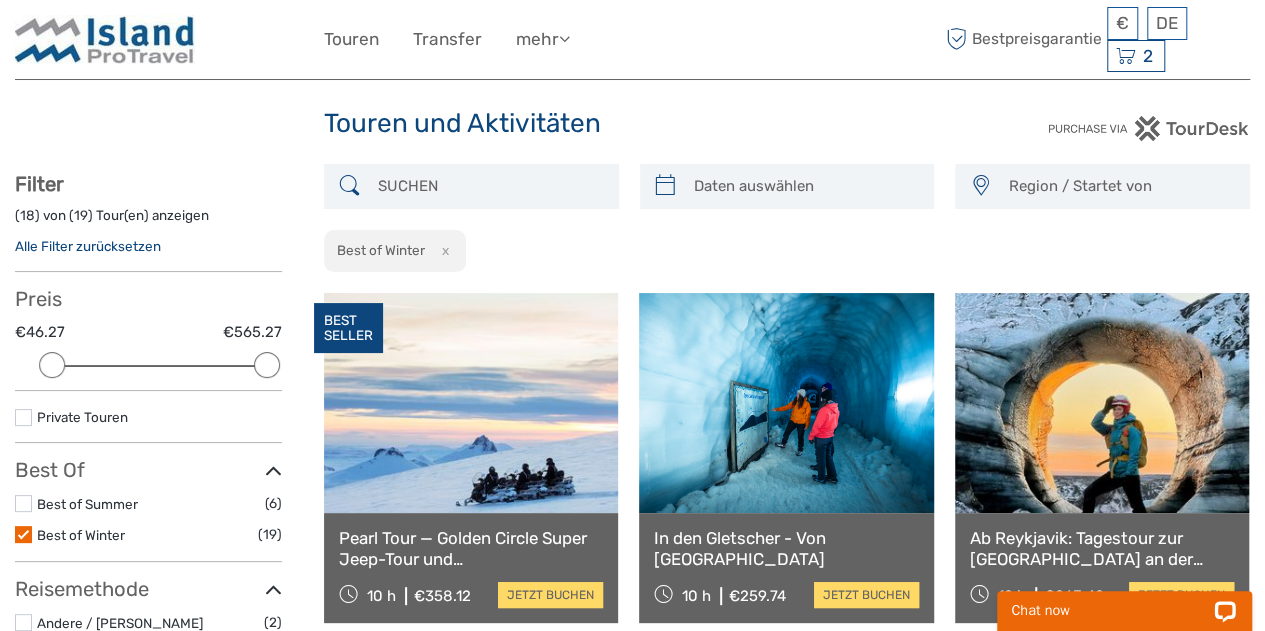 type on "13/07/2025" 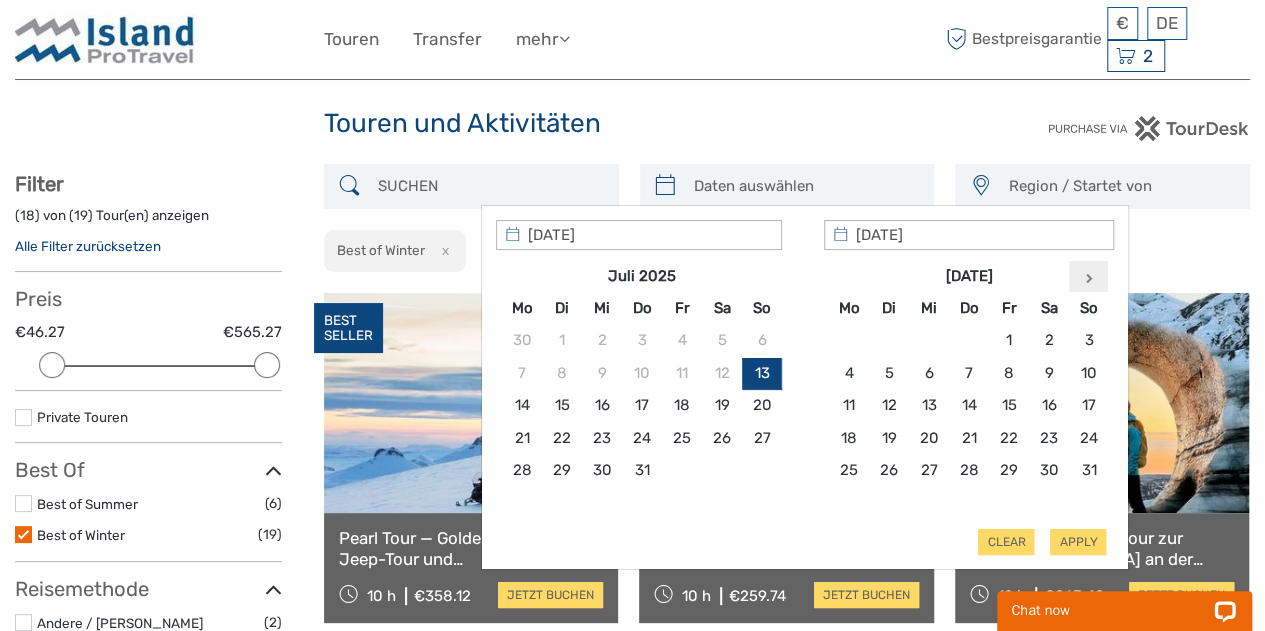 click at bounding box center [1089, 276] 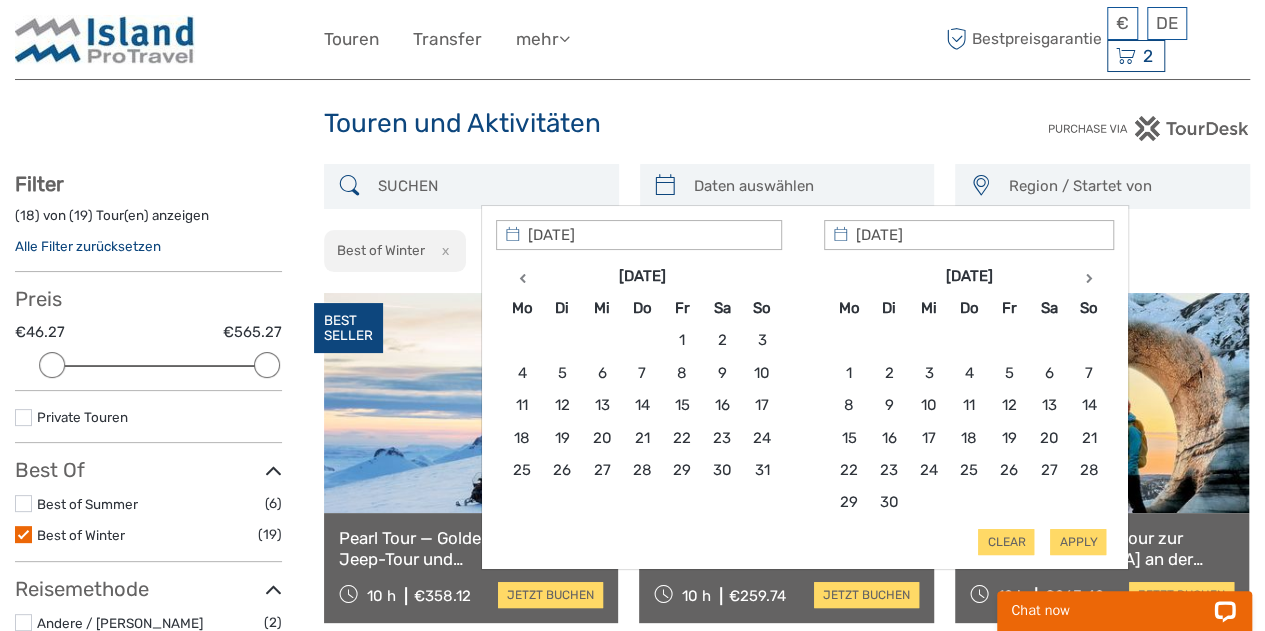 click at bounding box center [1089, 276] 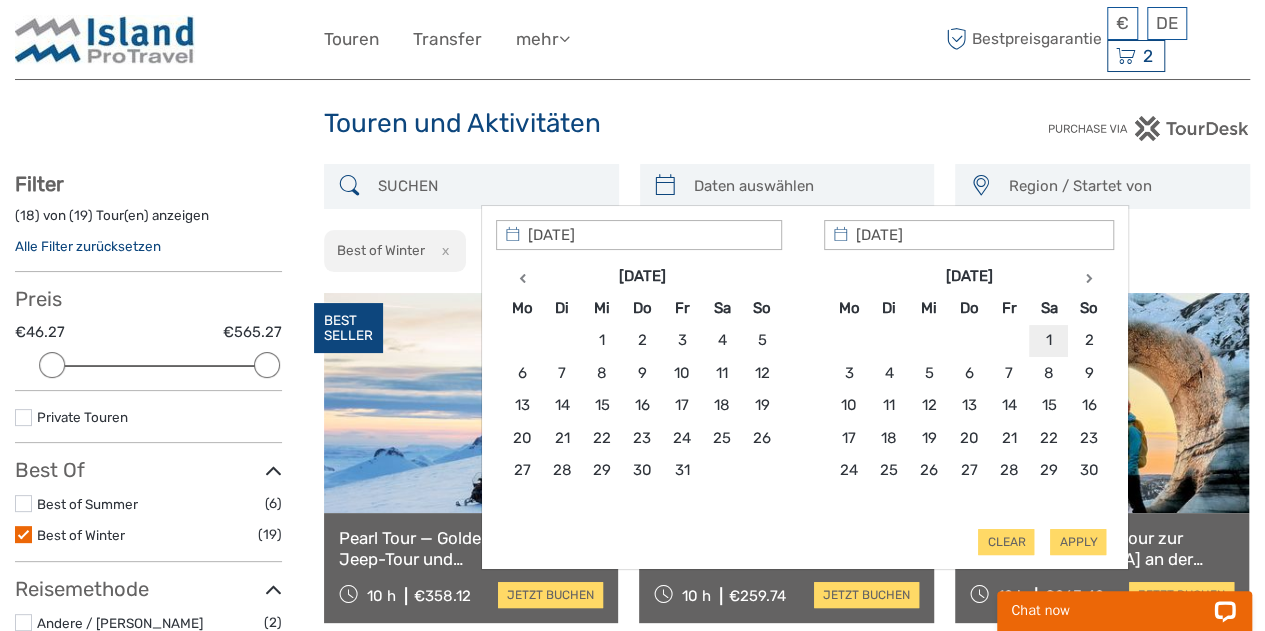 type on "01/11/2025" 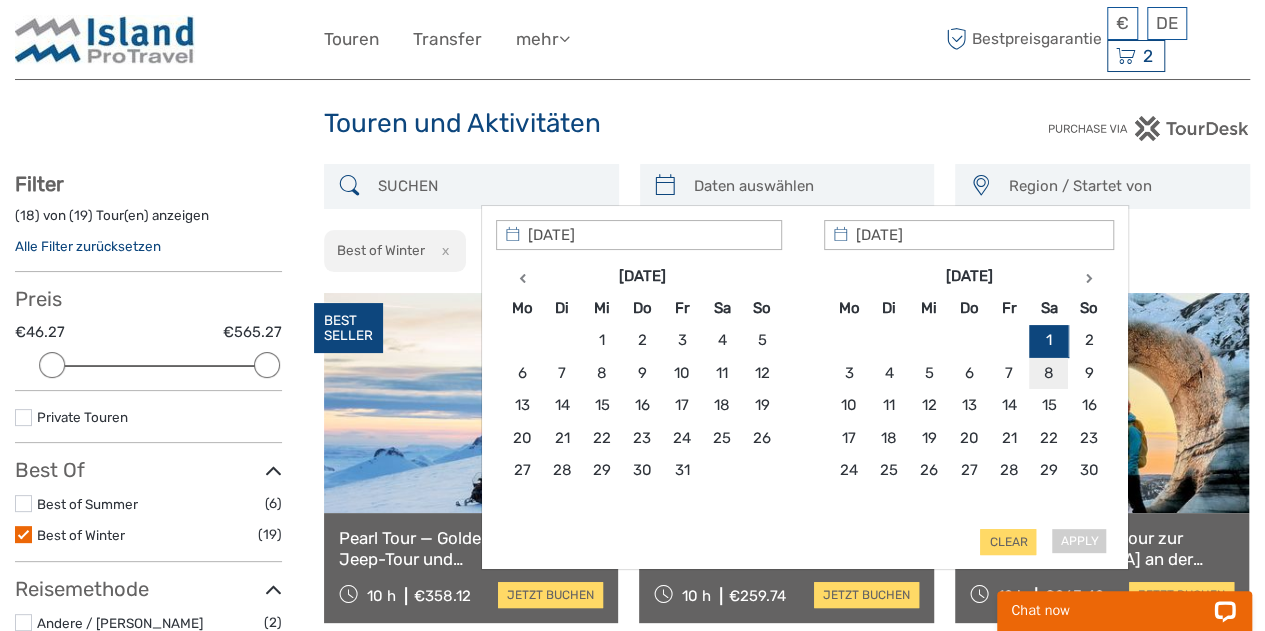 type on "08/11/2025" 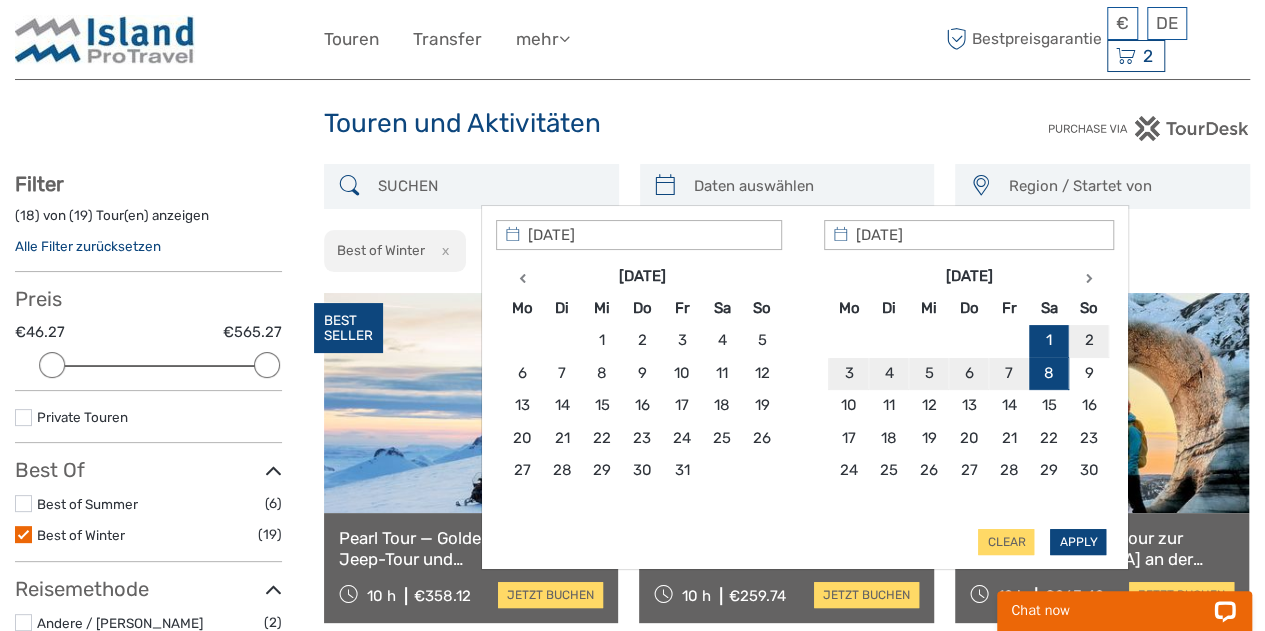 type on "01/11/2025" 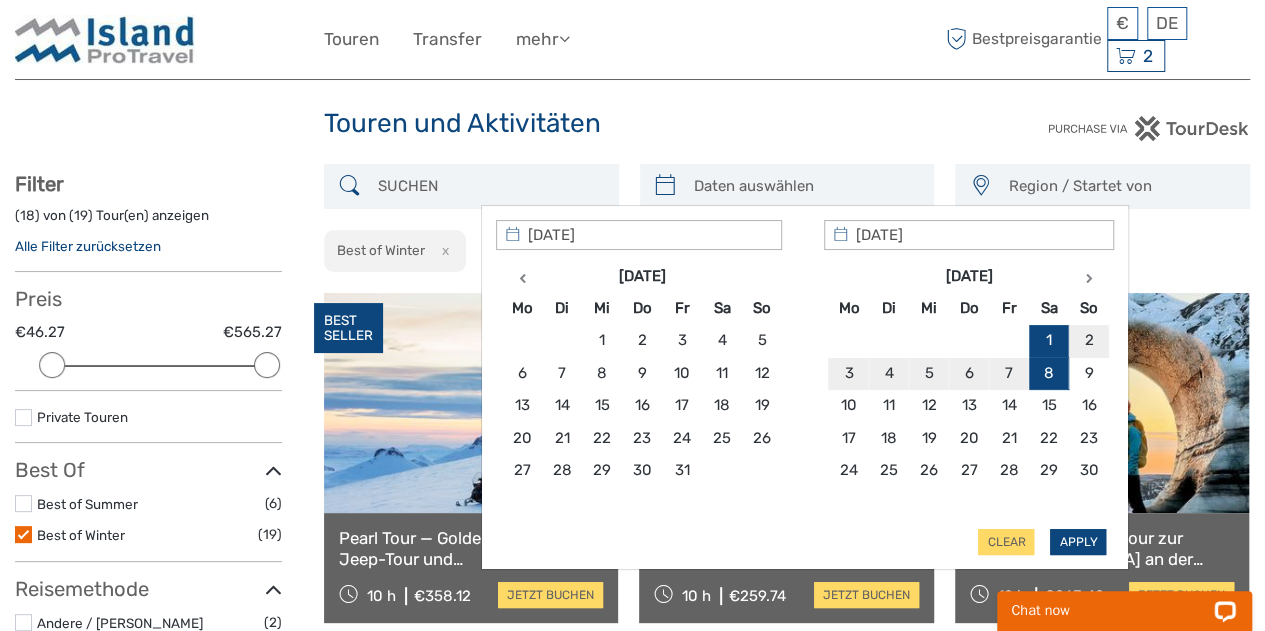 click on "Apply" at bounding box center (1078, 542) 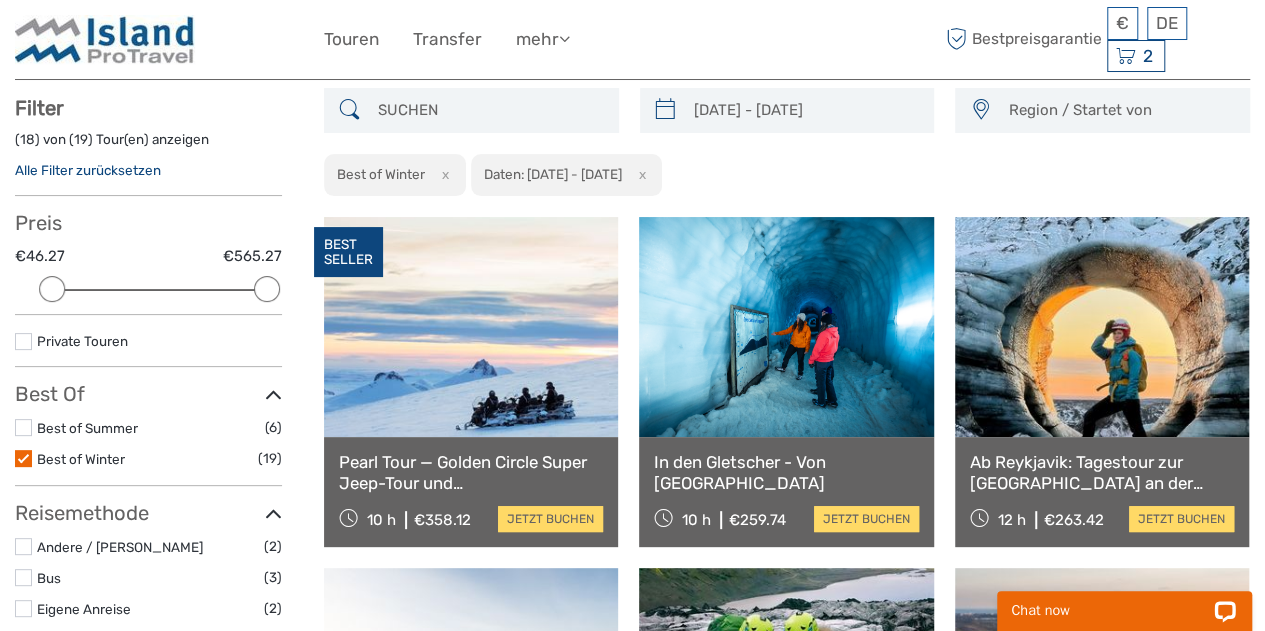 scroll, scrollTop: 113, scrollLeft: 0, axis: vertical 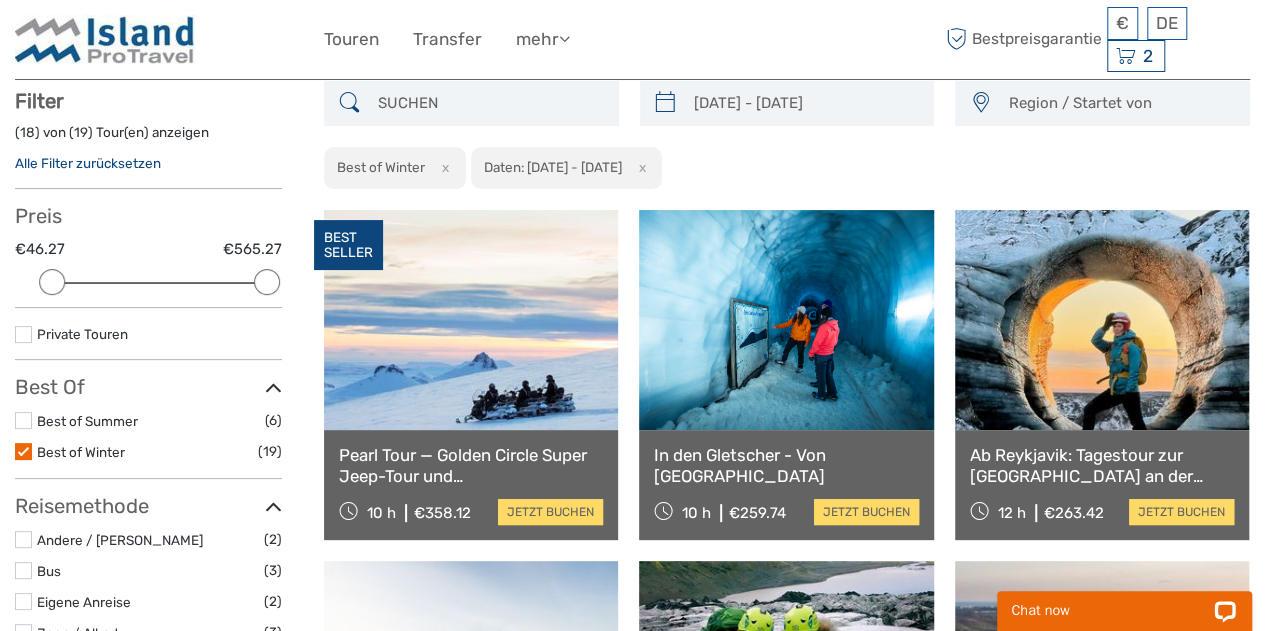 click at bounding box center (23, 451) 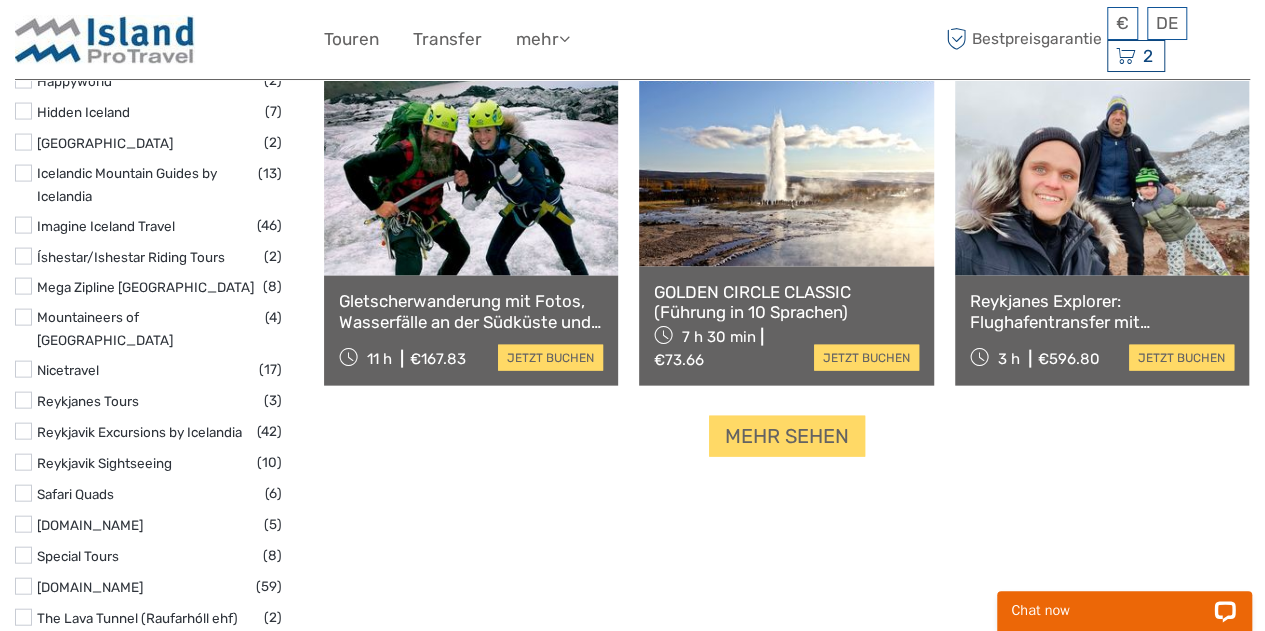scroll, scrollTop: 2026, scrollLeft: 0, axis: vertical 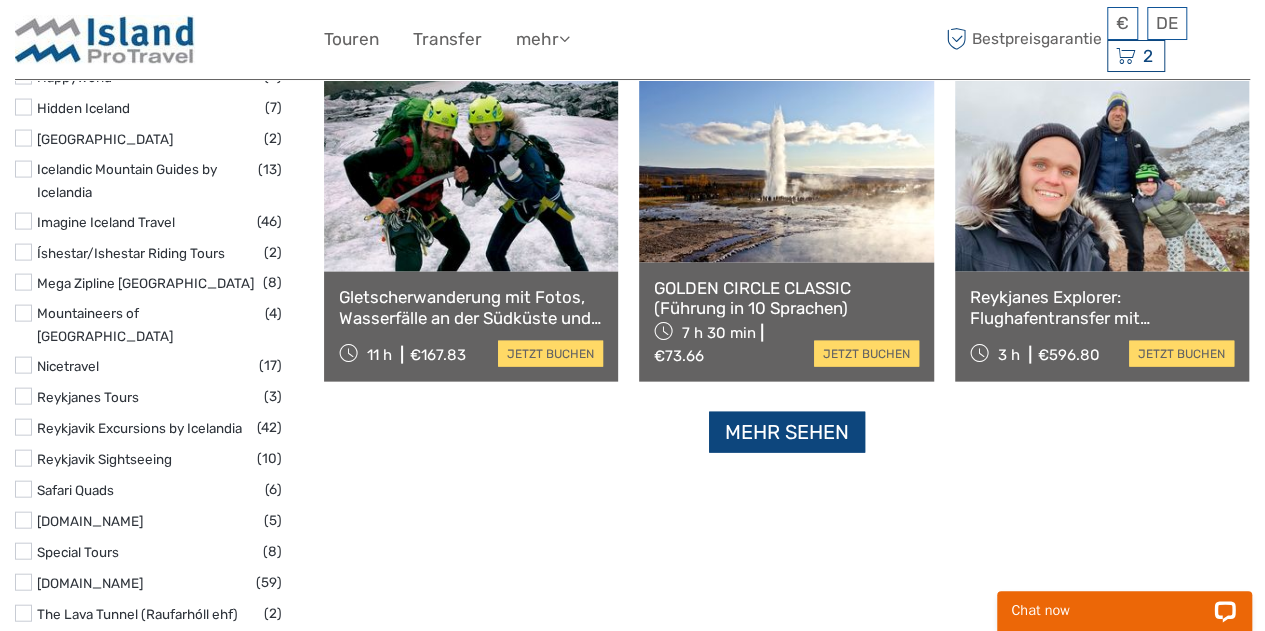 click on "Mehr sehen" at bounding box center [787, 432] 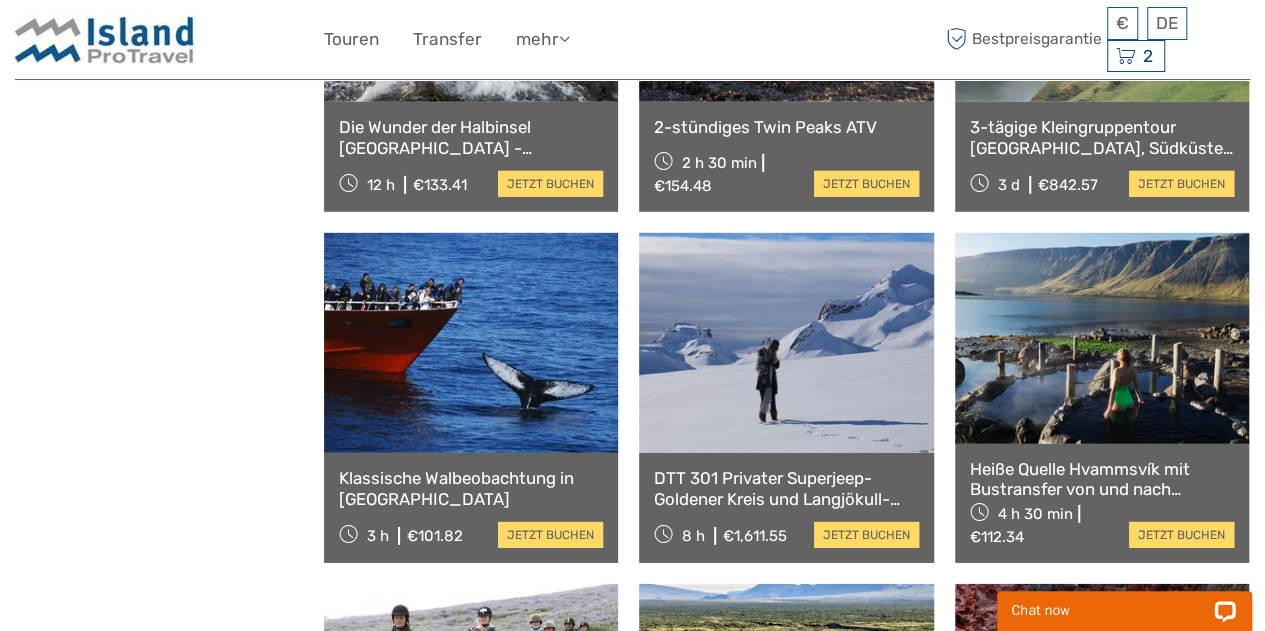 scroll, scrollTop: 2913, scrollLeft: 0, axis: vertical 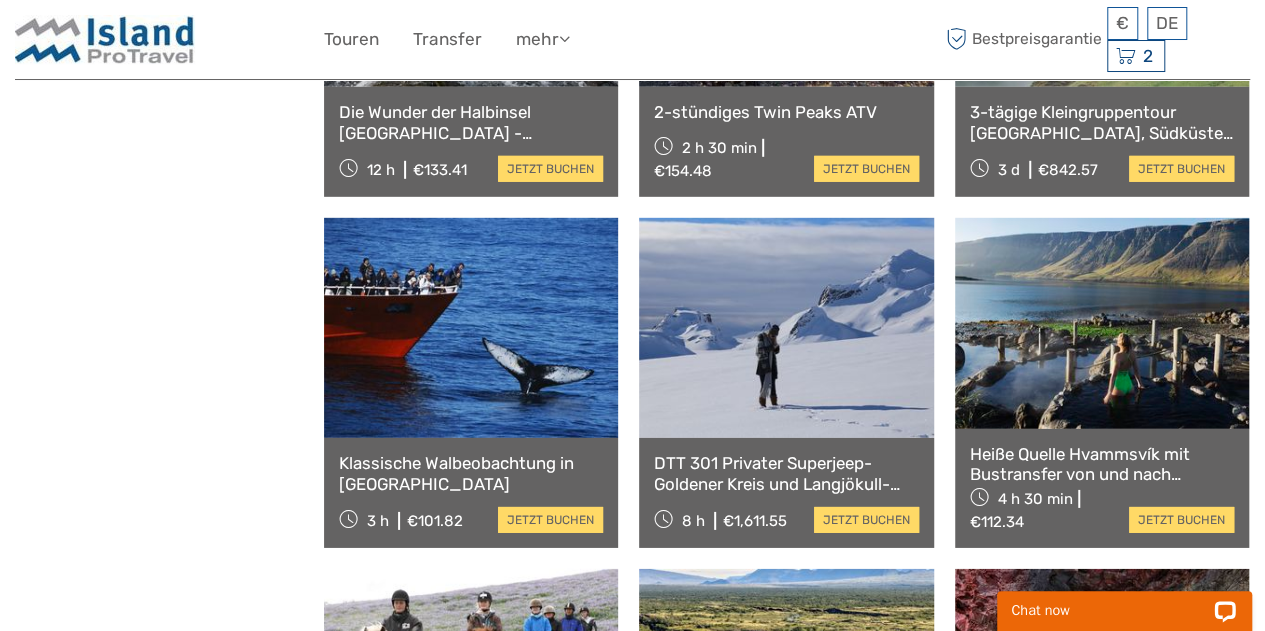 click on "Klassische Walbeobachtung in [GEOGRAPHIC_DATA]" at bounding box center [471, 473] 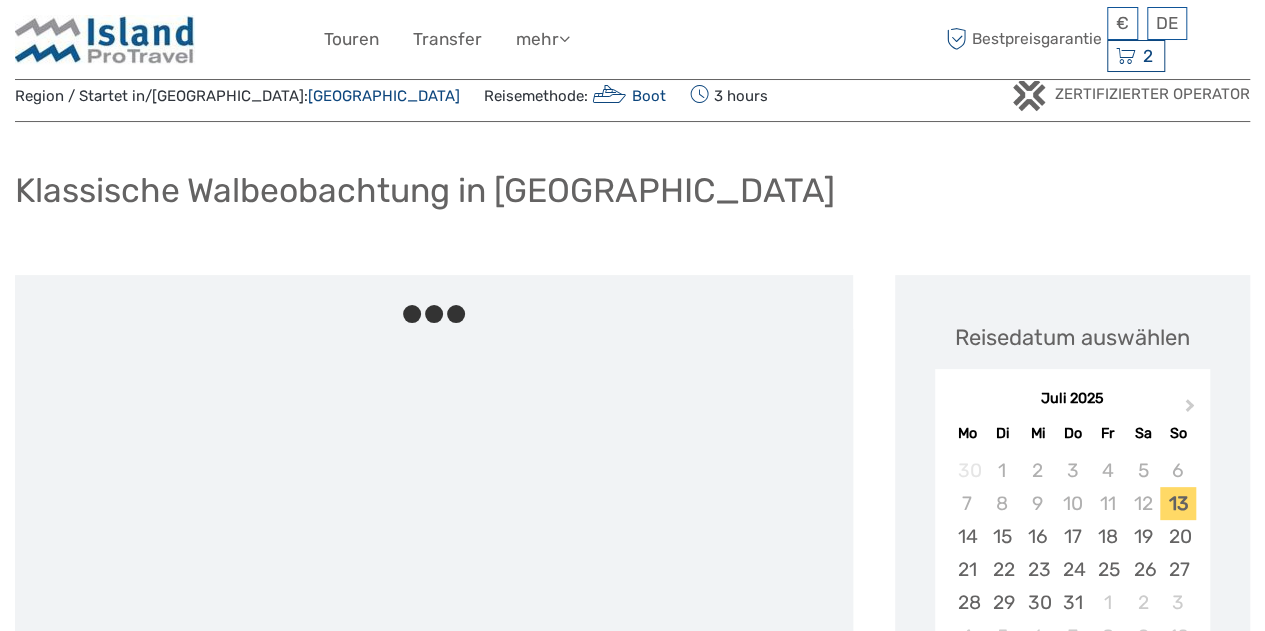 scroll, scrollTop: 72, scrollLeft: 0, axis: vertical 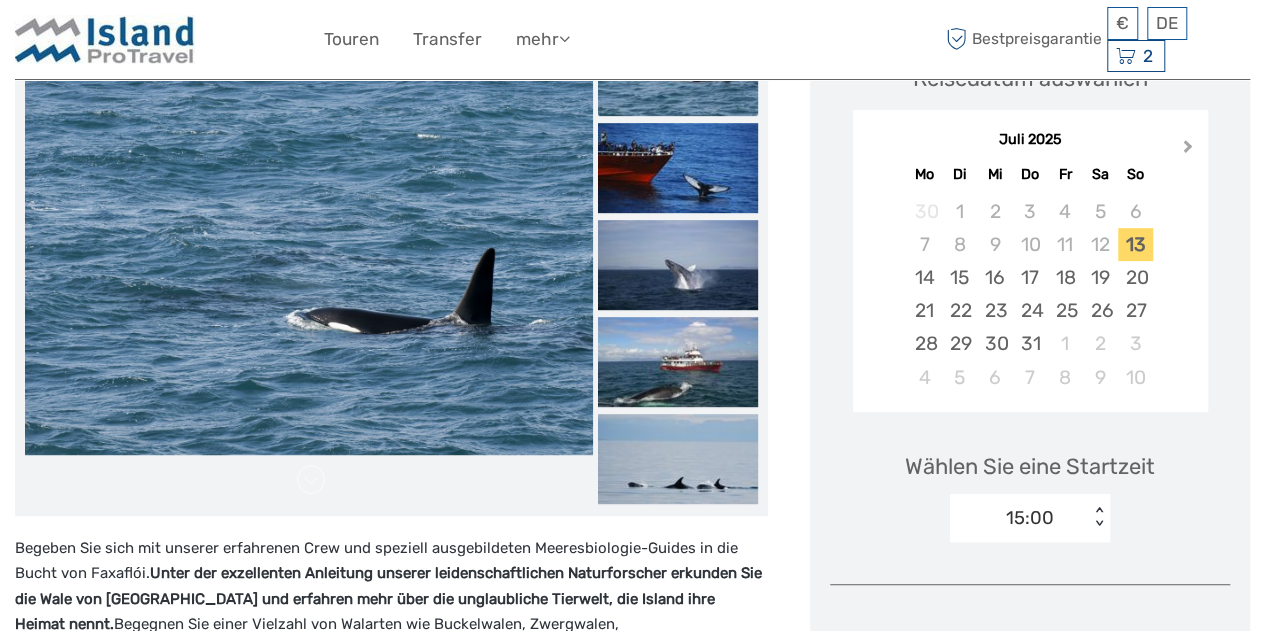 click on "Next Month" at bounding box center (1190, 151) 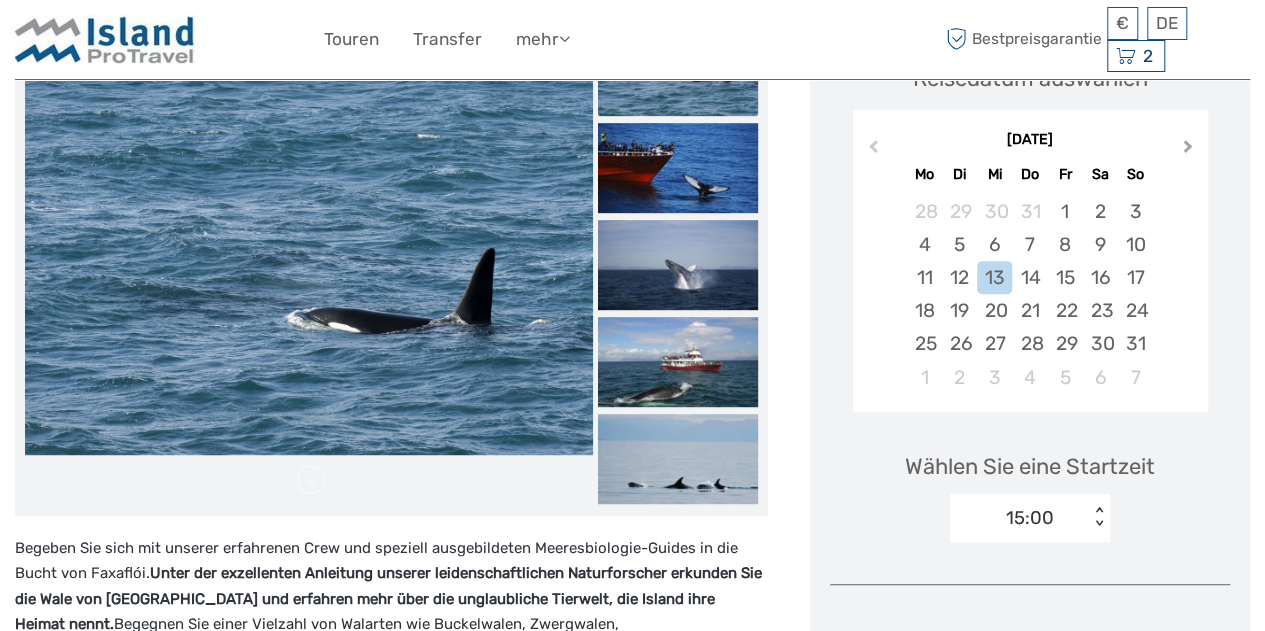 click on "Next Month" at bounding box center (1190, 151) 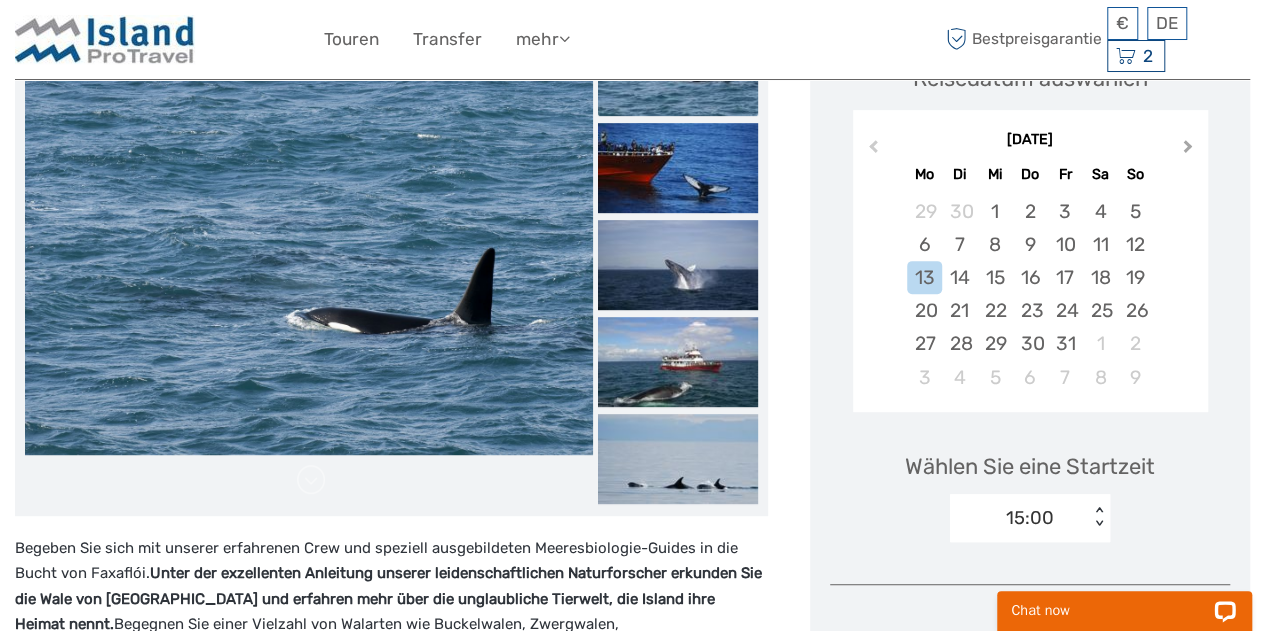 scroll, scrollTop: 0, scrollLeft: 0, axis: both 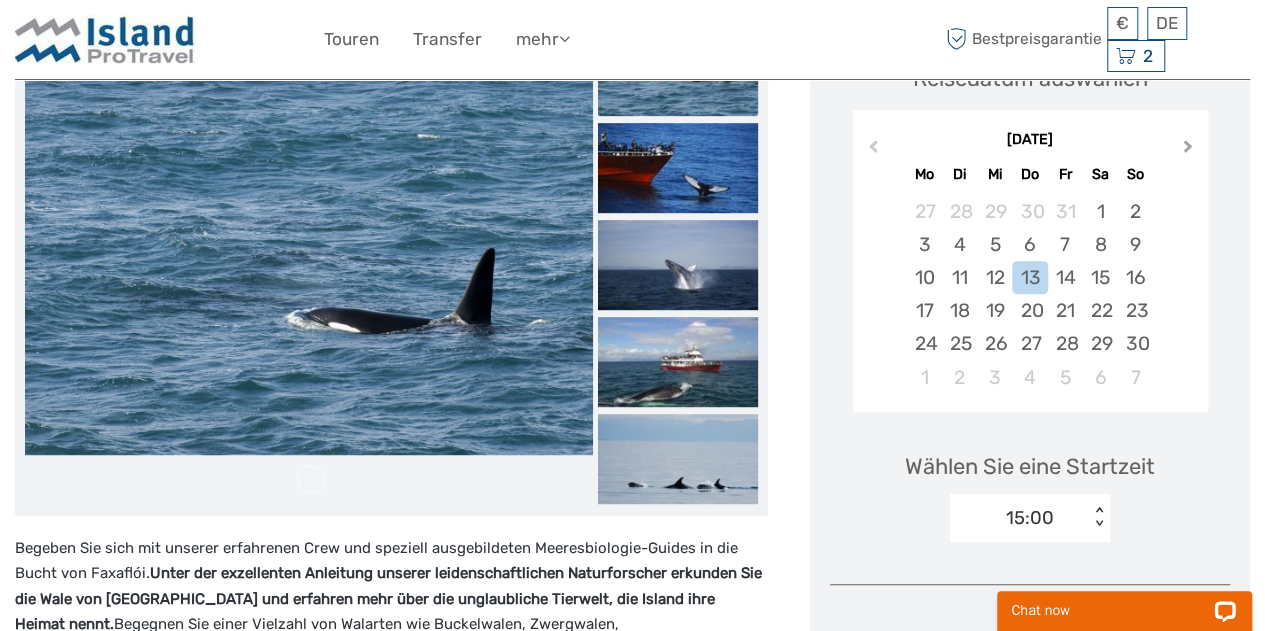 click on "Next Month" at bounding box center (1188, 150) 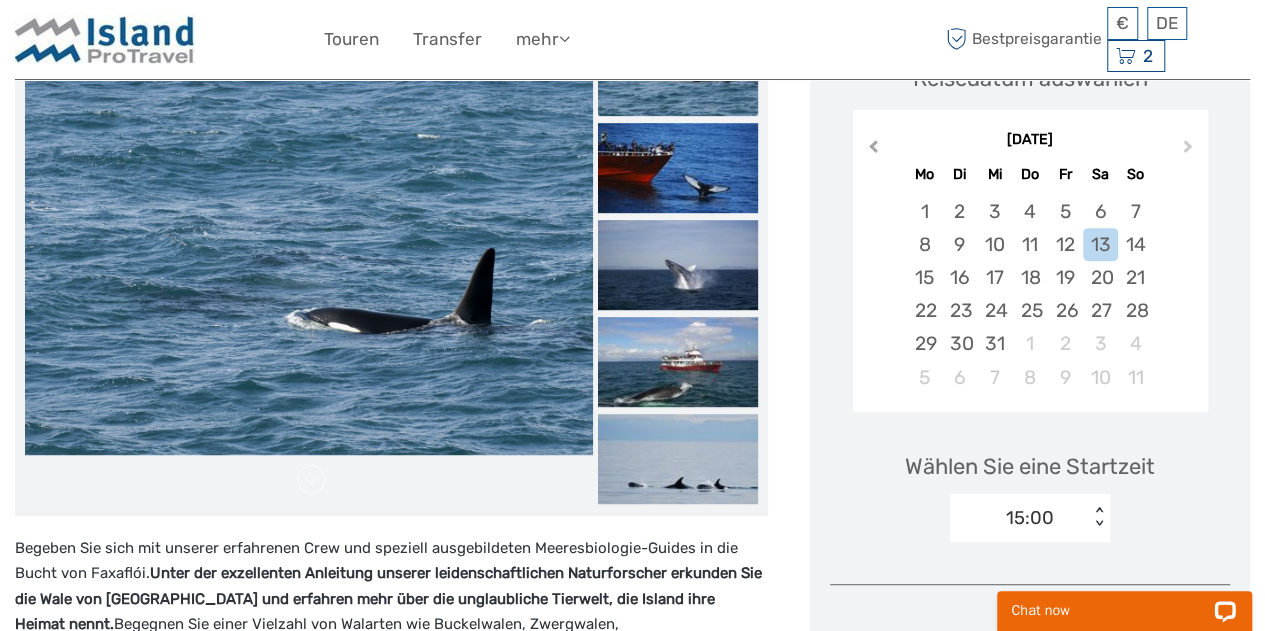 click on "Previous Month" at bounding box center [871, 151] 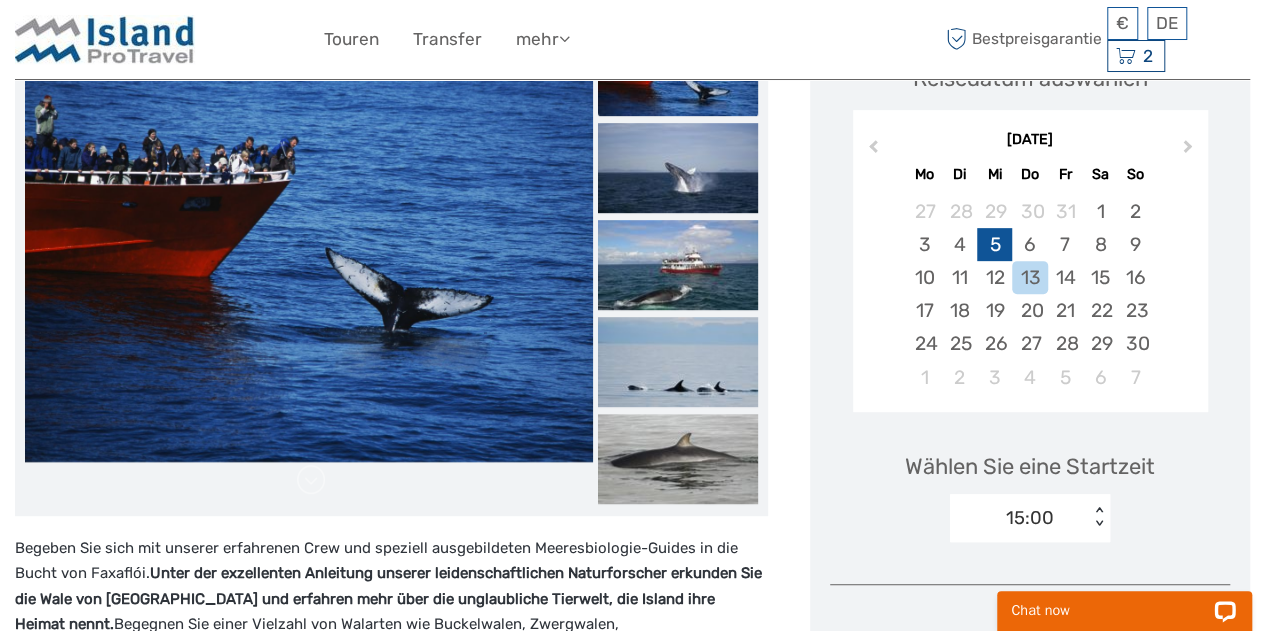 click on "5" at bounding box center [994, 244] 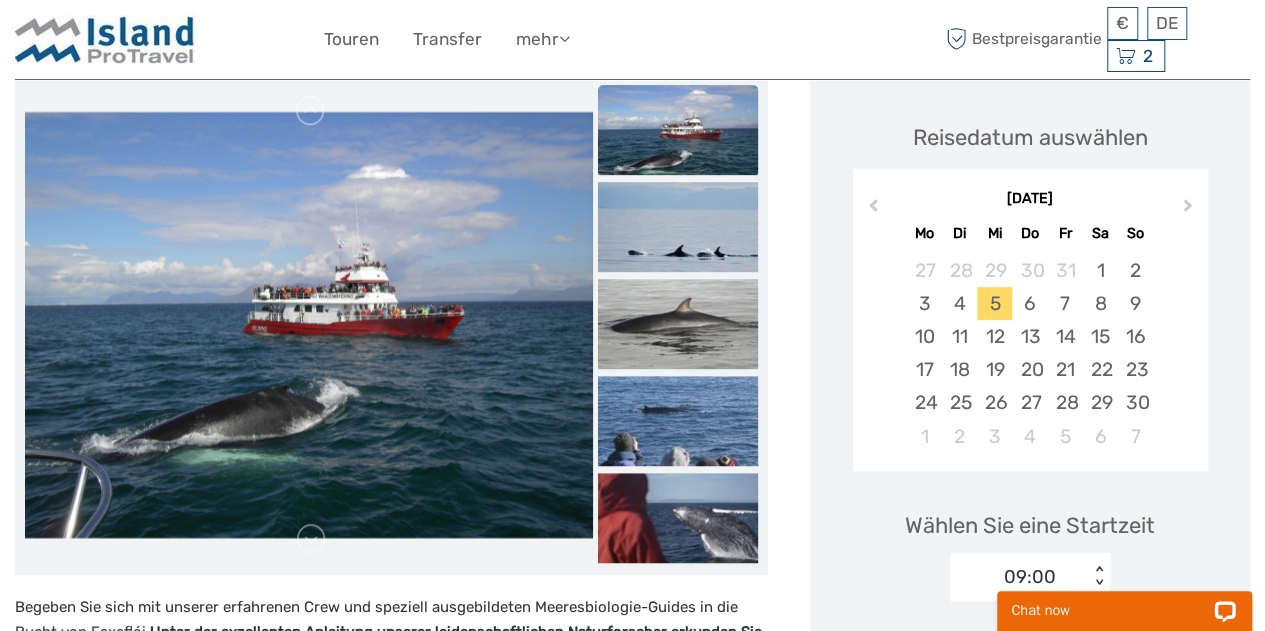 scroll, scrollTop: 261, scrollLeft: 0, axis: vertical 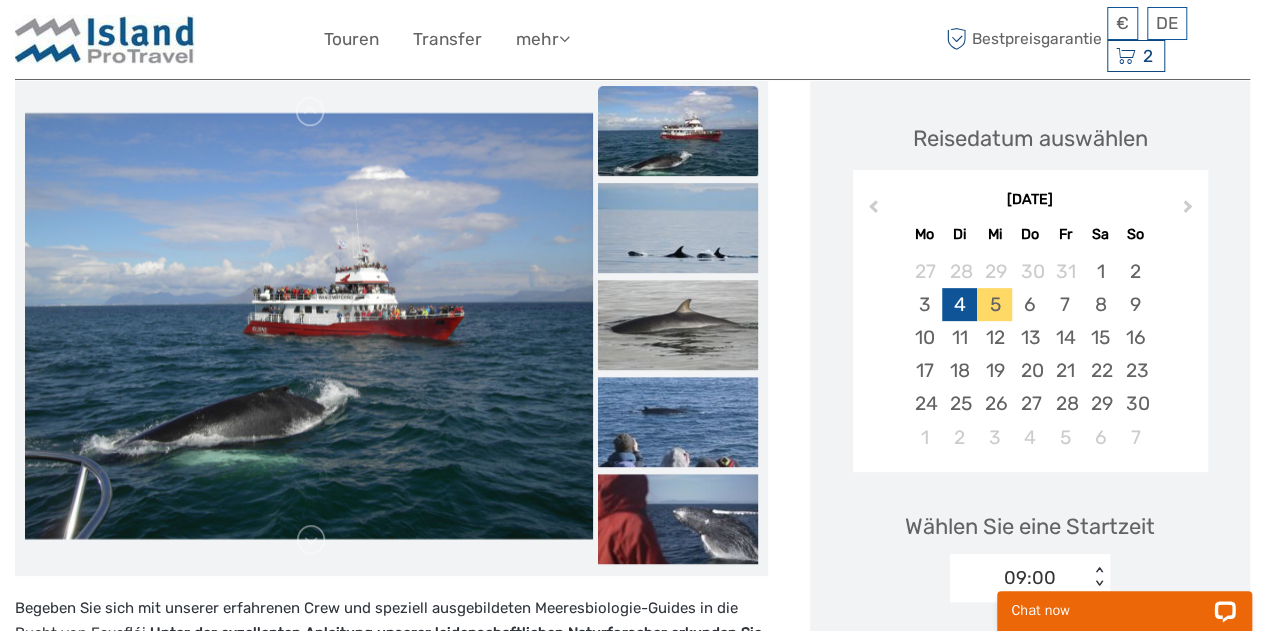 click on "4" at bounding box center (959, 304) 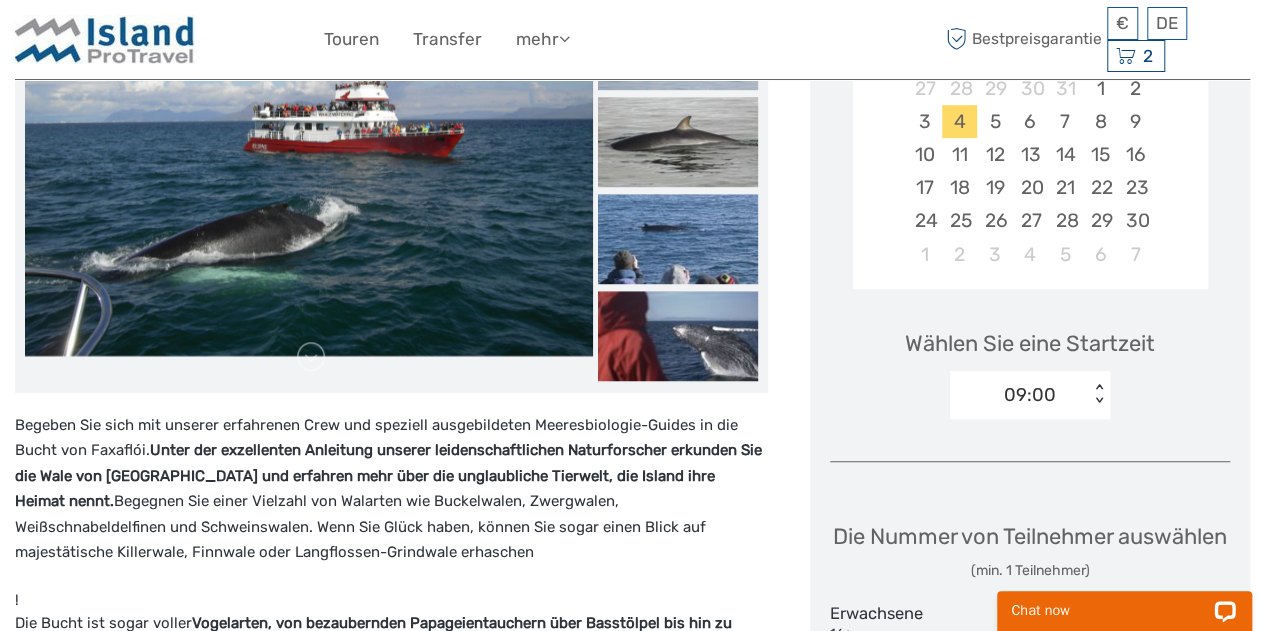 scroll, scrollTop: 445, scrollLeft: 0, axis: vertical 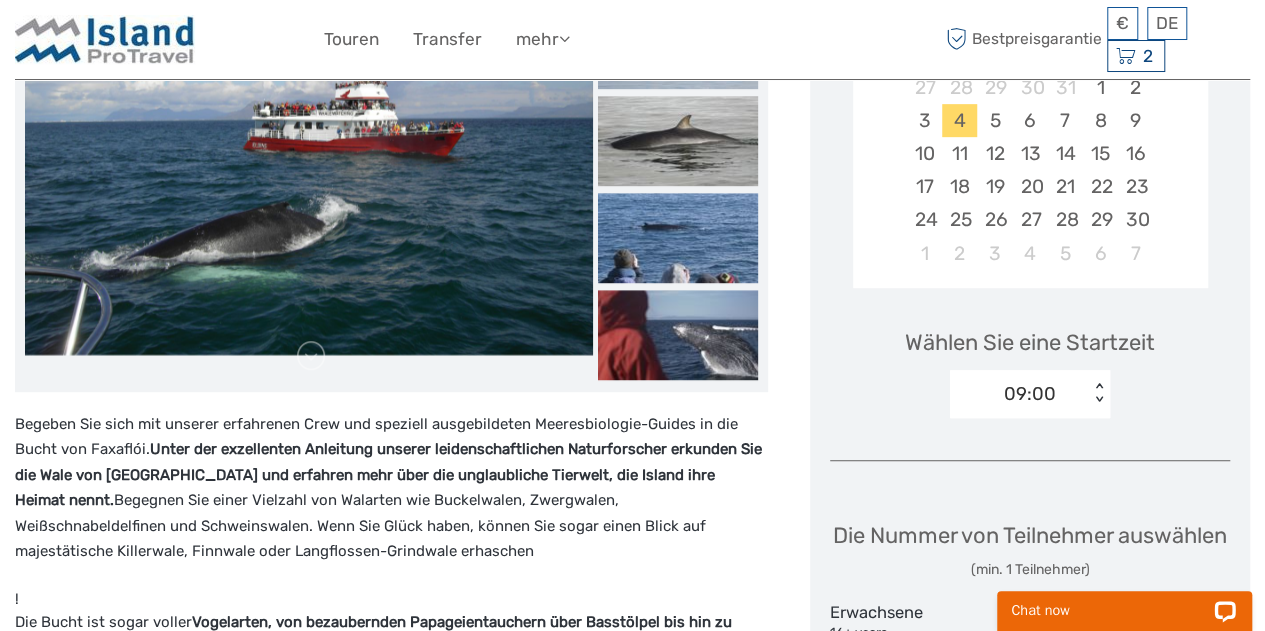 click on "09:00" at bounding box center [1030, 394] 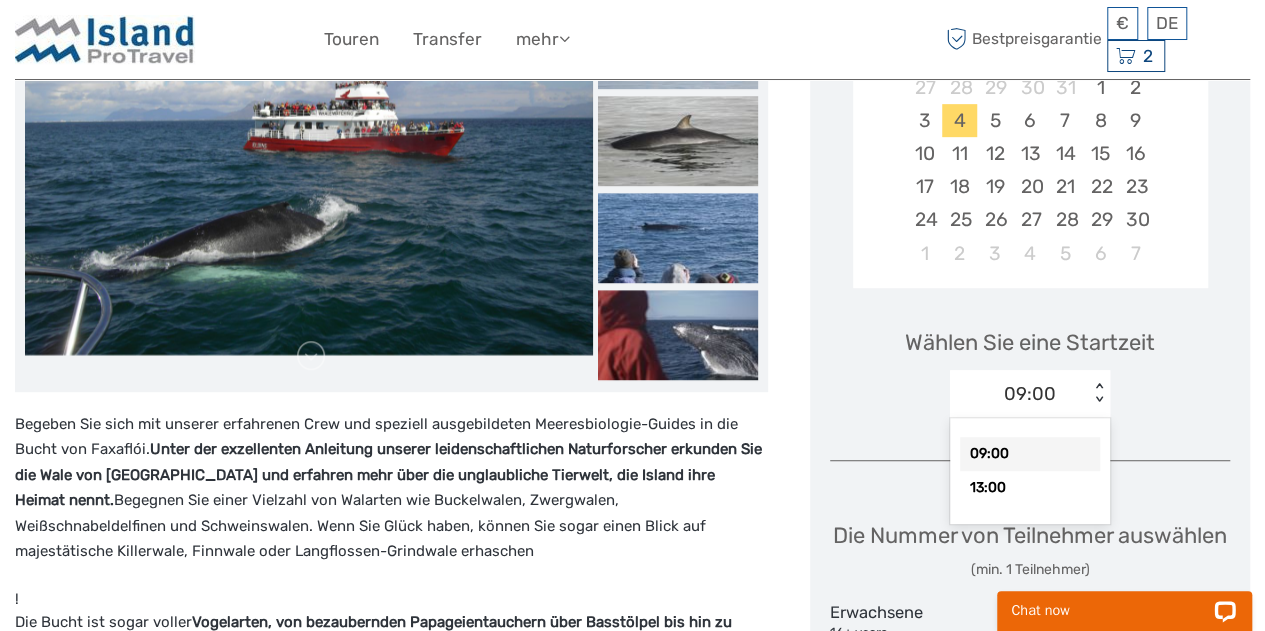 click on "09:00" at bounding box center [1030, 394] 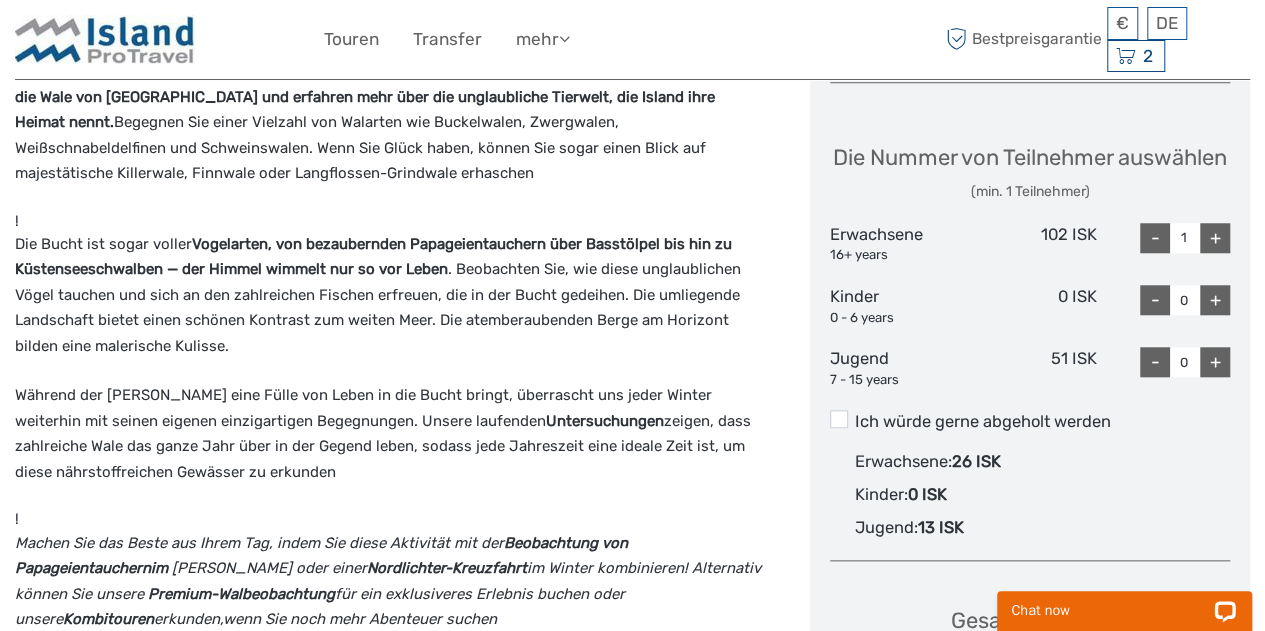 scroll, scrollTop: 825, scrollLeft: 0, axis: vertical 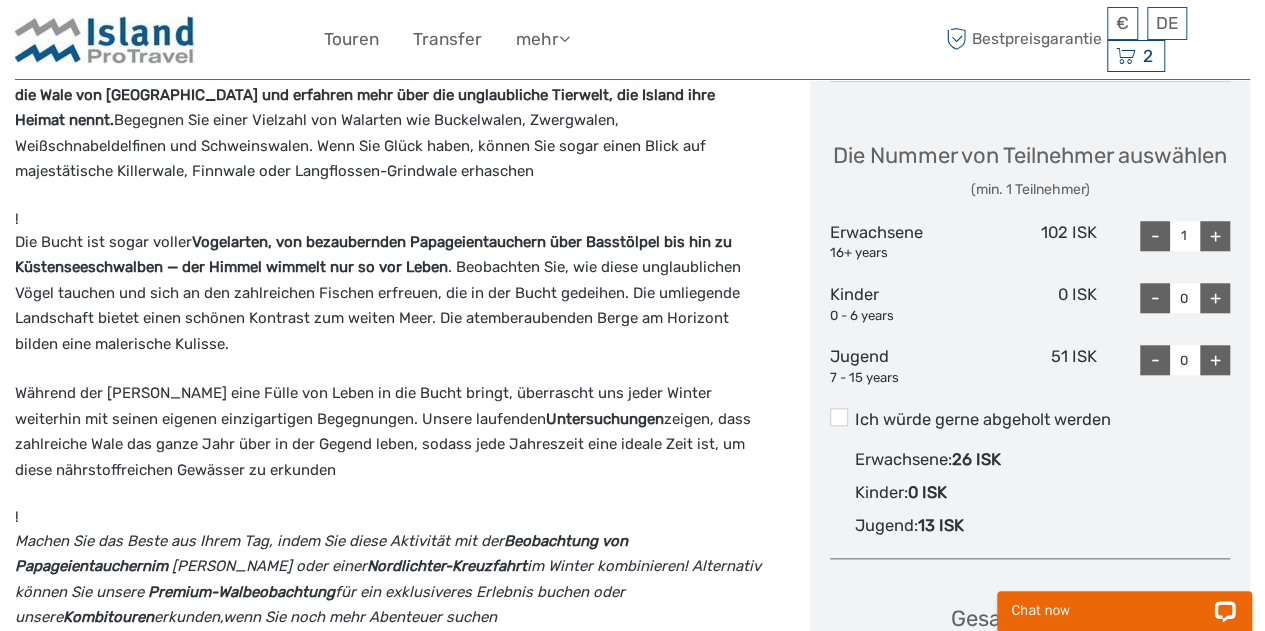 click on "+" at bounding box center [1215, 236] 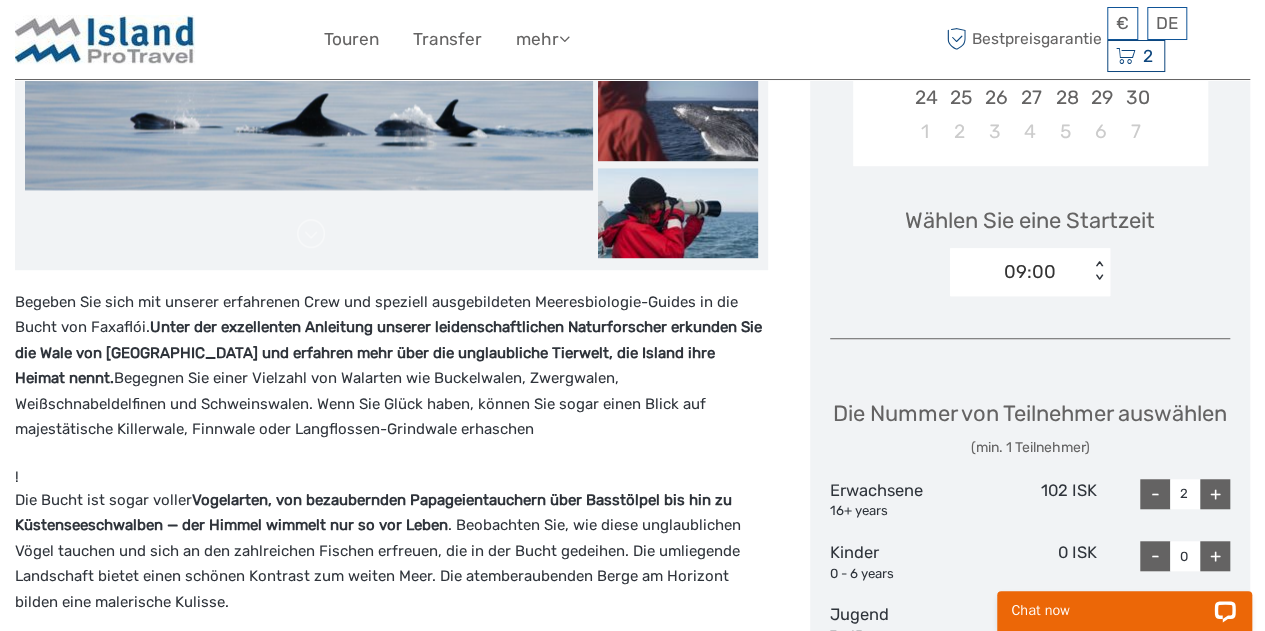 scroll, scrollTop: 568, scrollLeft: 0, axis: vertical 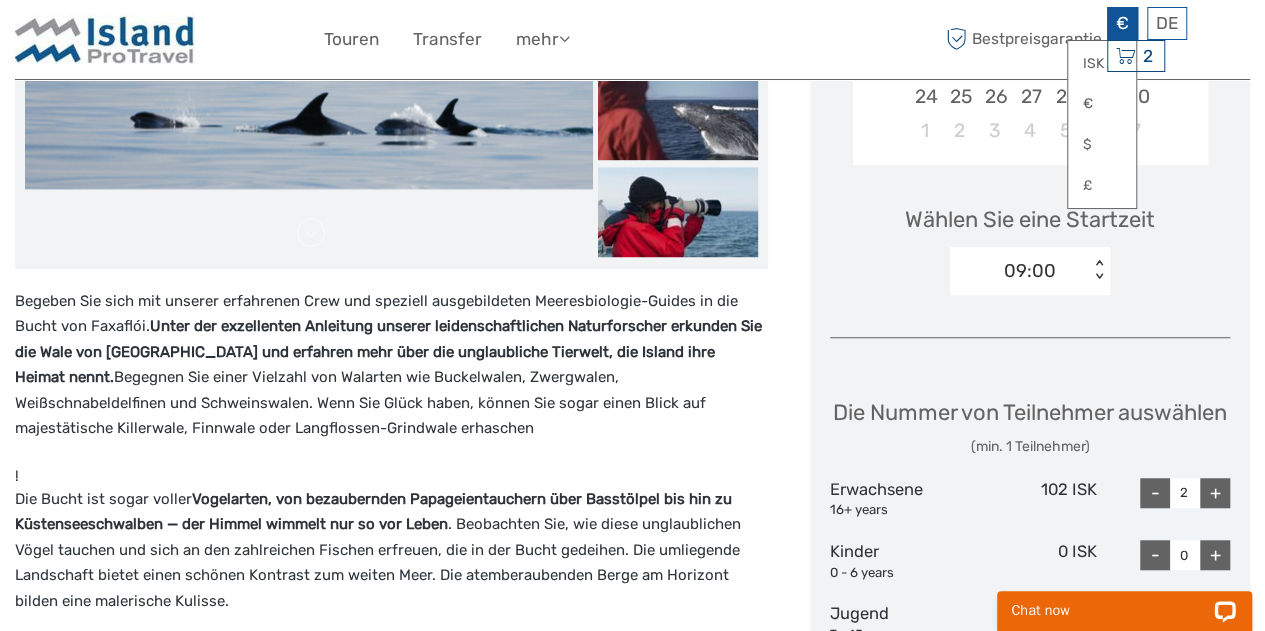 click on "€" at bounding box center [1122, 23] 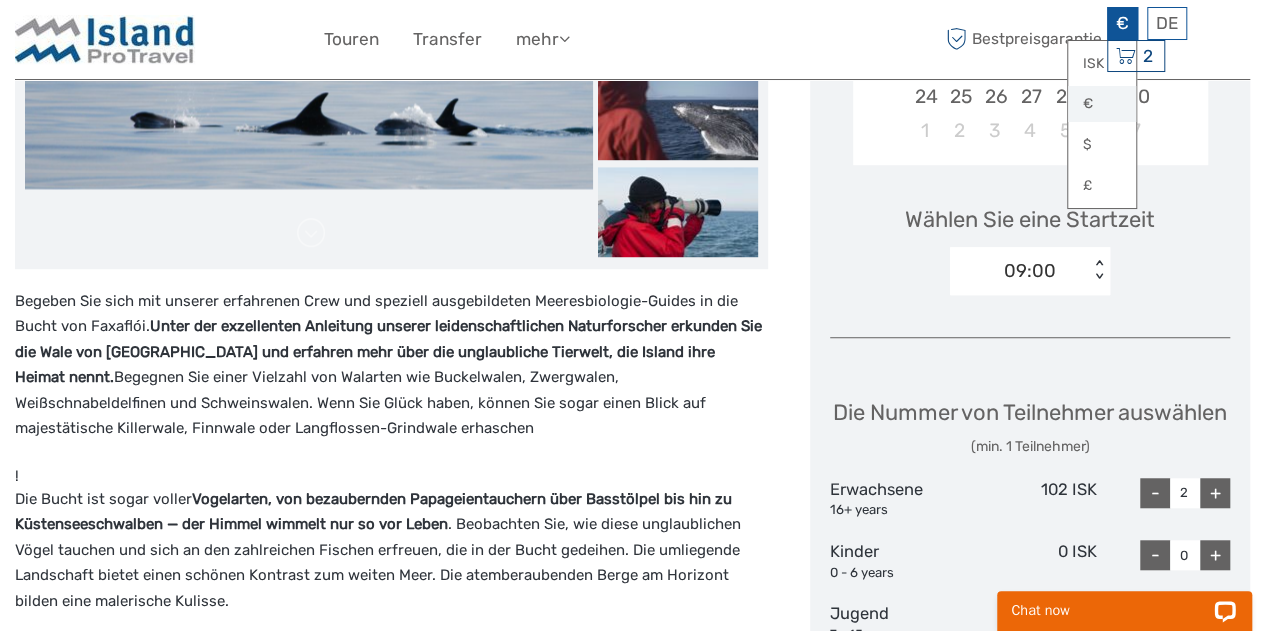 click on "€" at bounding box center [1102, 104] 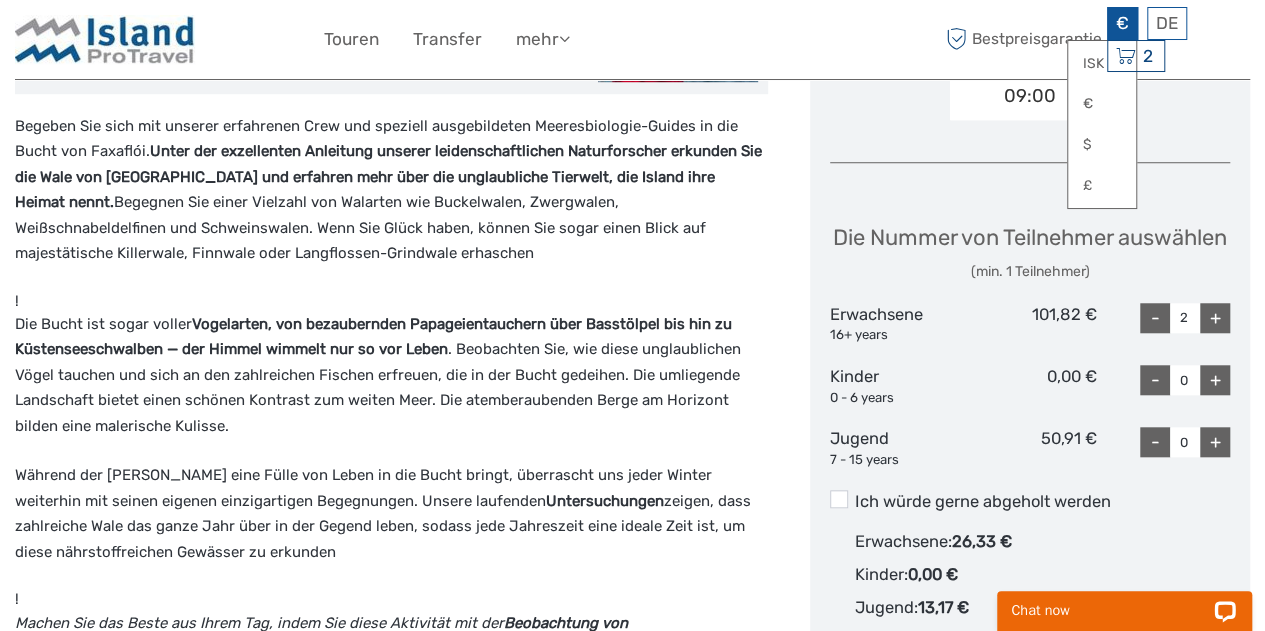 click on "Während der Sommer eine Fülle von Leben in die Bucht bringt, überrascht uns jeder Winter weiterhin mit seinen eigenen einzigartigen Begegnungen. Unsere laufenden  Untersuchungen  zeigen, dass zahlreiche Wale das ganze Jahr über in der Gegend leben, sodass jede Jahreszeit eine ideale Zeit ist, um diese nährstoffreichen Gewässer zu erkunden" at bounding box center [391, 514] 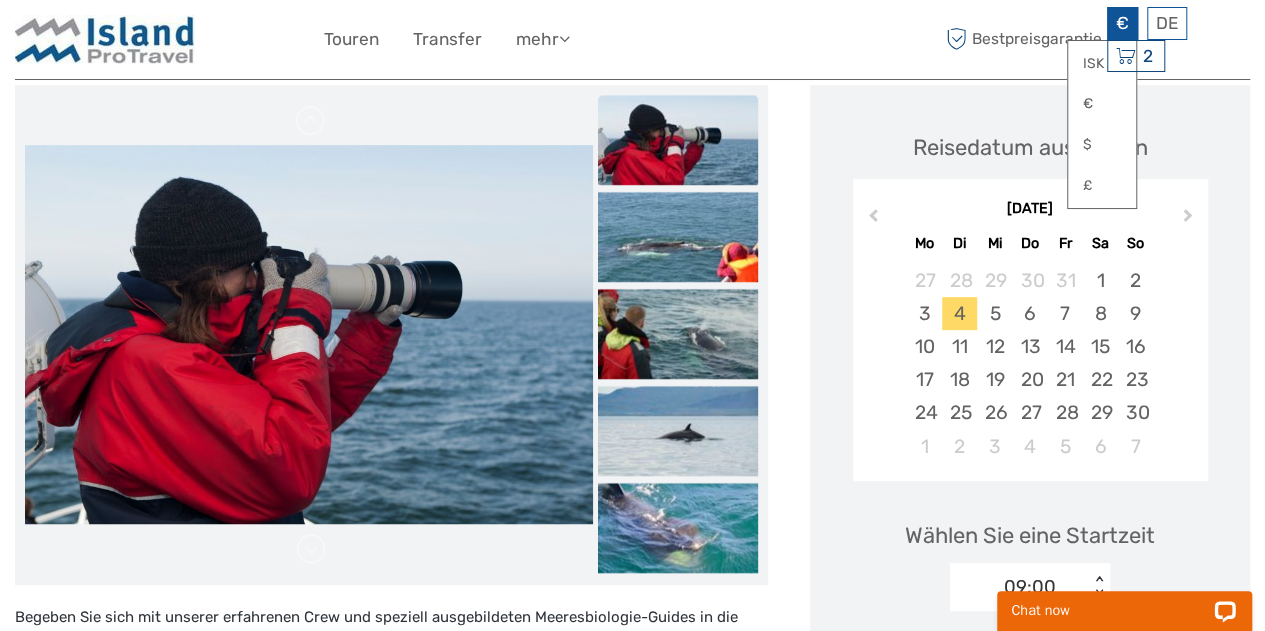 scroll, scrollTop: 251, scrollLeft: 0, axis: vertical 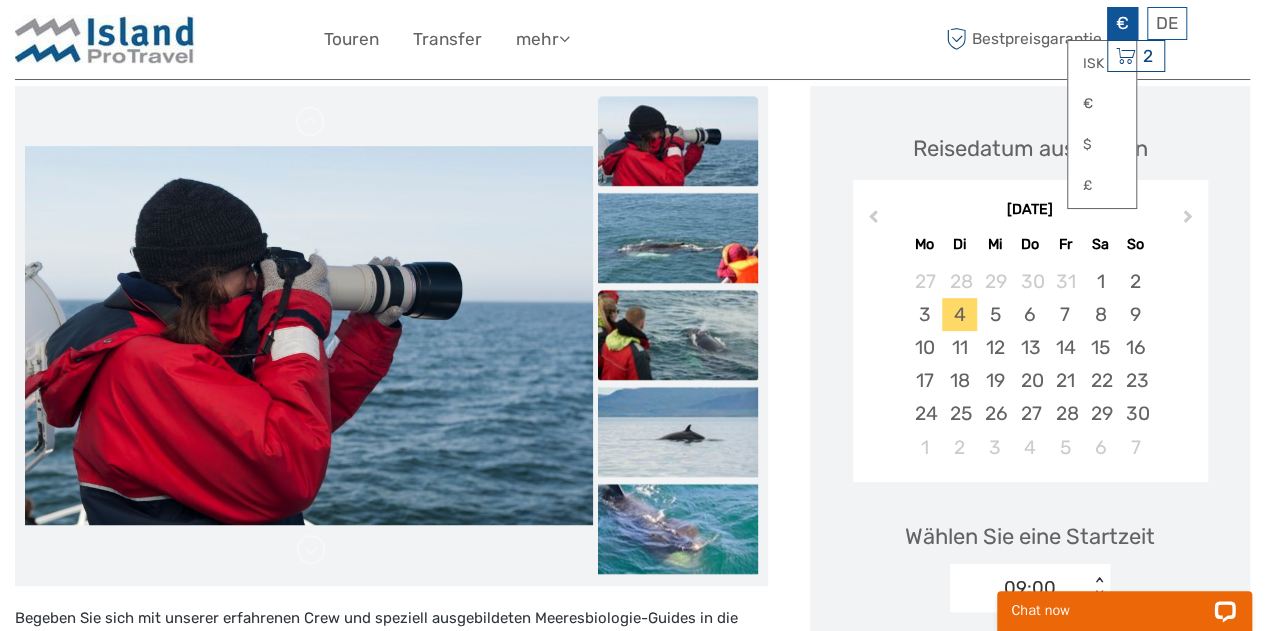 click at bounding box center [678, 335] 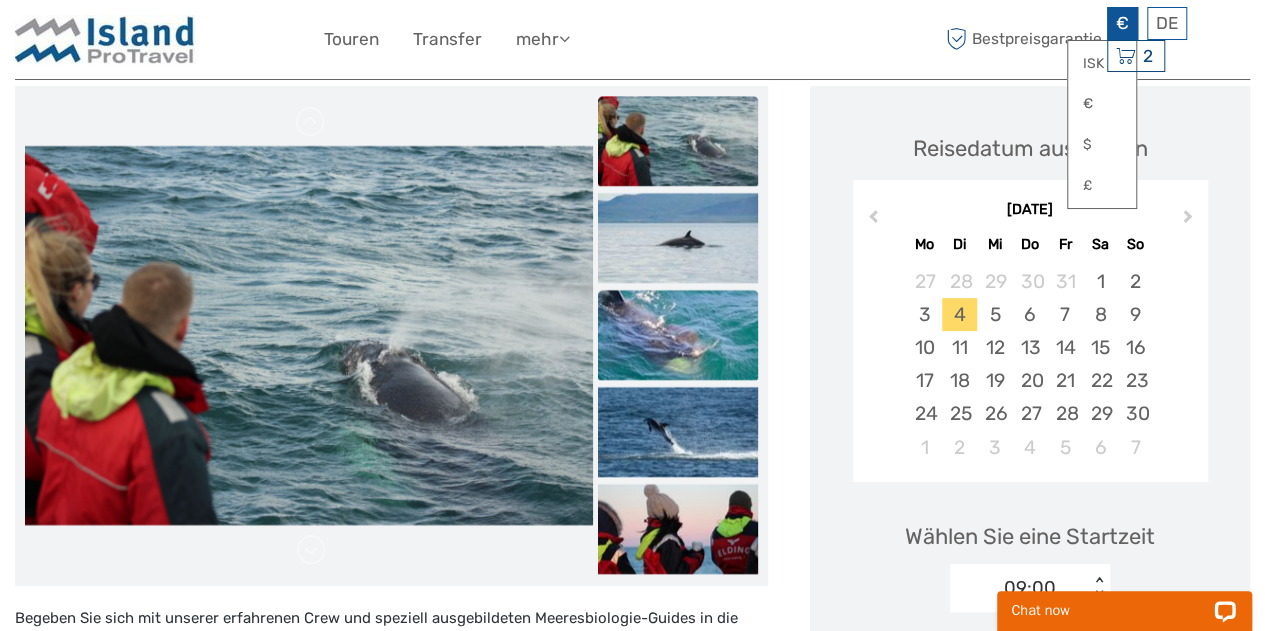 click at bounding box center [678, 335] 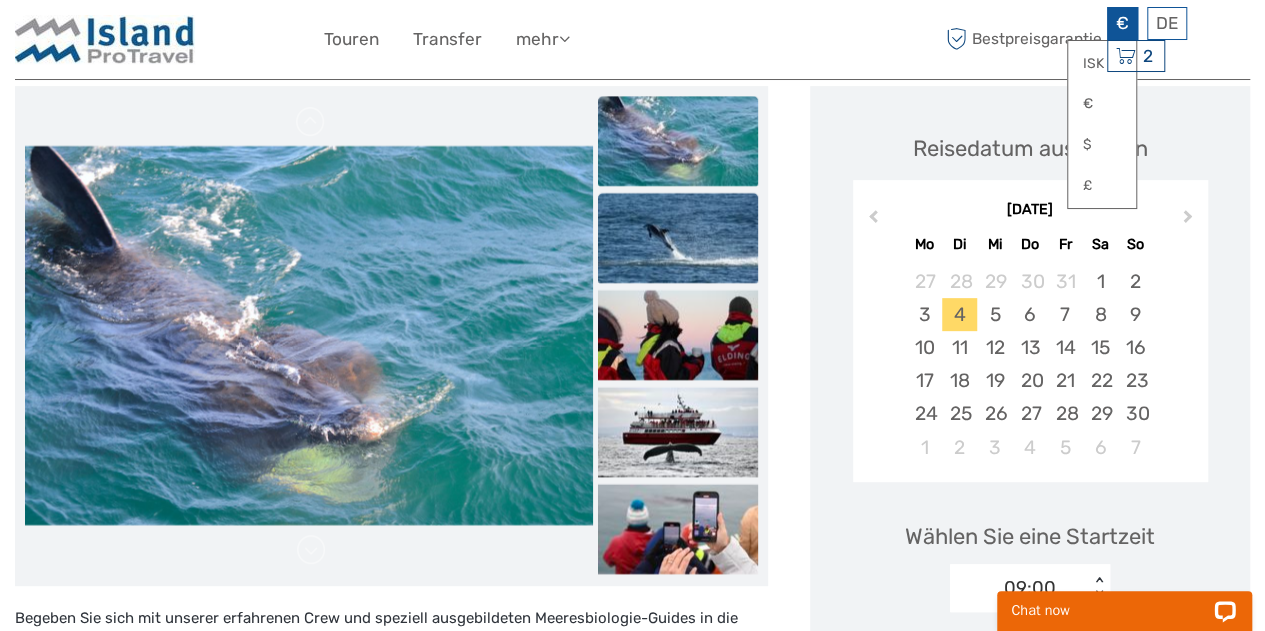 click at bounding box center [678, 238] 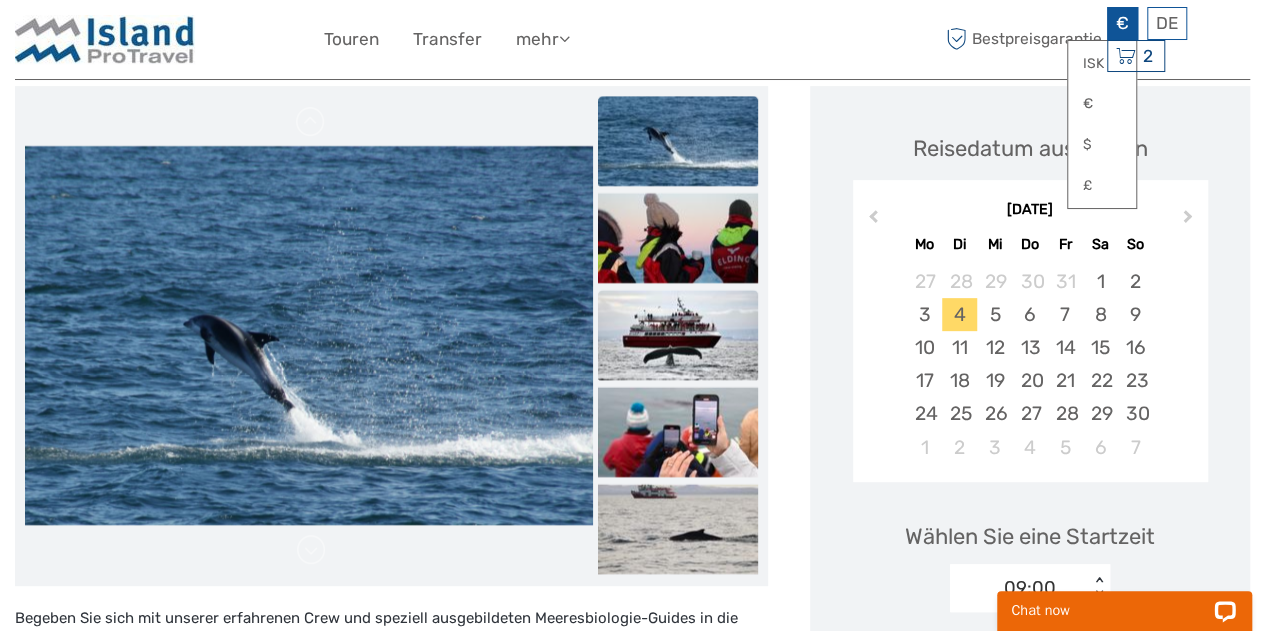 click at bounding box center (678, 335) 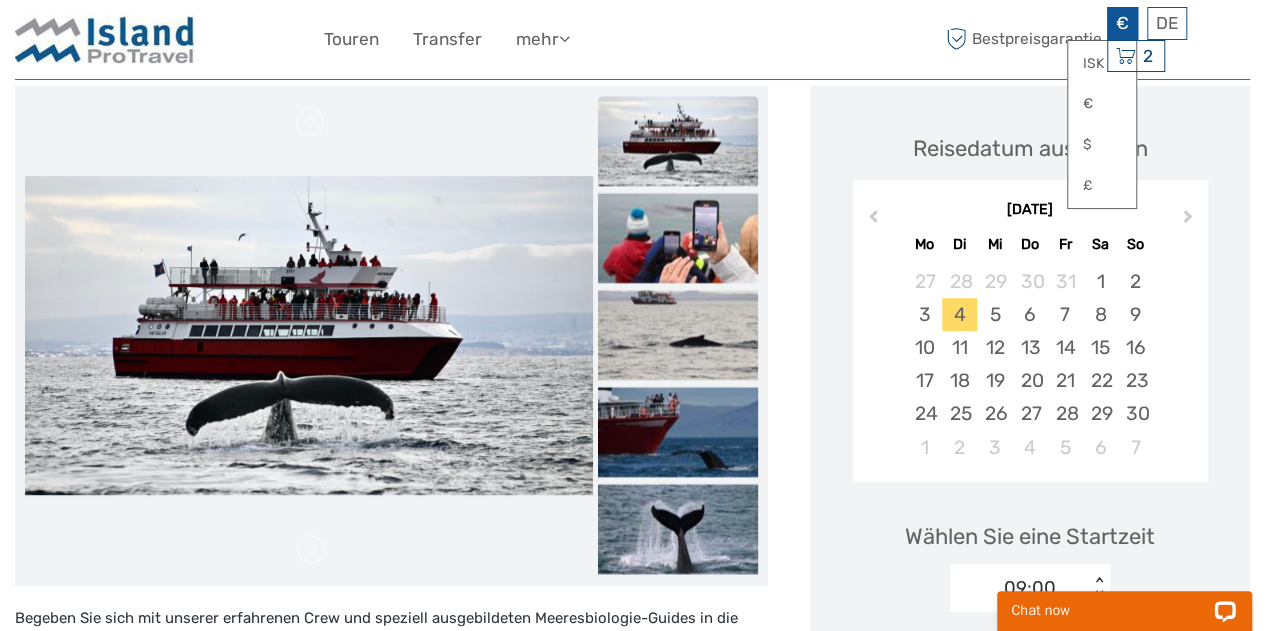 click at bounding box center (678, 335) 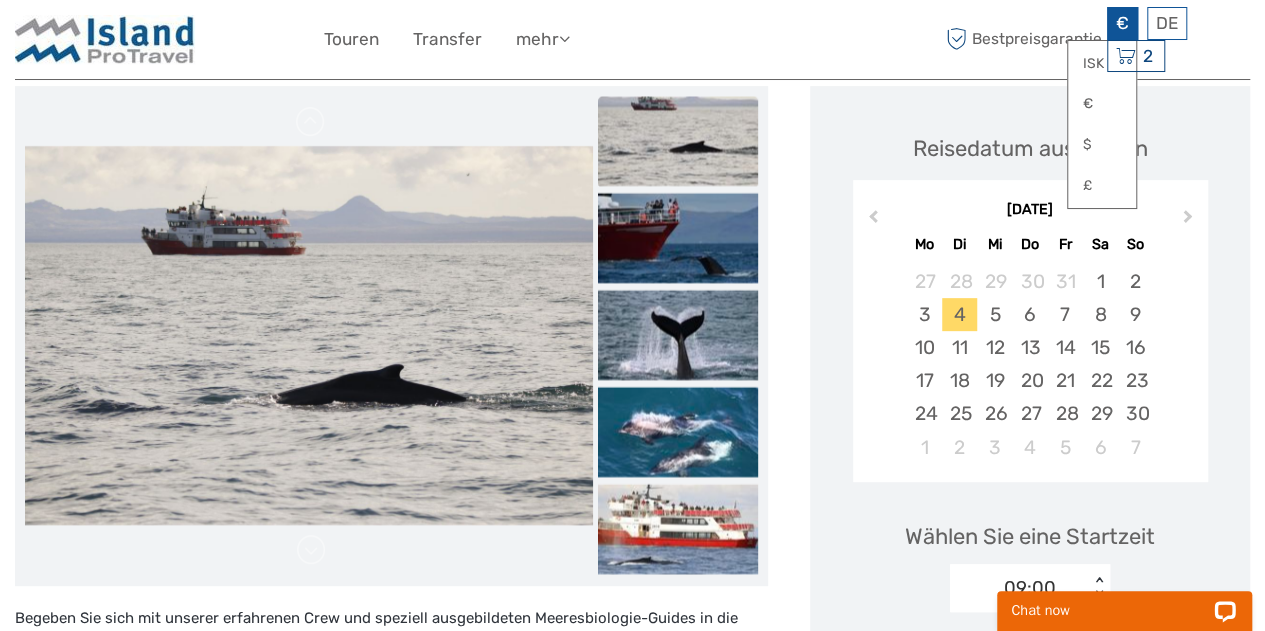 click at bounding box center (678, 335) 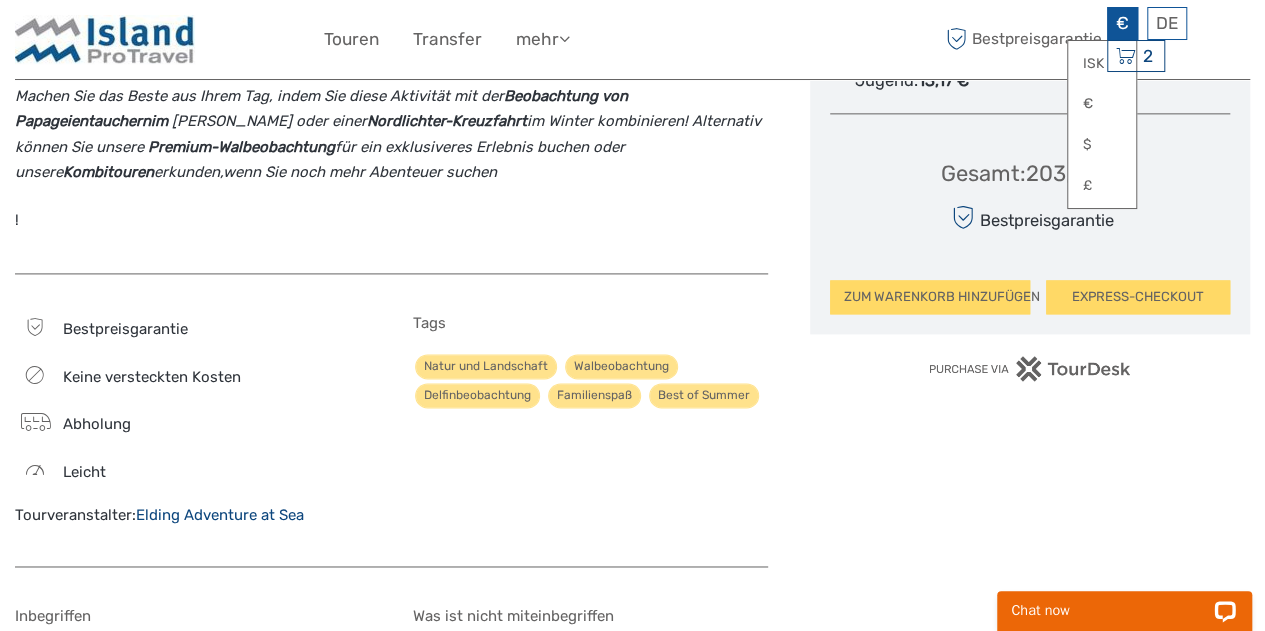 scroll, scrollTop: 1286, scrollLeft: 0, axis: vertical 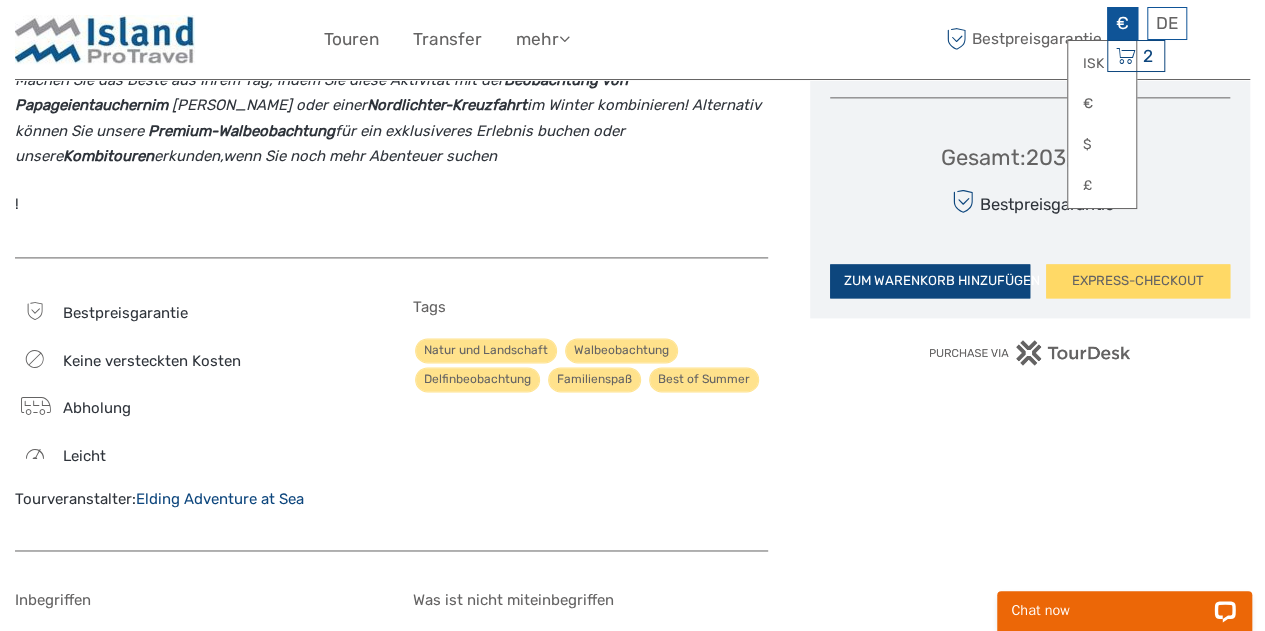 click on "ZUM WARENKORB HINZUFÜGEN" at bounding box center (930, 281) 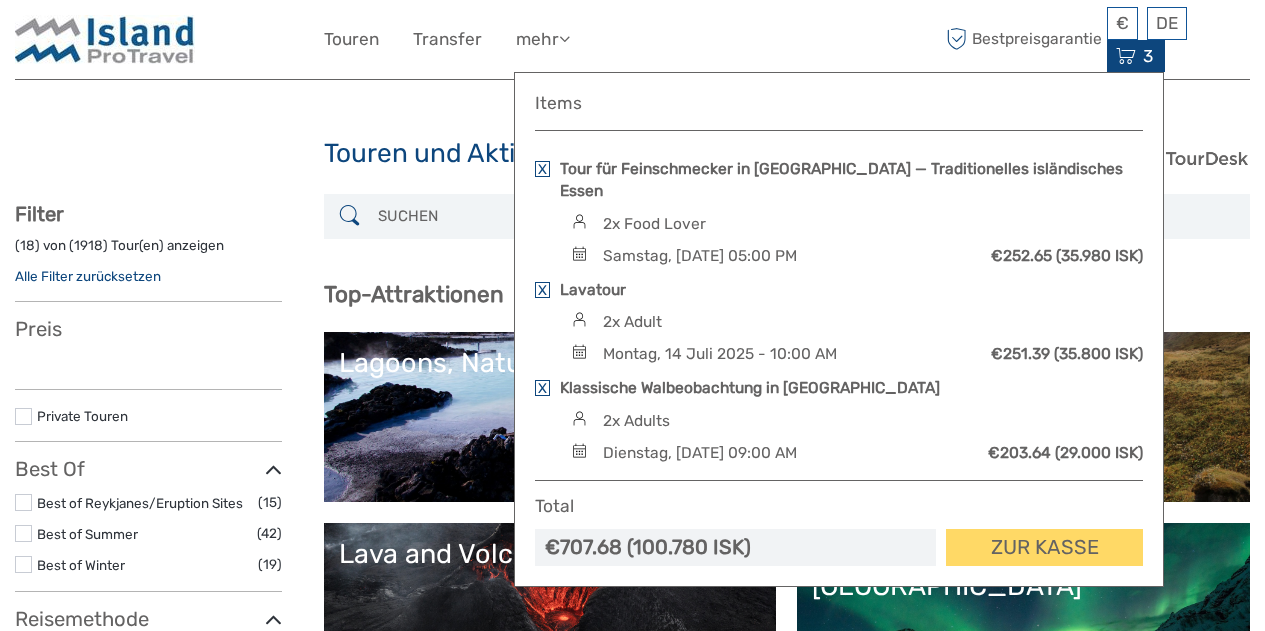 select 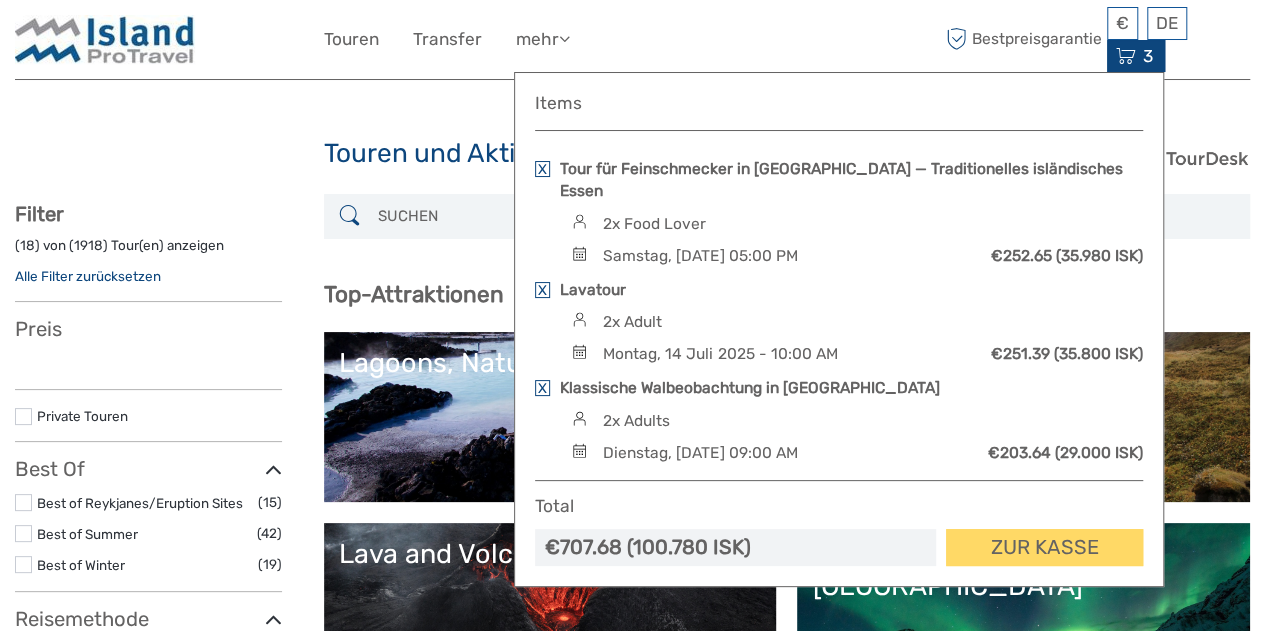 scroll, scrollTop: 0, scrollLeft: 0, axis: both 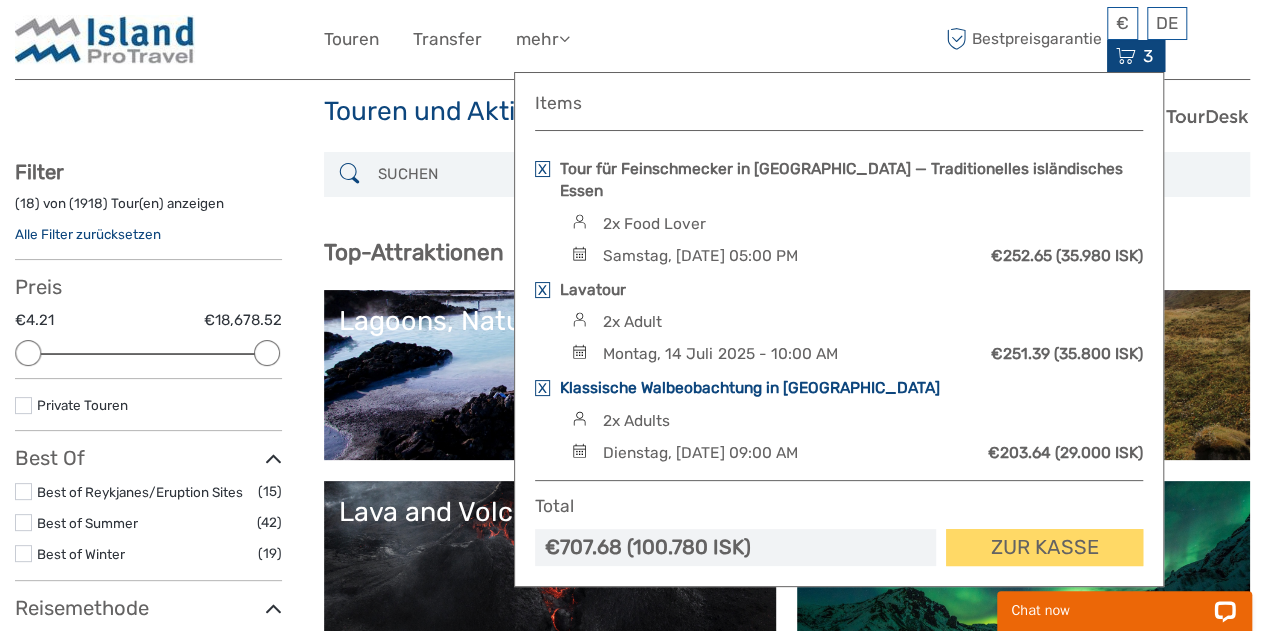 click on "Klassische Walbeobachtung in [GEOGRAPHIC_DATA]" at bounding box center (750, 388) 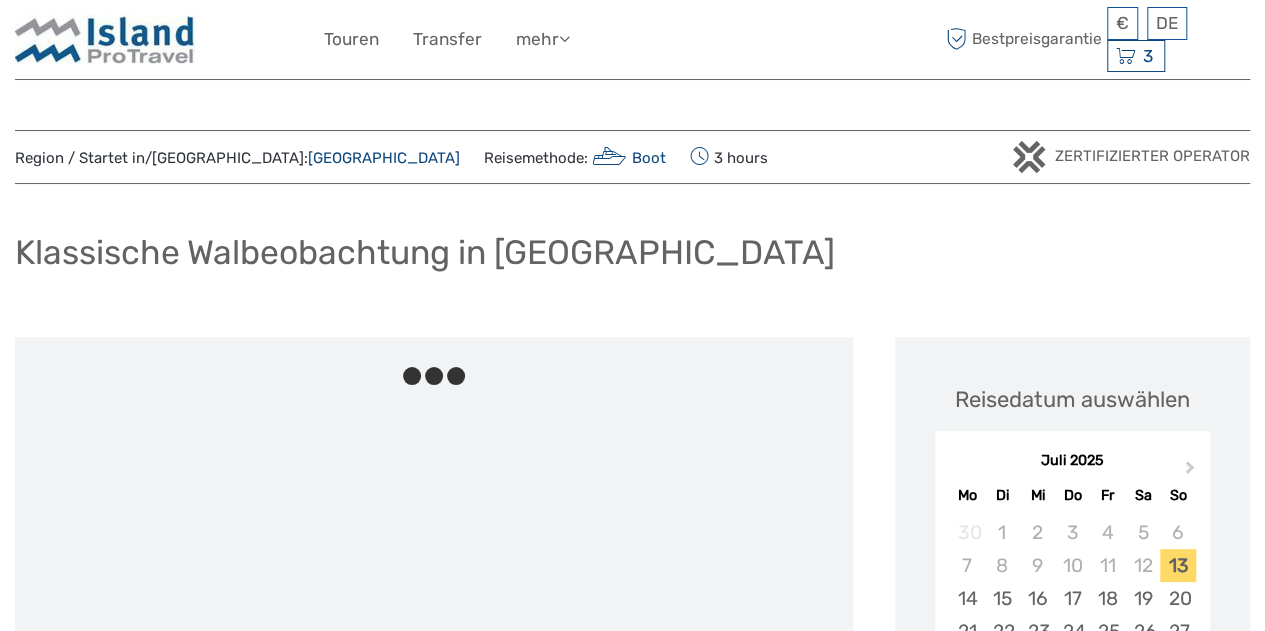 scroll, scrollTop: 132, scrollLeft: 0, axis: vertical 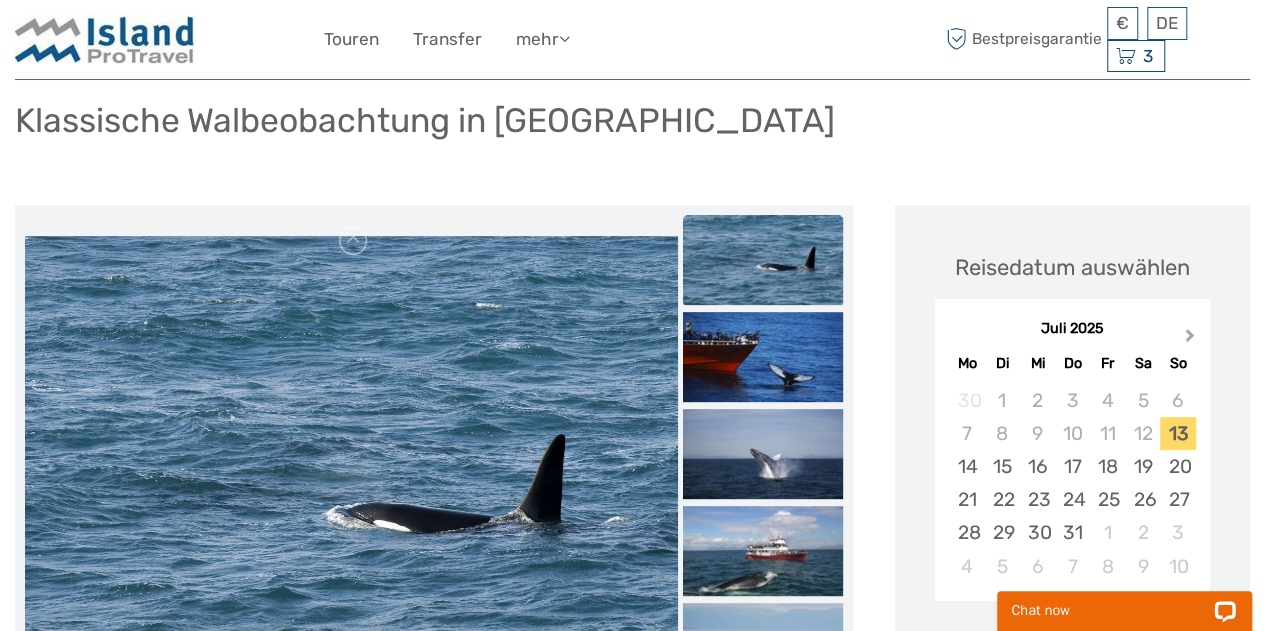 click on "Next Month" at bounding box center [1192, 340] 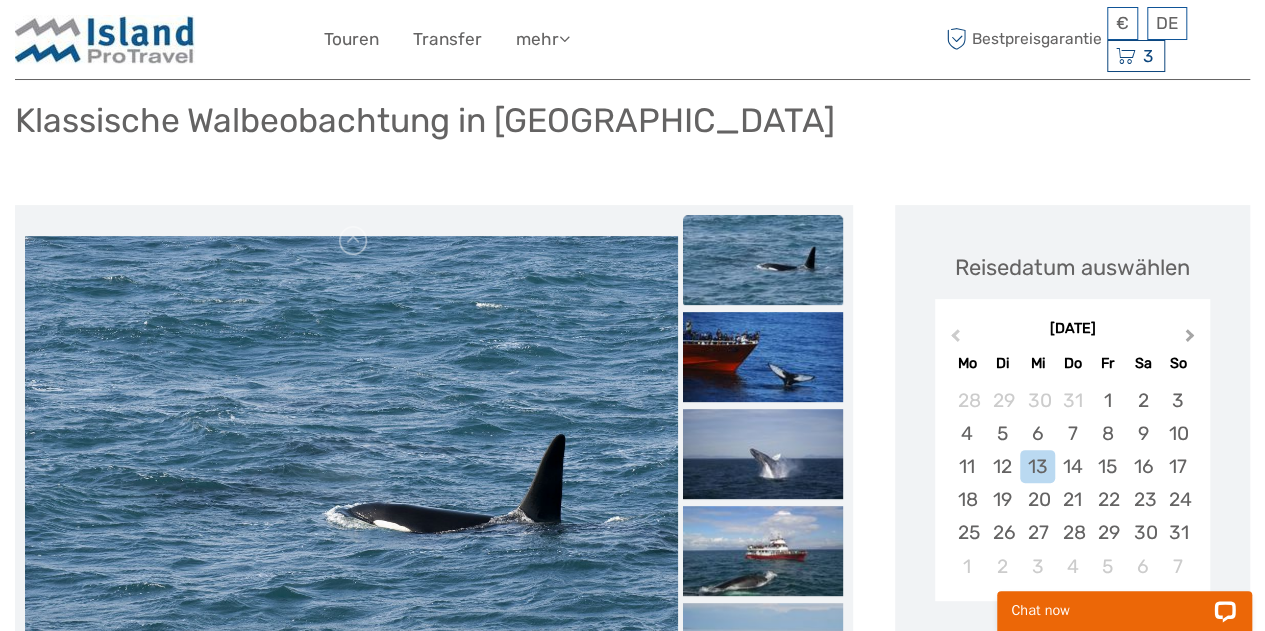click on "Next Month" at bounding box center [1192, 340] 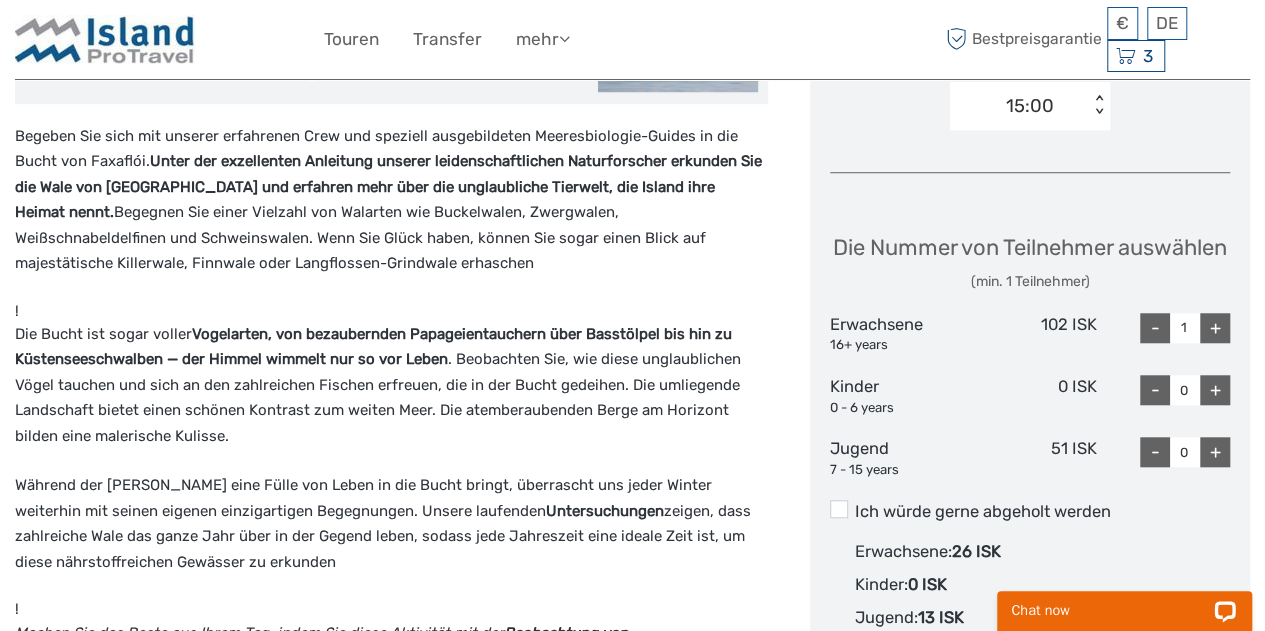 scroll, scrollTop: 343, scrollLeft: 0, axis: vertical 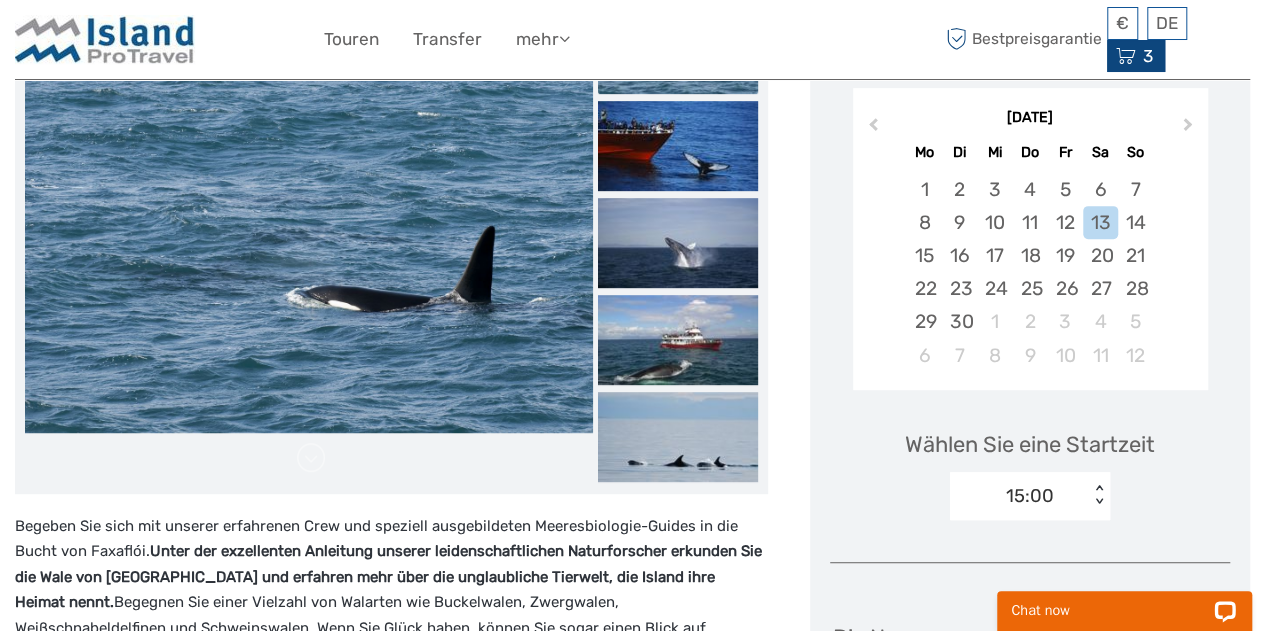 click at bounding box center (1126, 56) 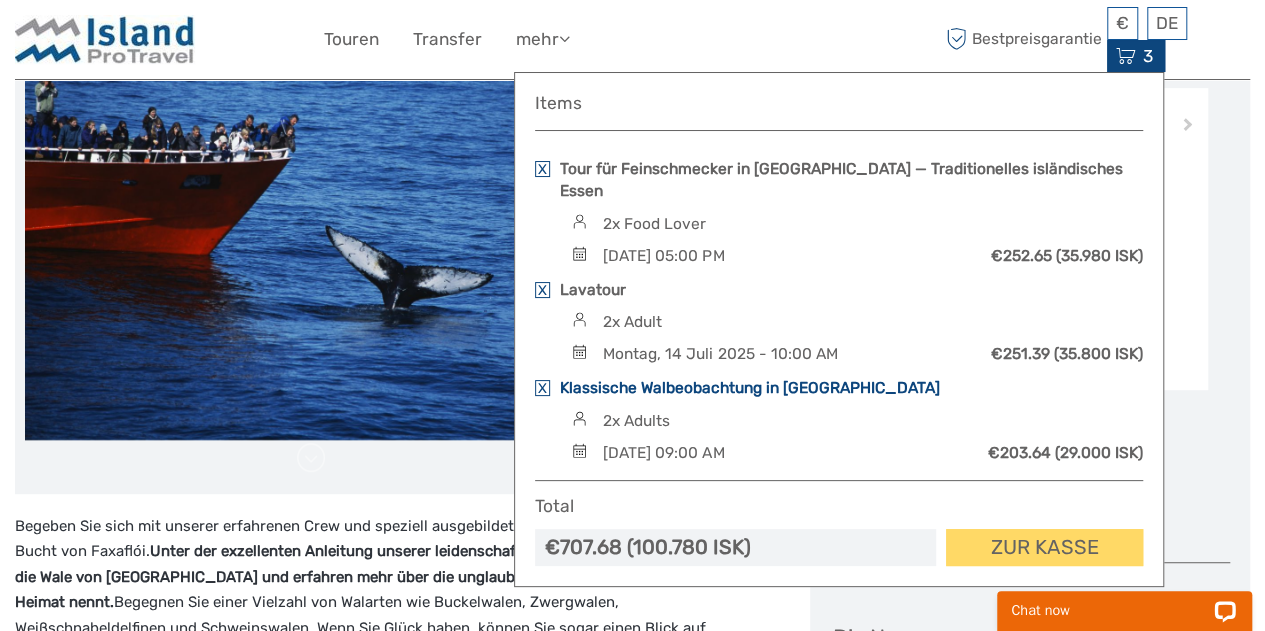click on "Klassische Walbeobachtung in [GEOGRAPHIC_DATA]" at bounding box center [750, 388] 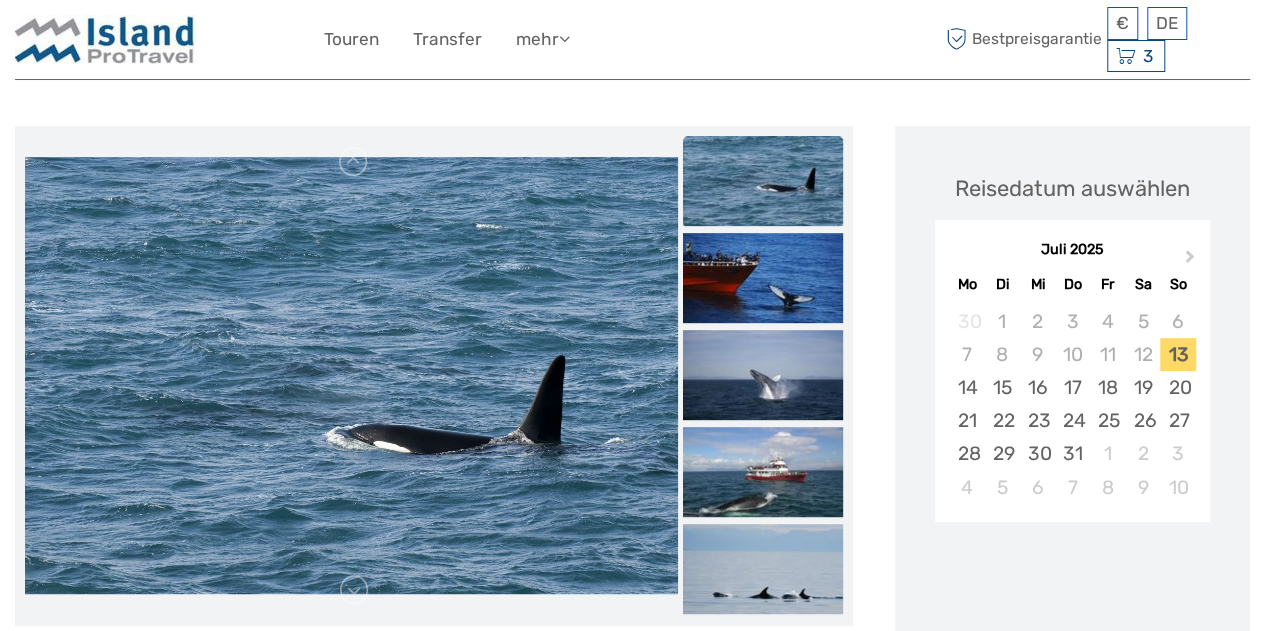 scroll, scrollTop: 286, scrollLeft: 0, axis: vertical 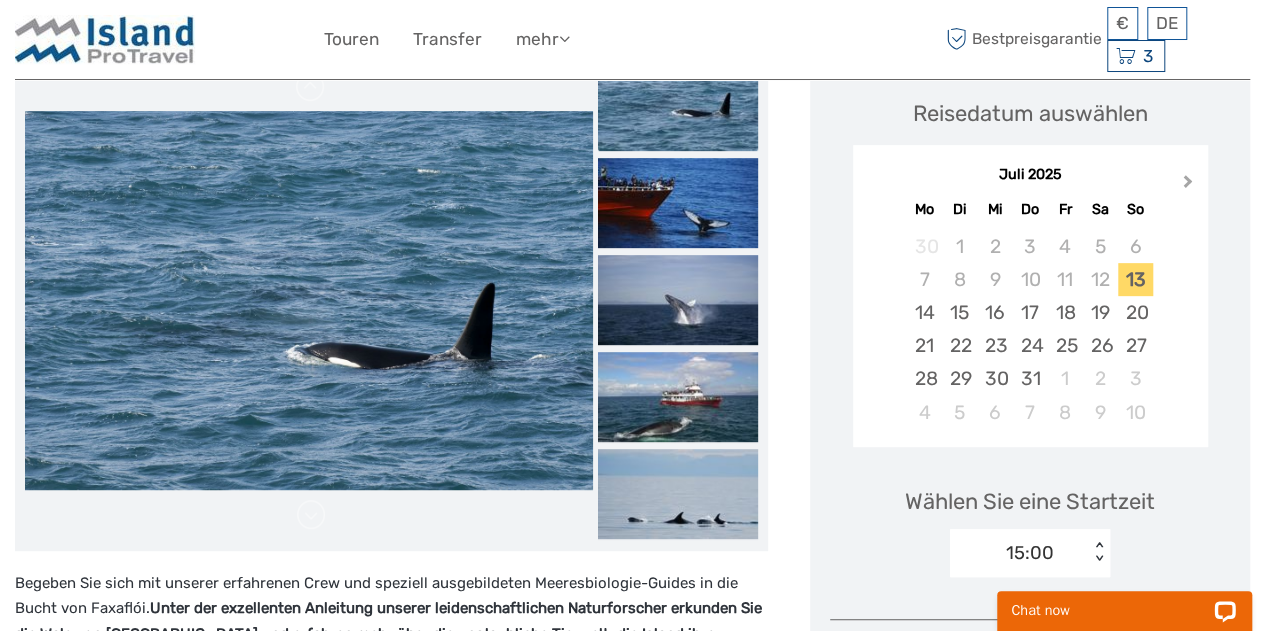 click on "Next Month" at bounding box center (1188, 185) 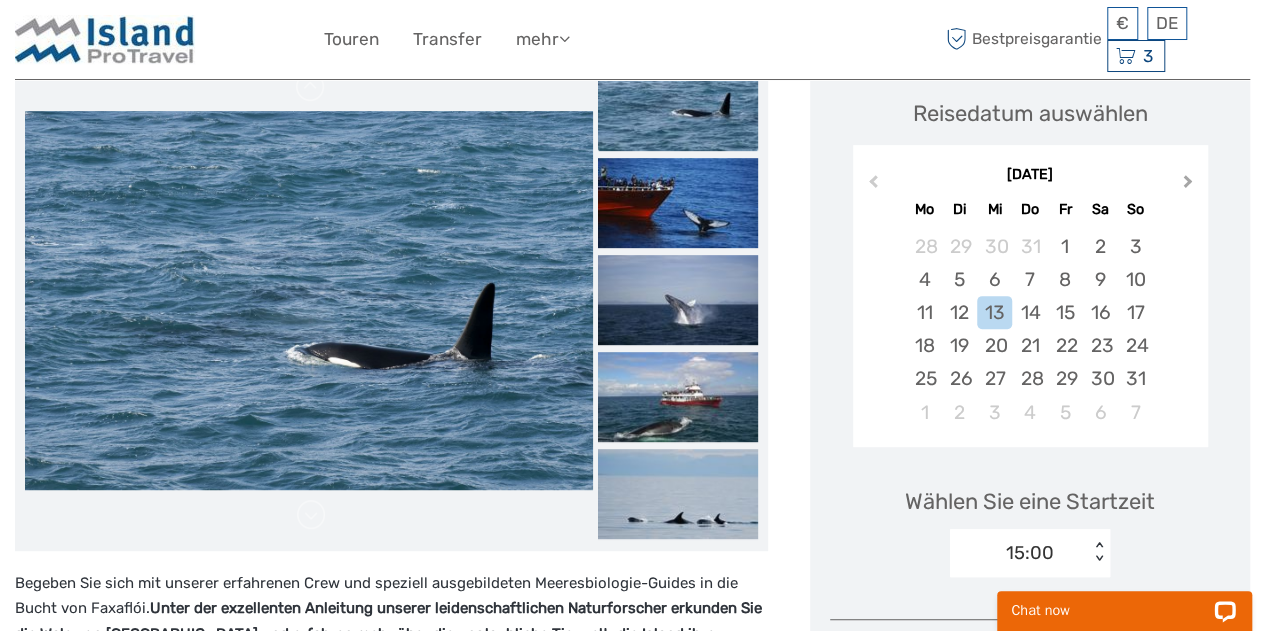 click on "Next Month" at bounding box center (1188, 185) 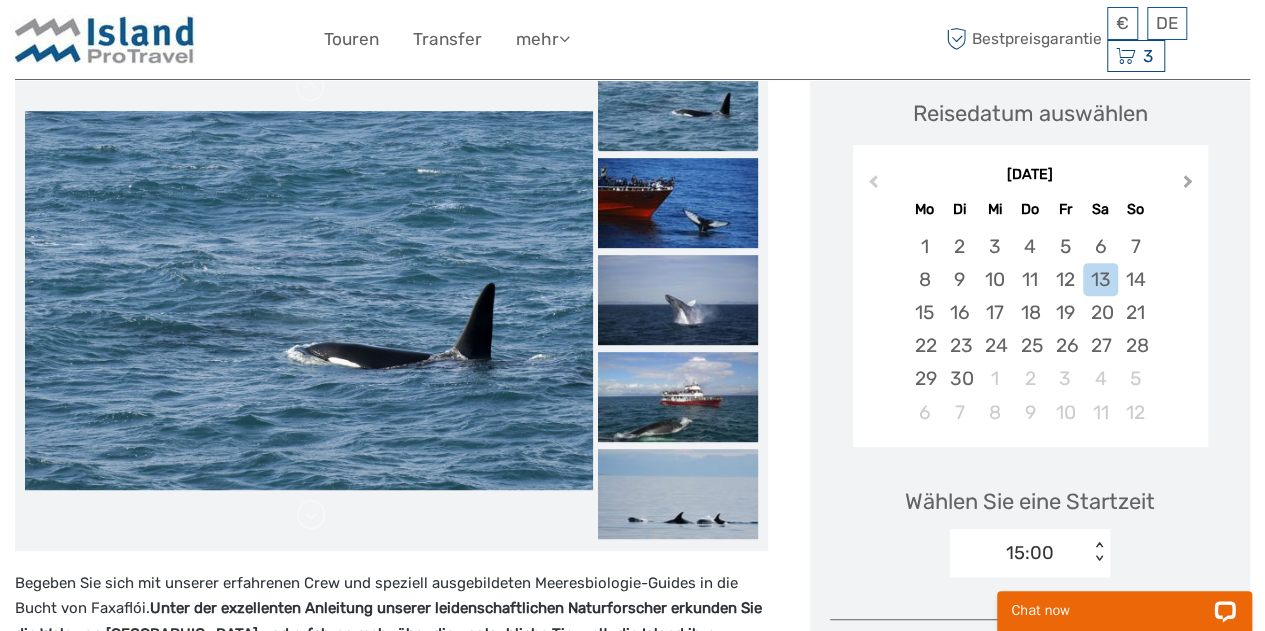 click on "Next Month" at bounding box center (1188, 185) 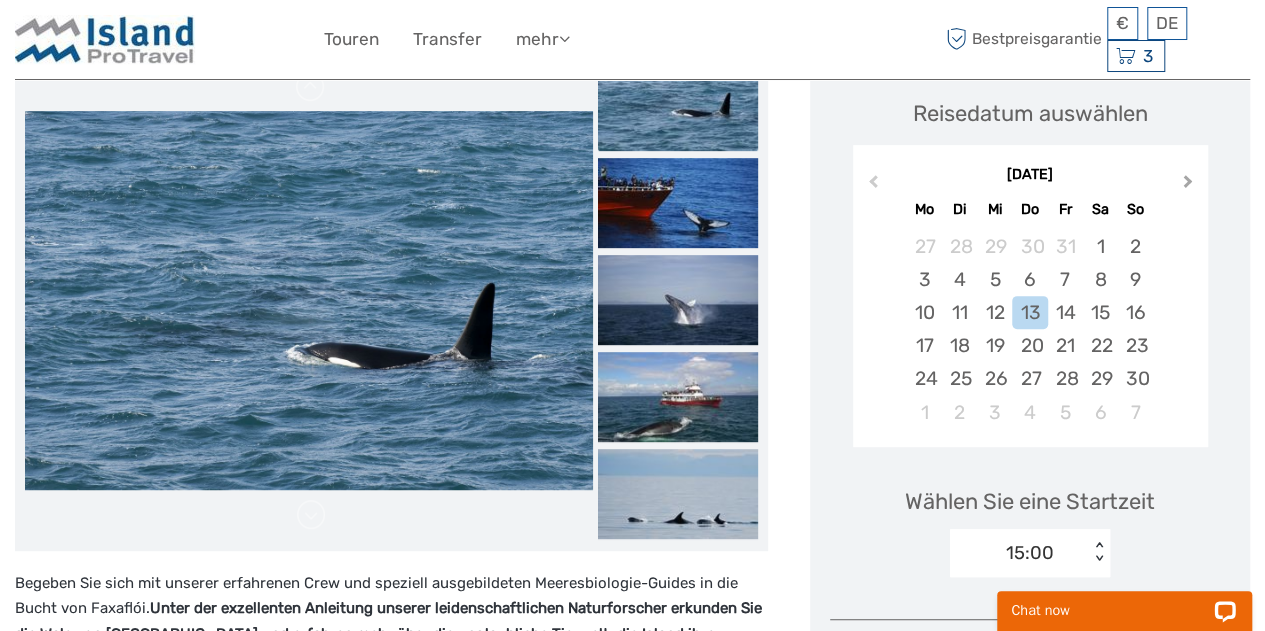 click on "Next Month" at bounding box center (1188, 185) 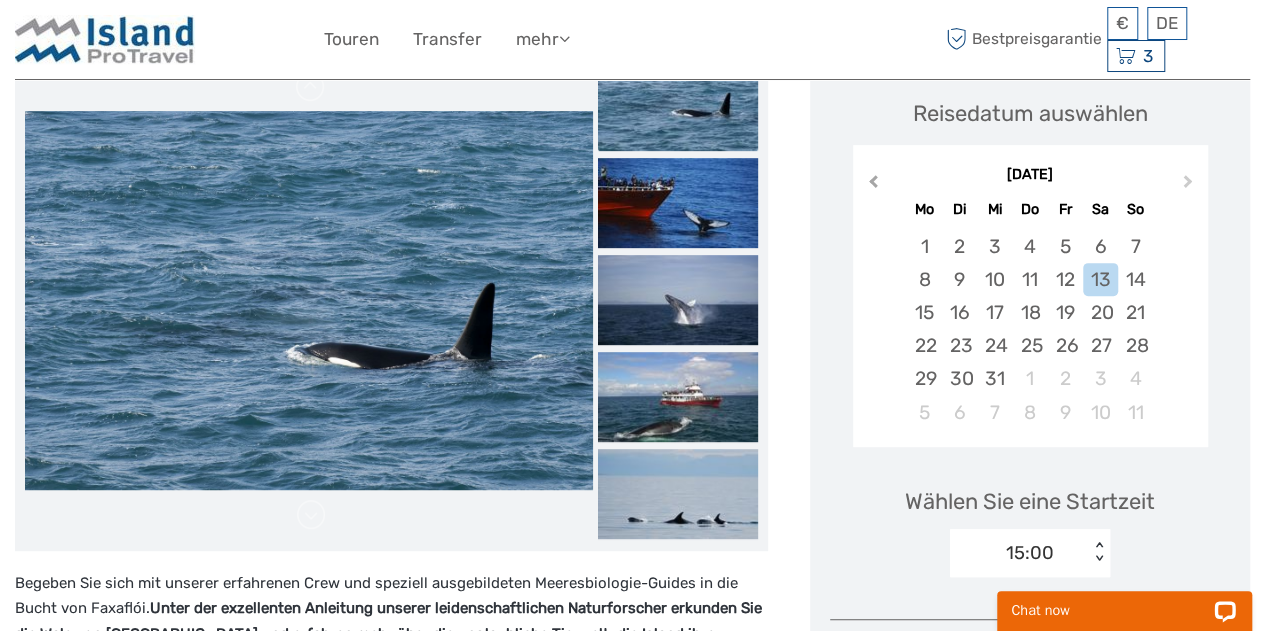 click on "Previous Month" at bounding box center (871, 186) 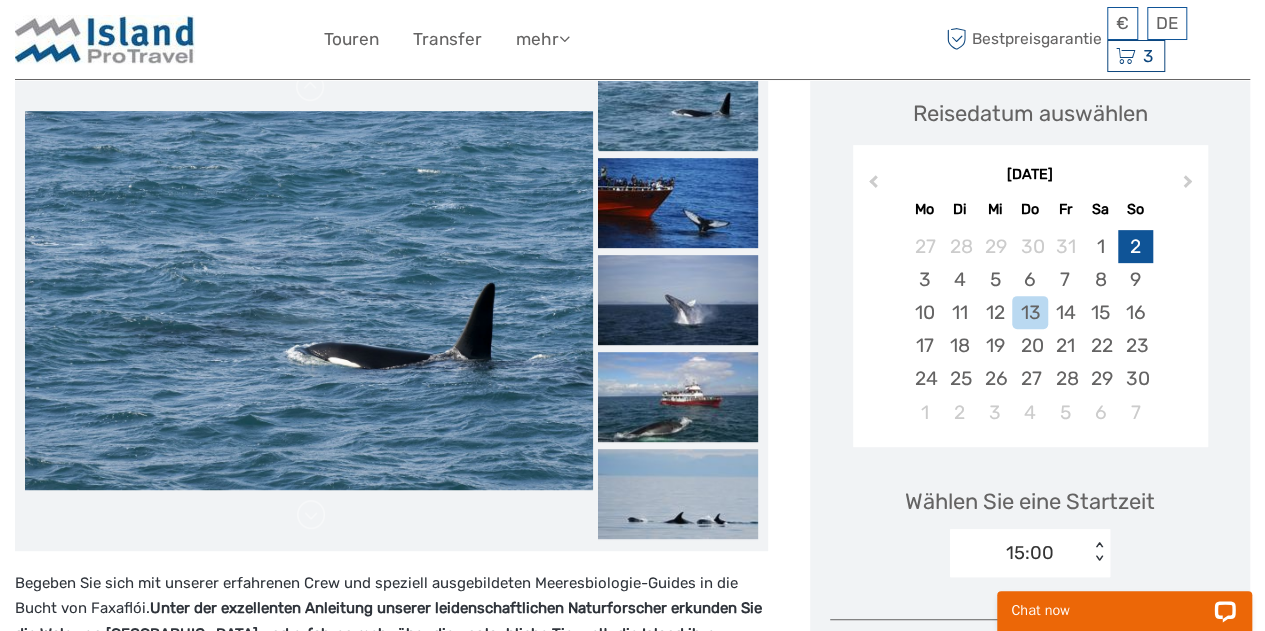 click on "2" at bounding box center (1135, 246) 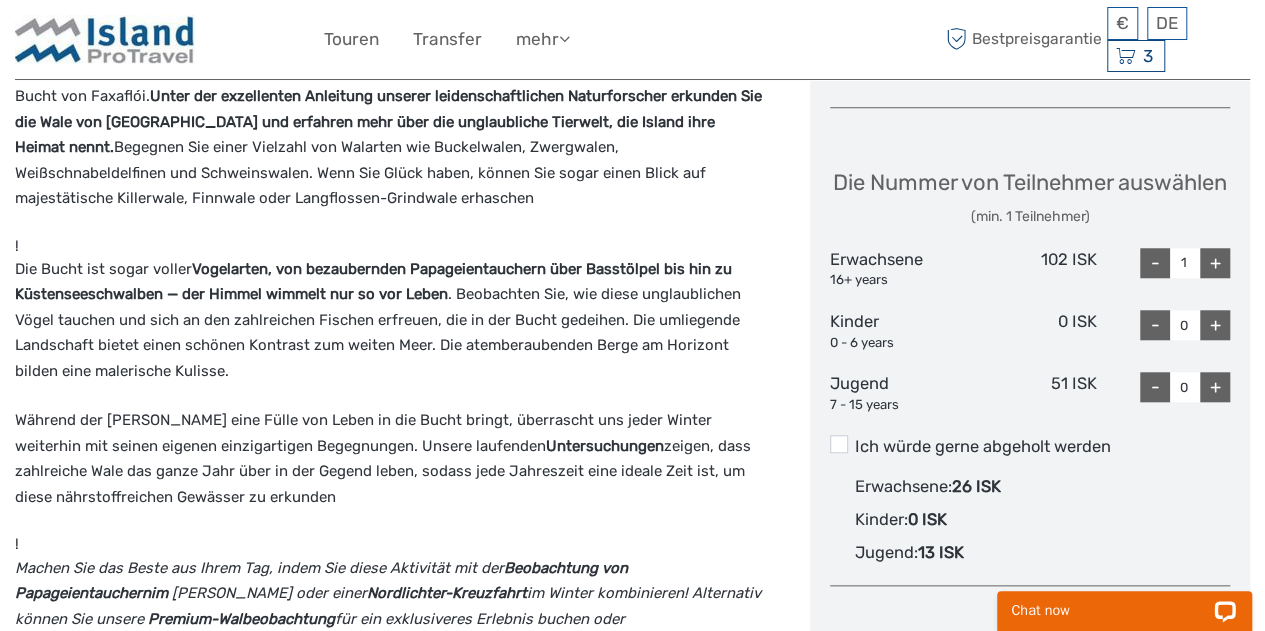 scroll, scrollTop: 799, scrollLeft: 0, axis: vertical 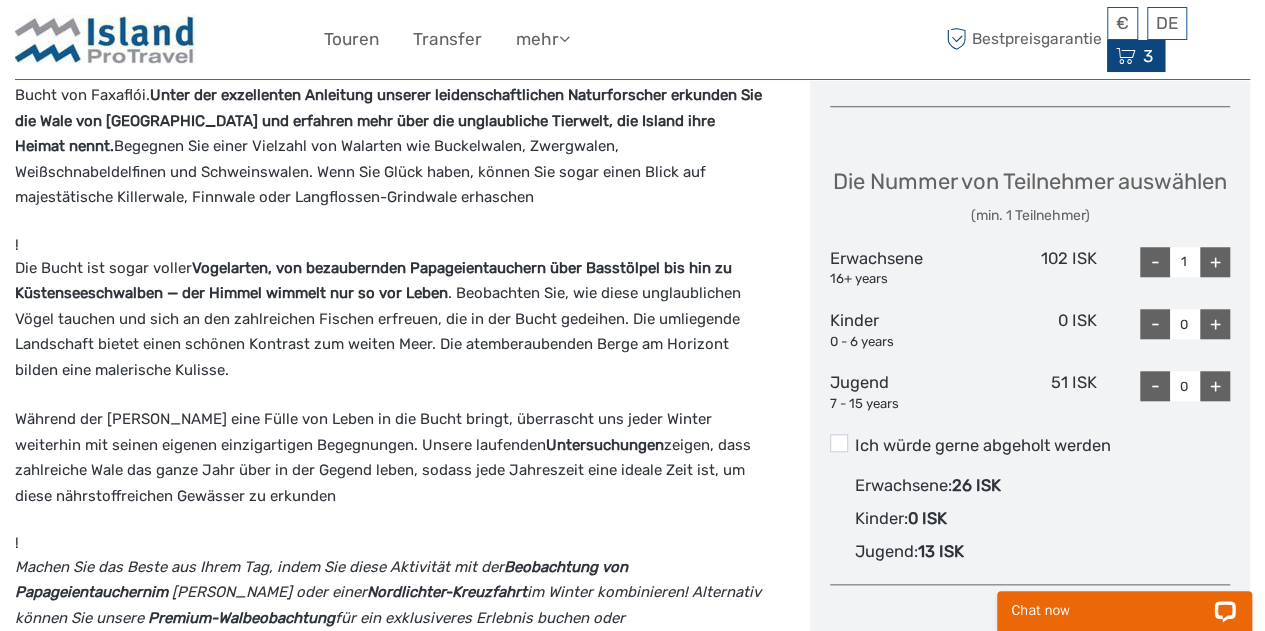 click on "3
Items
Tour für Feinschmecker in Reykjavik — Traditionelles isländisches Essen
2x Food Lover
Samstag, 01 November 2025 - 05:00 PM
€252.65 (35.980 ISK)
Lavatour
2x Adult
Montag, 14 Juli 2025 - 10:00 AM
€251.39 (35.800 ISK)
Klassische Walbeobachtung in Reykjavík
2x Adults
Dienstag, 04 November 2025 - 09:00 AM" at bounding box center (1136, 56) 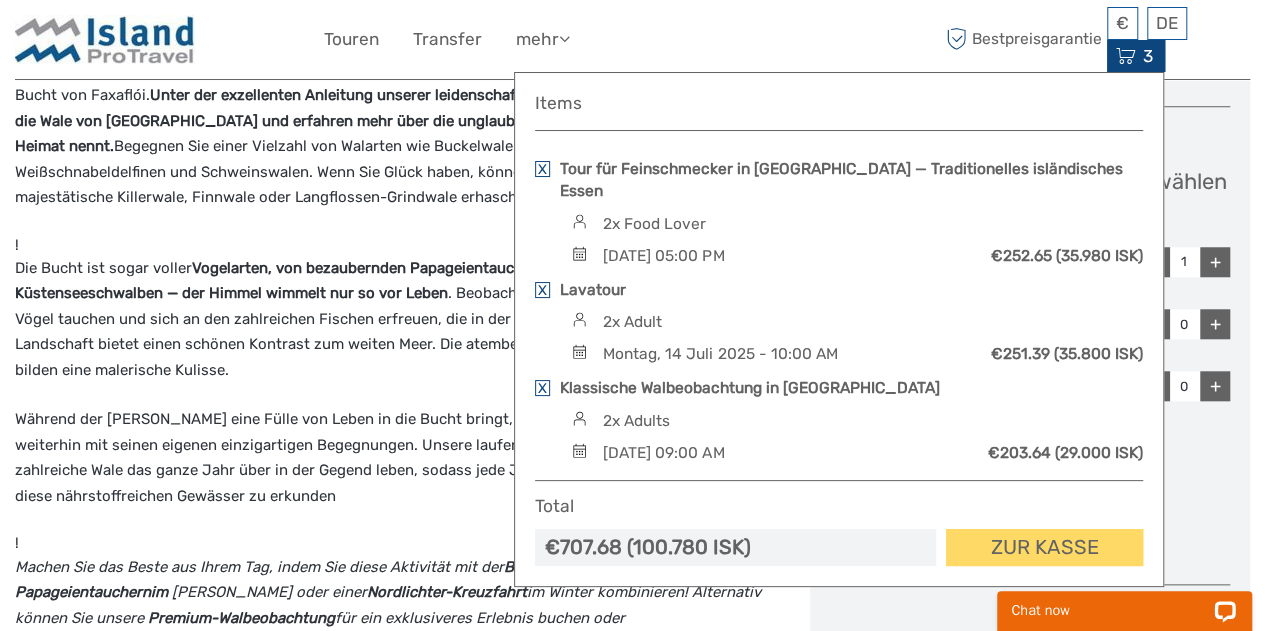 click at bounding box center (542, 388) 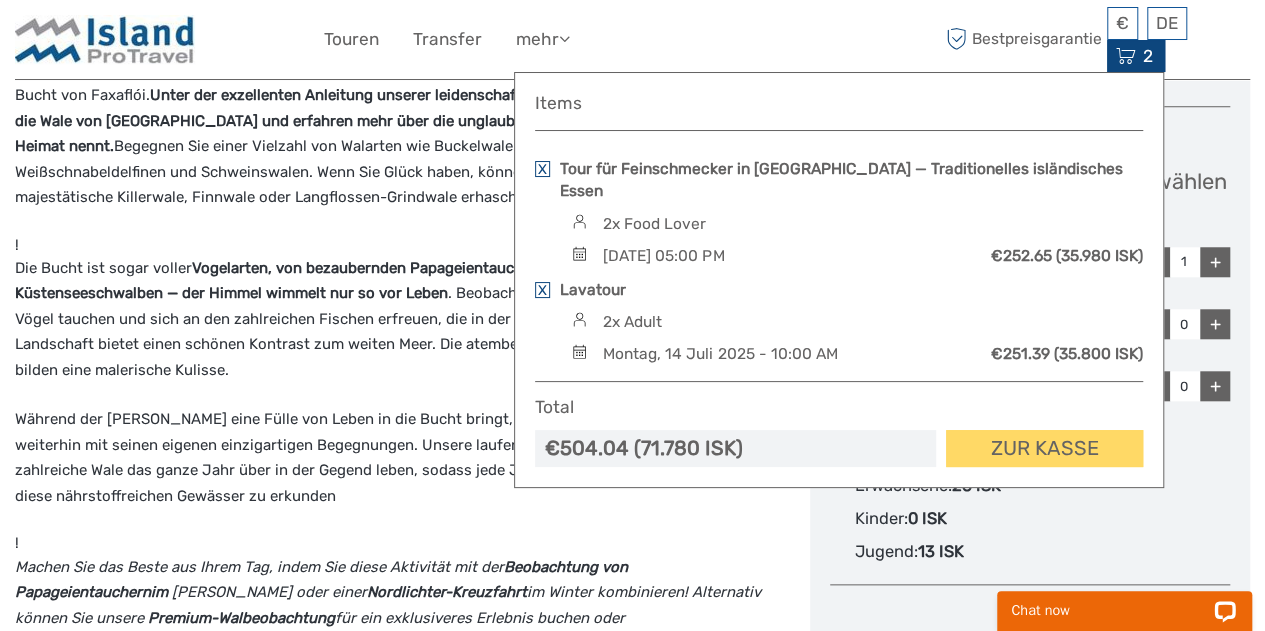 click on "Begeben Sie sich mit unserer erfahrenen Crew und speziell ausgebildeten Meeresbiologie-Guides in die Bucht von Faxaflói.  Unter der exzellenten Anleitung unserer leidenschaftlichen Naturforscher erkunden Sie die Wale von Reykjavík und erfahren mehr über die unglaubliche Tierwelt, die Island ihre Heimat nennt.  Begegnen Sie einer Vielzahl von Walarten wie Buckelwalen, Zwergwalen, Weißschnabeldelfinen und Schweinswalen. Wenn Sie Glück haben, können Sie sogar einen Blick auf majestätische Killerwale, Finnwale oder Langflossen-Grindwale erhaschen !  Die Bucht ist sogar voller  Vogelarten, von bezaubernden Papageientauchern über Basstölpel bis hin zu Küstenseeschwalben — der Himmel wimmelt nur so vor Leben . Beobachten Sie, wie diese unglaublichen Vögel tauchen und sich an den zahlreichen Fischen erfreuen, die in der Bucht gedeihen. Die umliegende Landschaft bietet einen schönen Kontrast zum weiten Meer. Die atemberaubenden Berge am Horizont bilden eine malerische Kulisse.   Untersuchungen !" at bounding box center [391, 391] 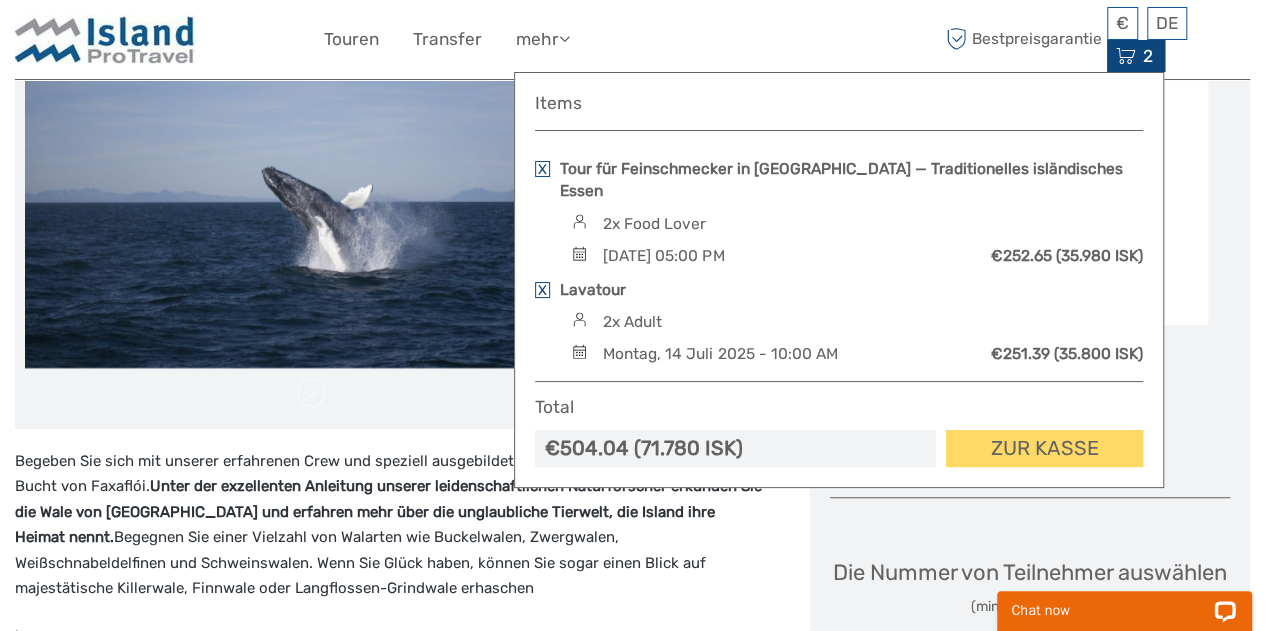 scroll, scrollTop: 366, scrollLeft: 0, axis: vertical 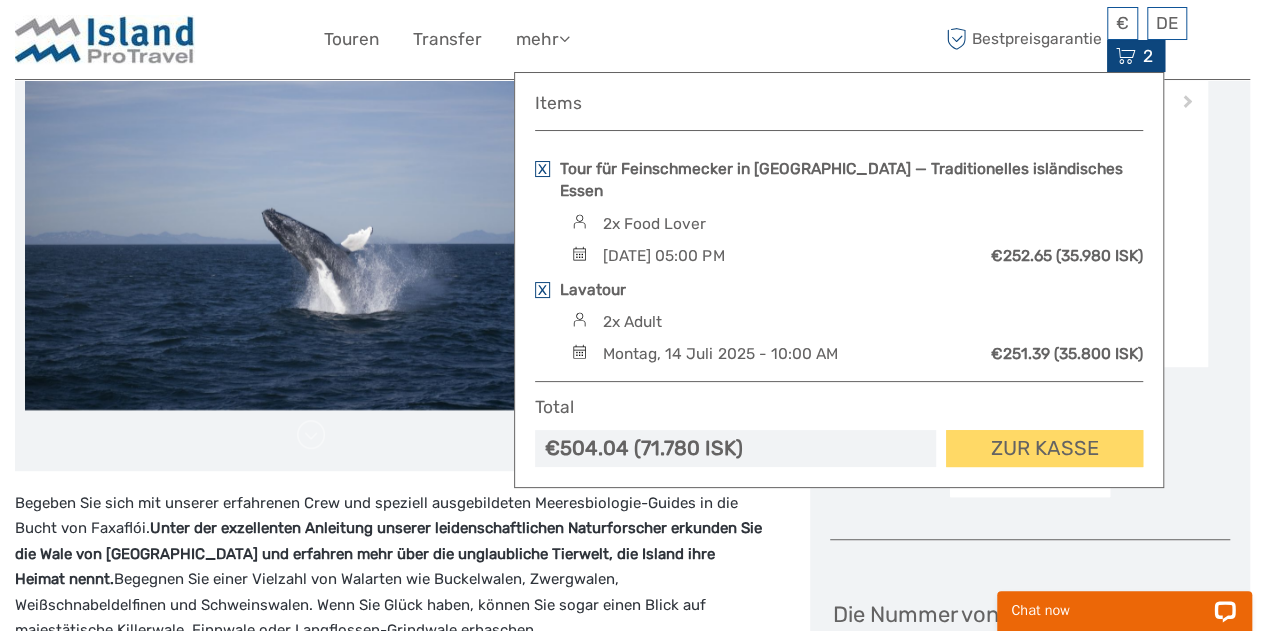 click on "November 2025 Previous Month Next Month November 2025 Mo Di Mi Do Fr Sa So 27 28 29 30 31 1 2 3 4 5 6 7 8 9 10 11 12 13 14 15 16 17 18 19 20 21 22 23 24 25 26 27 28 29 30 1 2 3 4 5 6 7" at bounding box center (1030, 219) 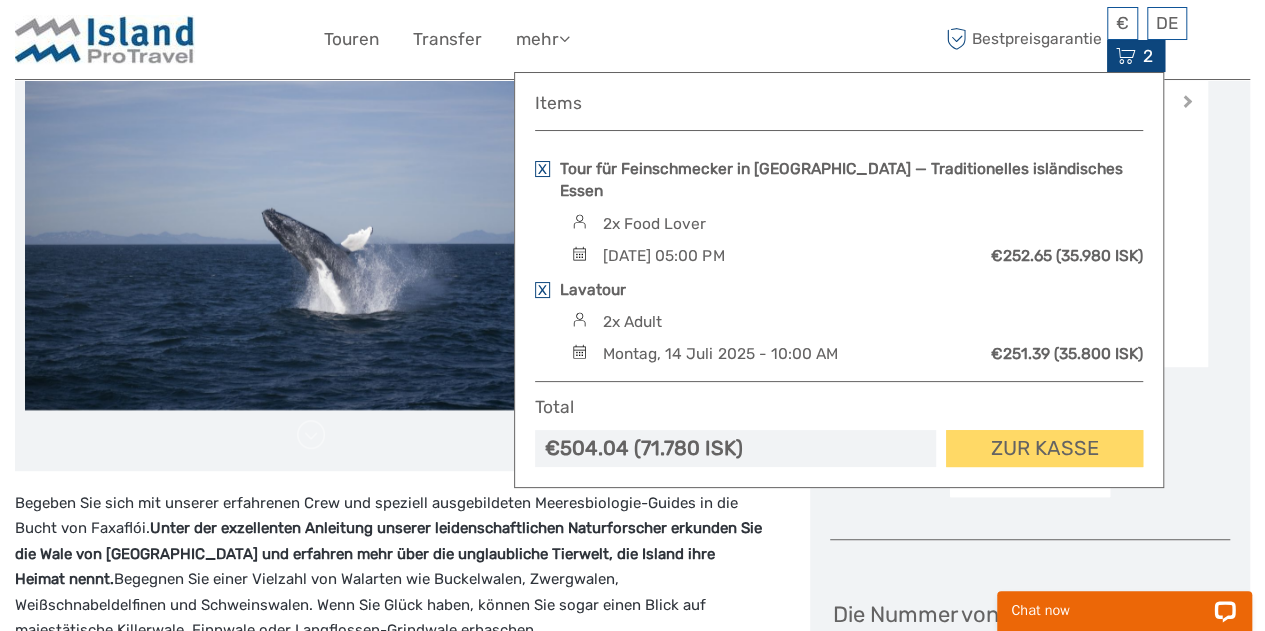 click on "Next Month" at bounding box center (1188, 105) 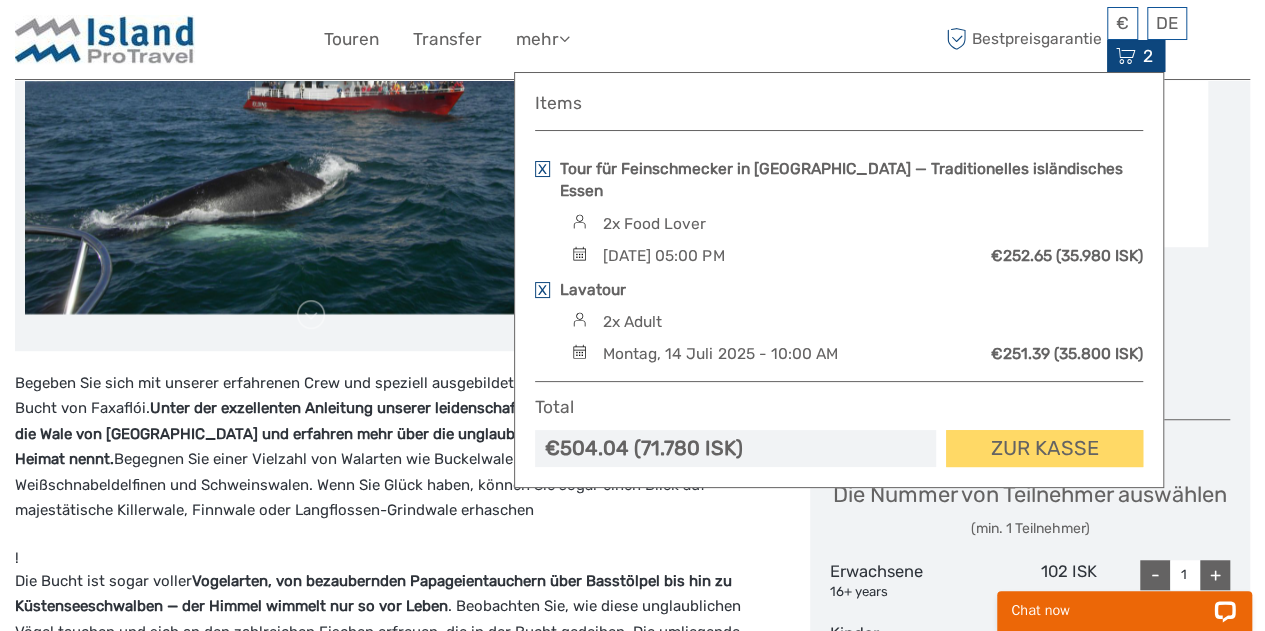 scroll, scrollTop: 492, scrollLeft: 0, axis: vertical 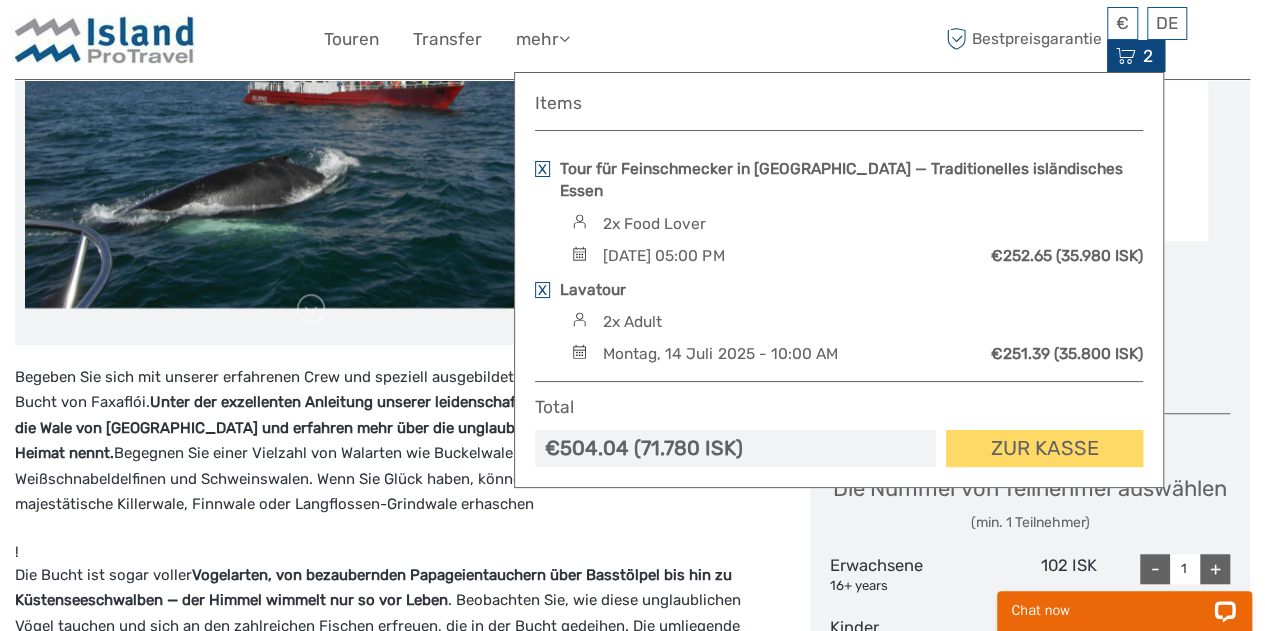 click on "2
Items
Tour für Feinschmecker in Reykjavik — Traditionelles isländisches Essen
2x Food Lover
Samstag, 01 November 2025 - 05:00 PM
€252.65 (35.980 ISK)
Lavatour
2x Adult
Montag, 14 Juli 2025 - 10:00 AM
€251.39 (35.800 ISK)
Total
€504.04 (71.780 ISK)
Zur Kasse
Der Warenkorb ist leer." at bounding box center [1136, 56] 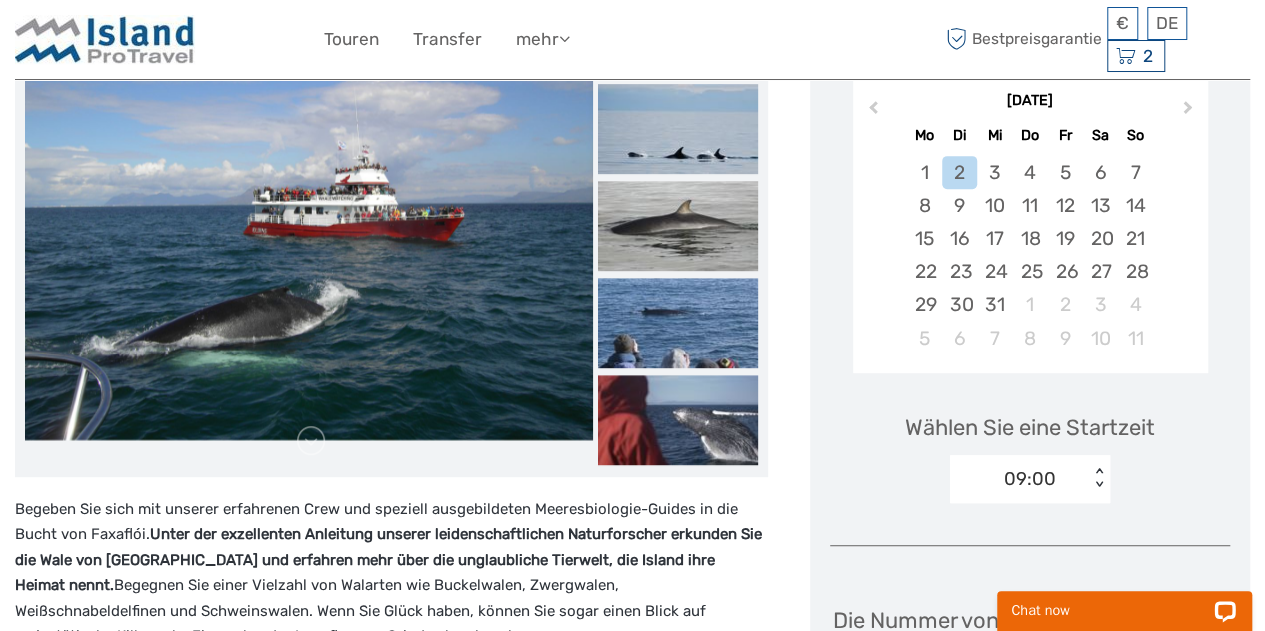 scroll, scrollTop: 268, scrollLeft: 0, axis: vertical 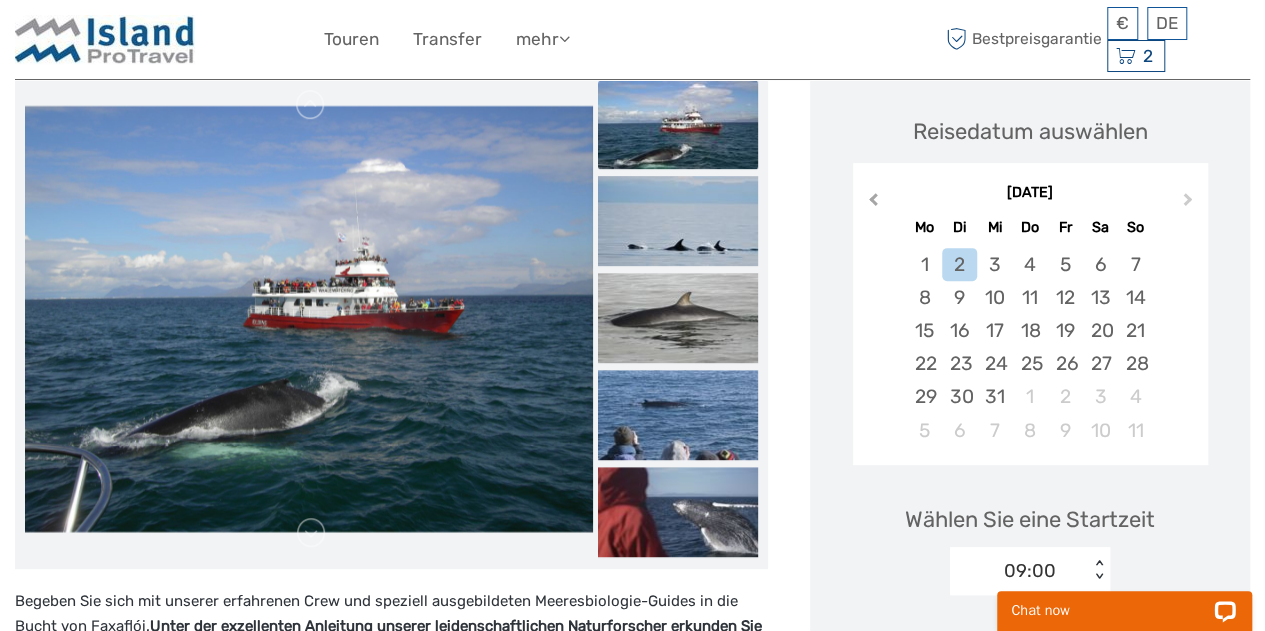 click on "Previous Month" at bounding box center [873, 203] 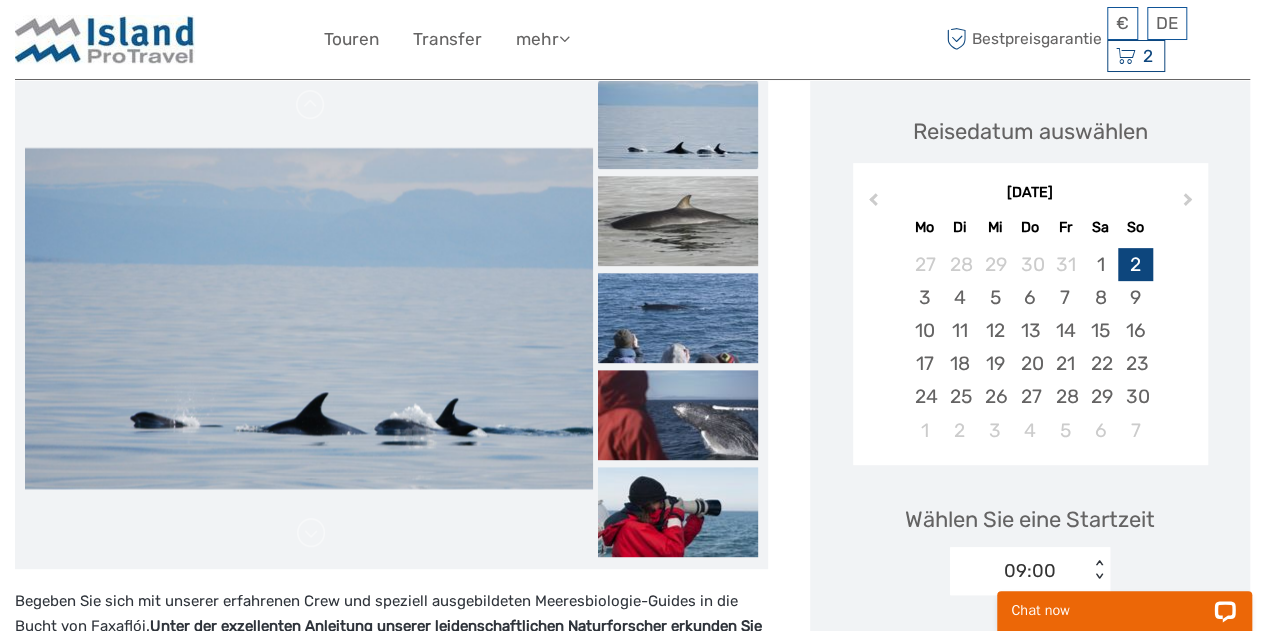 click on "2" at bounding box center (1135, 264) 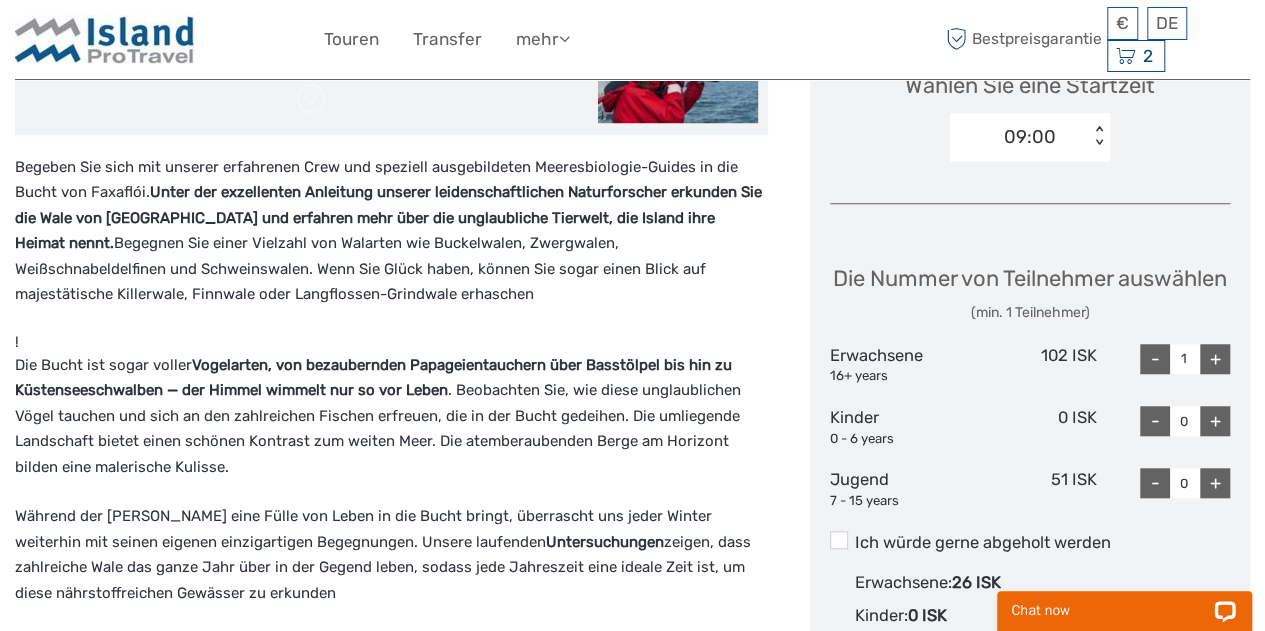 scroll, scrollTop: 792, scrollLeft: 0, axis: vertical 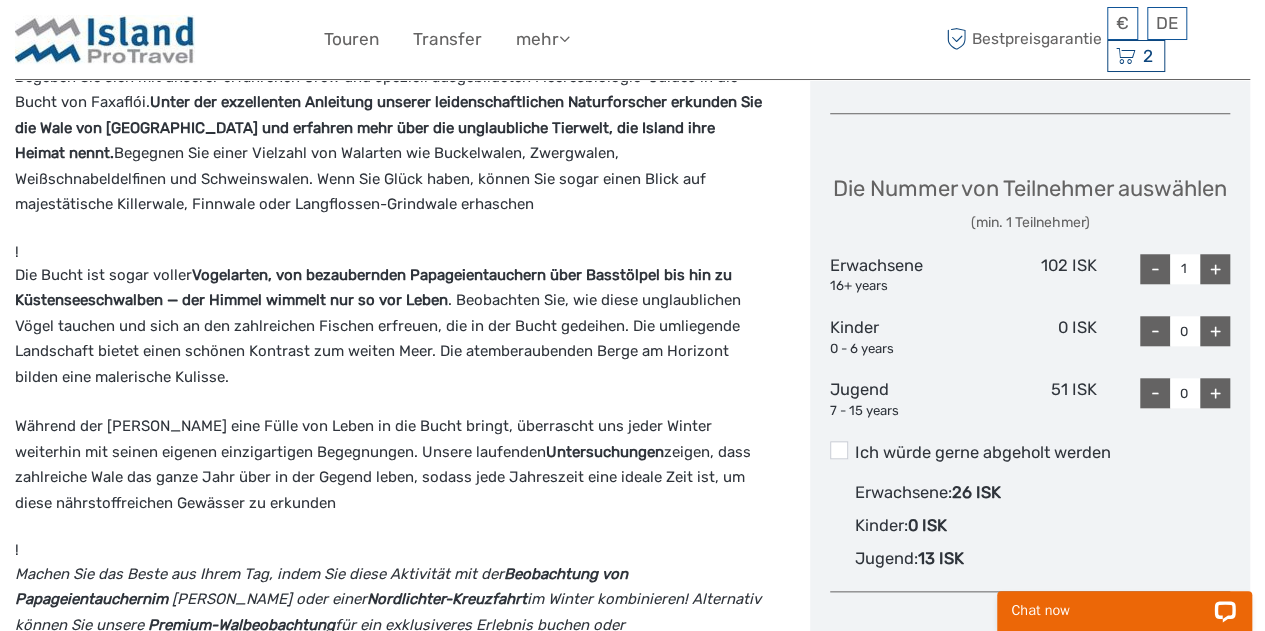 click on "+" at bounding box center [1215, 269] 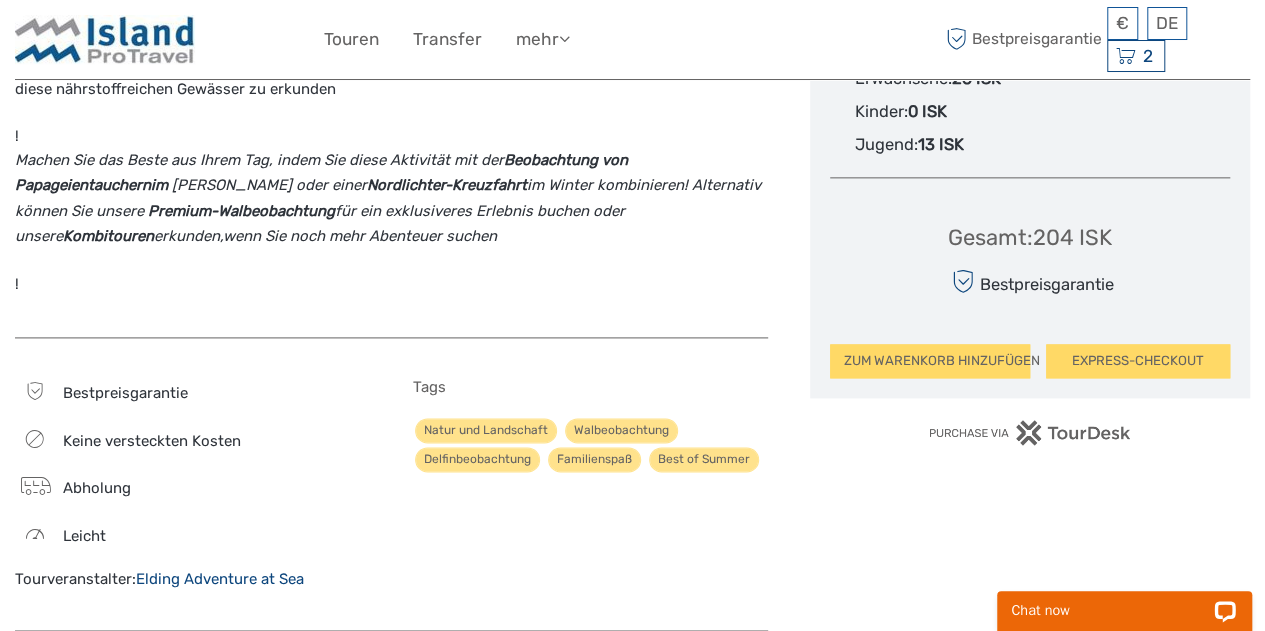 scroll, scrollTop: 1204, scrollLeft: 0, axis: vertical 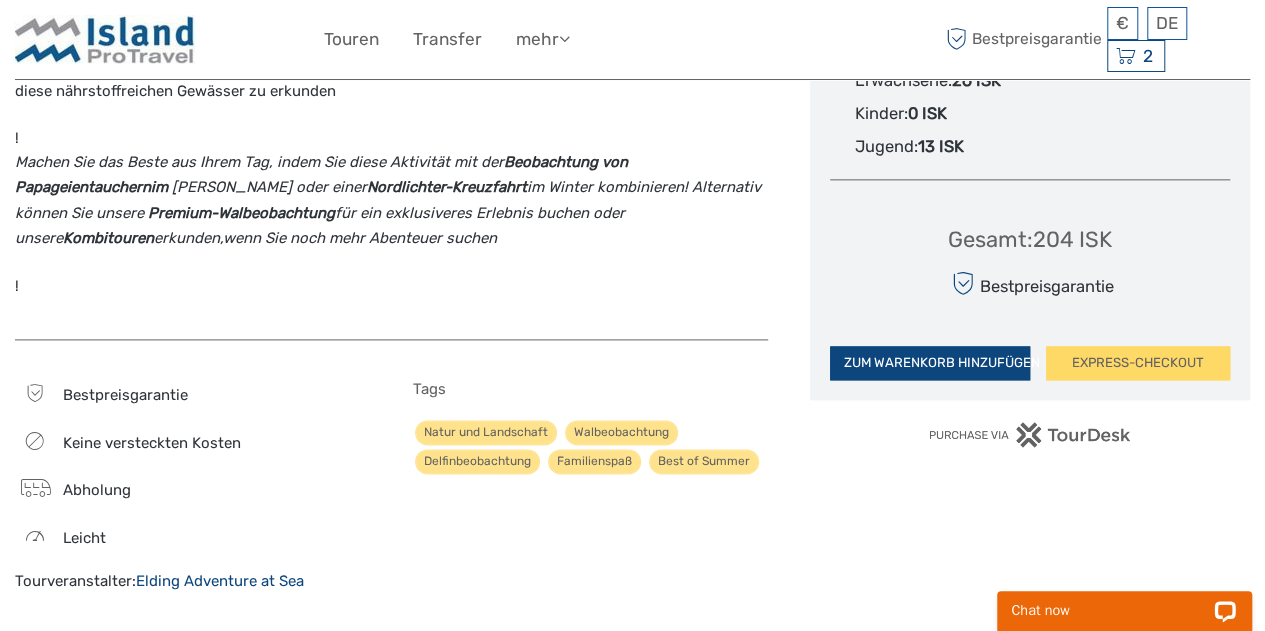 click on "ZUM WARENKORB HINZUFÜGEN" at bounding box center [930, 363] 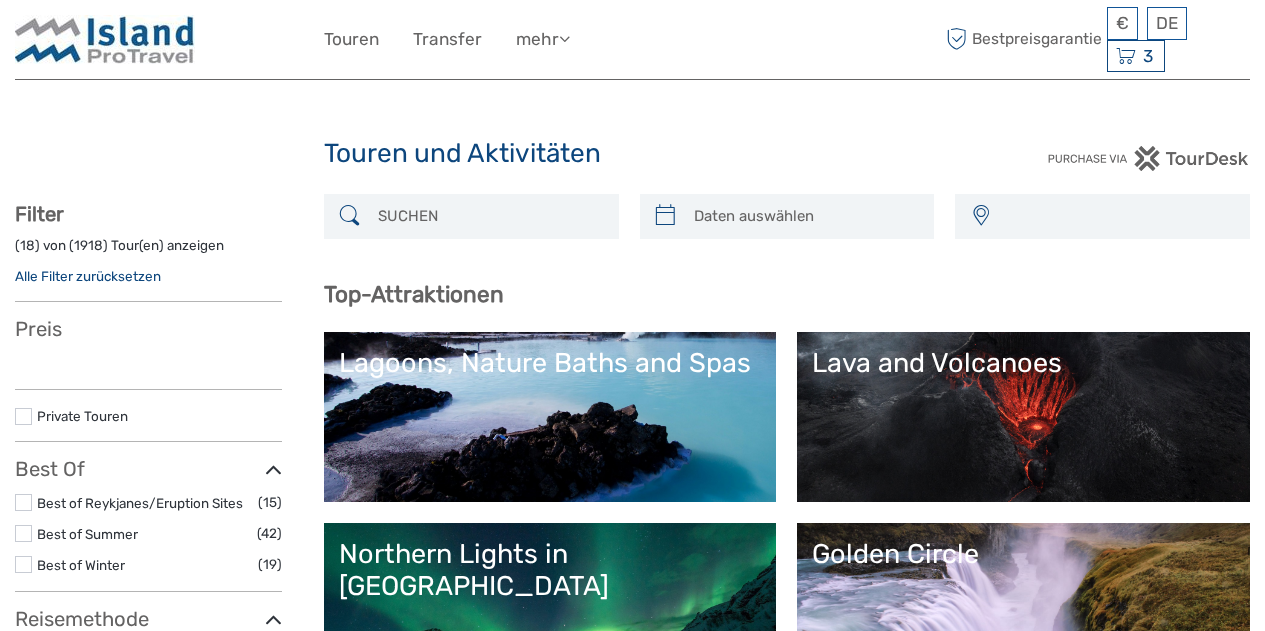 select 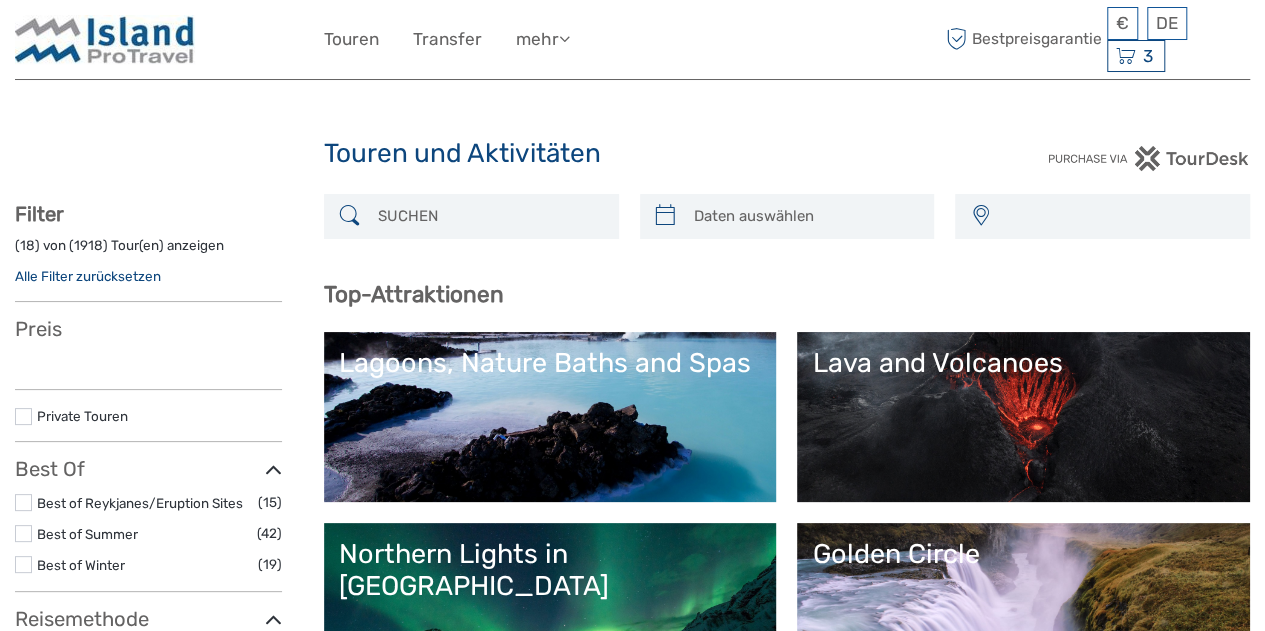 scroll, scrollTop: 0, scrollLeft: 0, axis: both 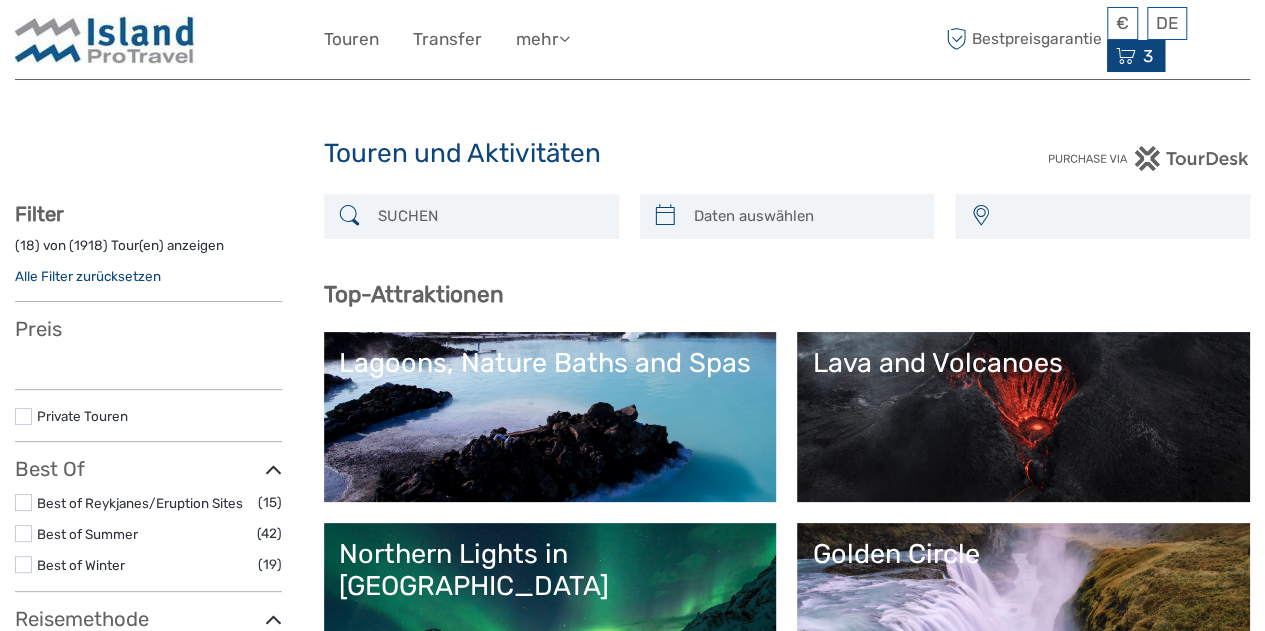 select 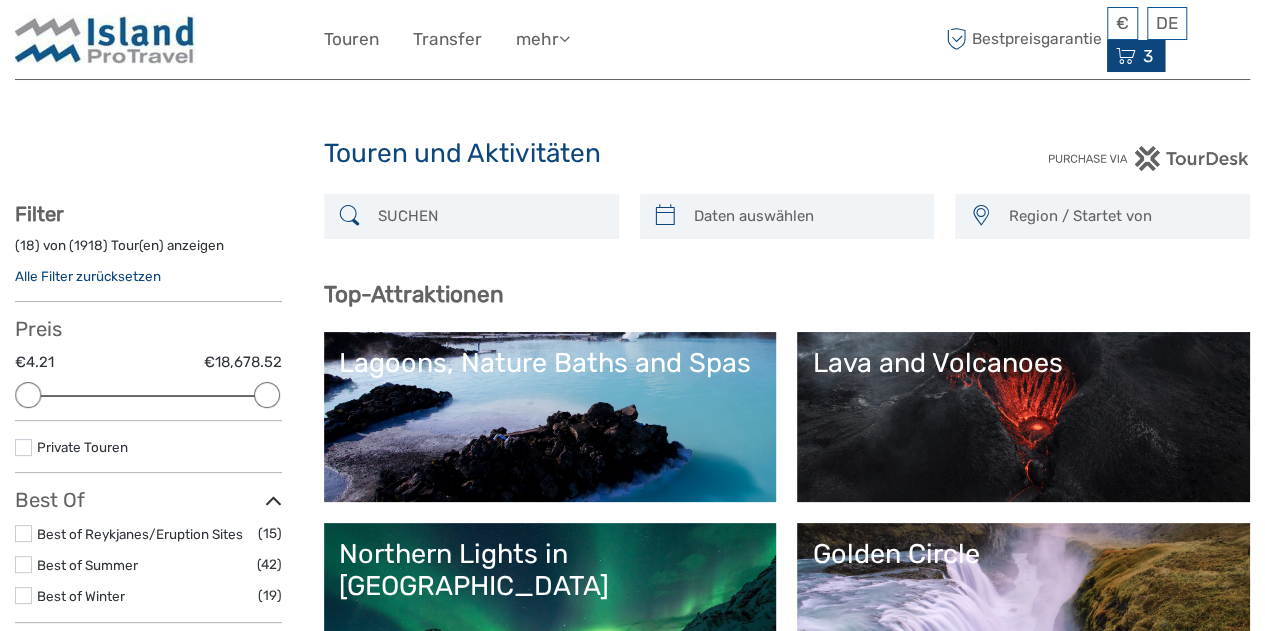 click on "3" at bounding box center (1148, 56) 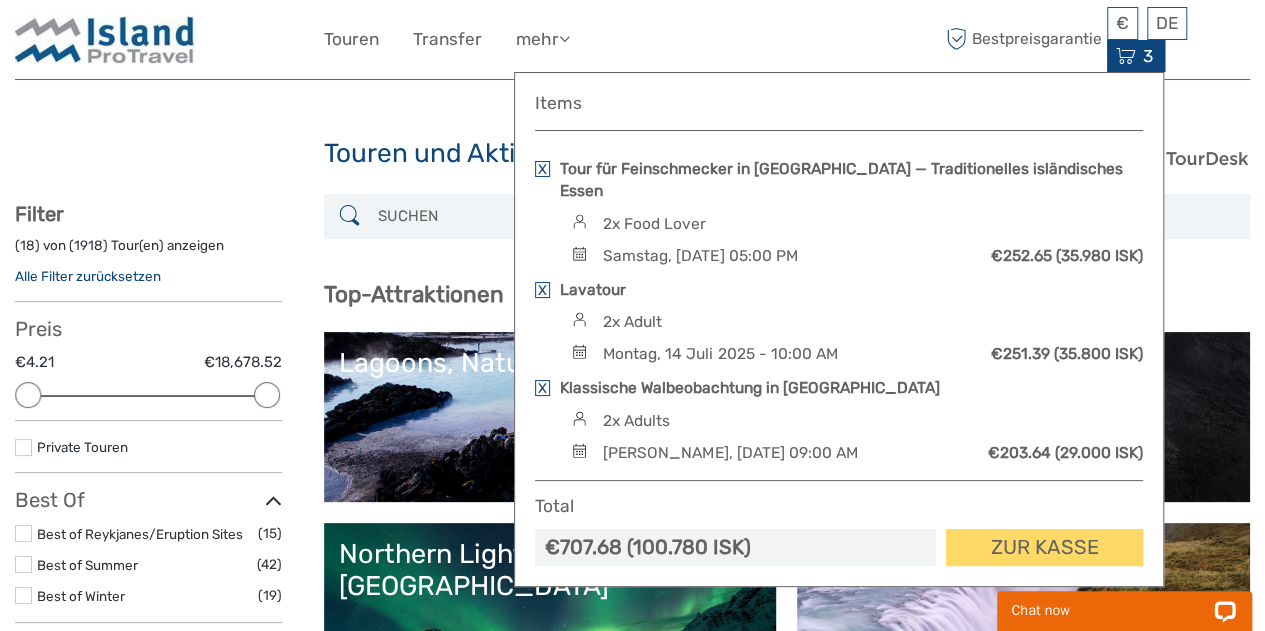 scroll, scrollTop: 0, scrollLeft: 0, axis: both 